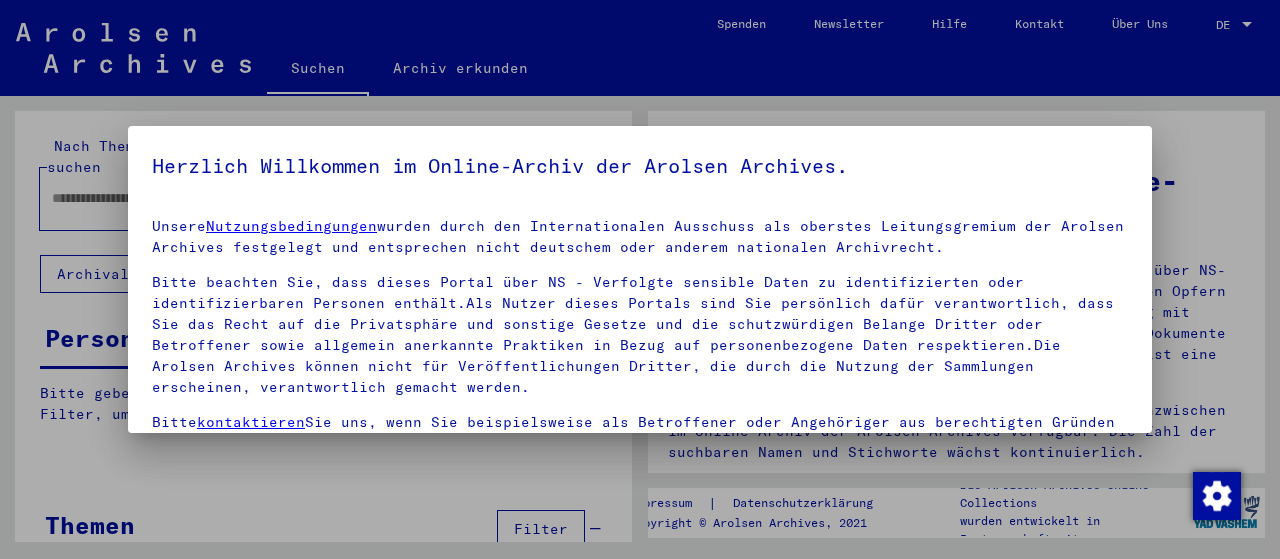 scroll, scrollTop: 0, scrollLeft: 0, axis: both 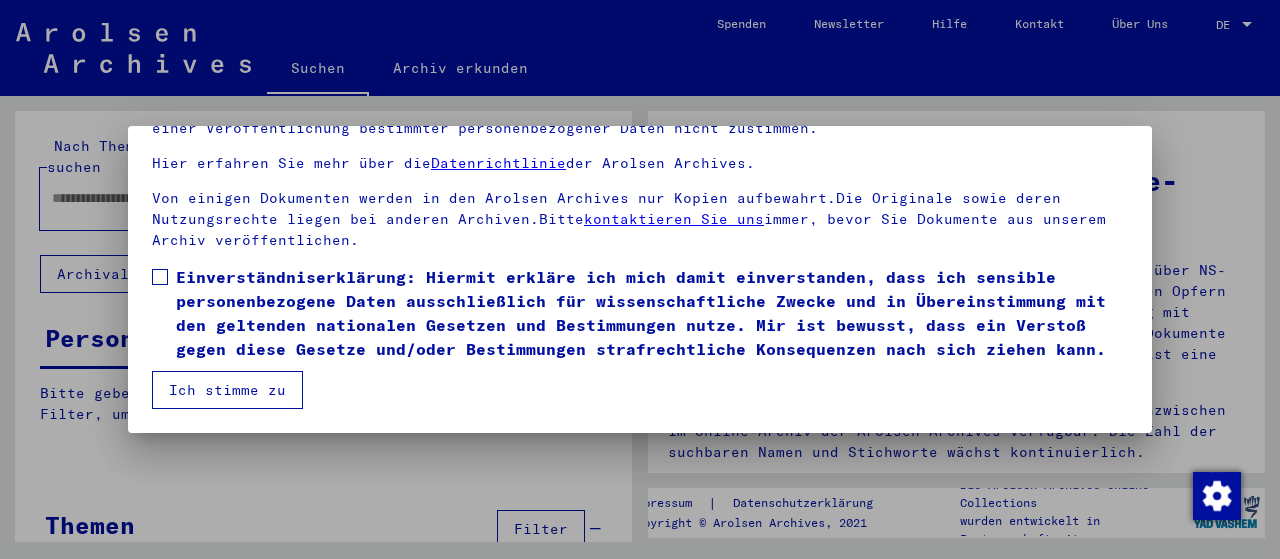 click at bounding box center [160, 277] 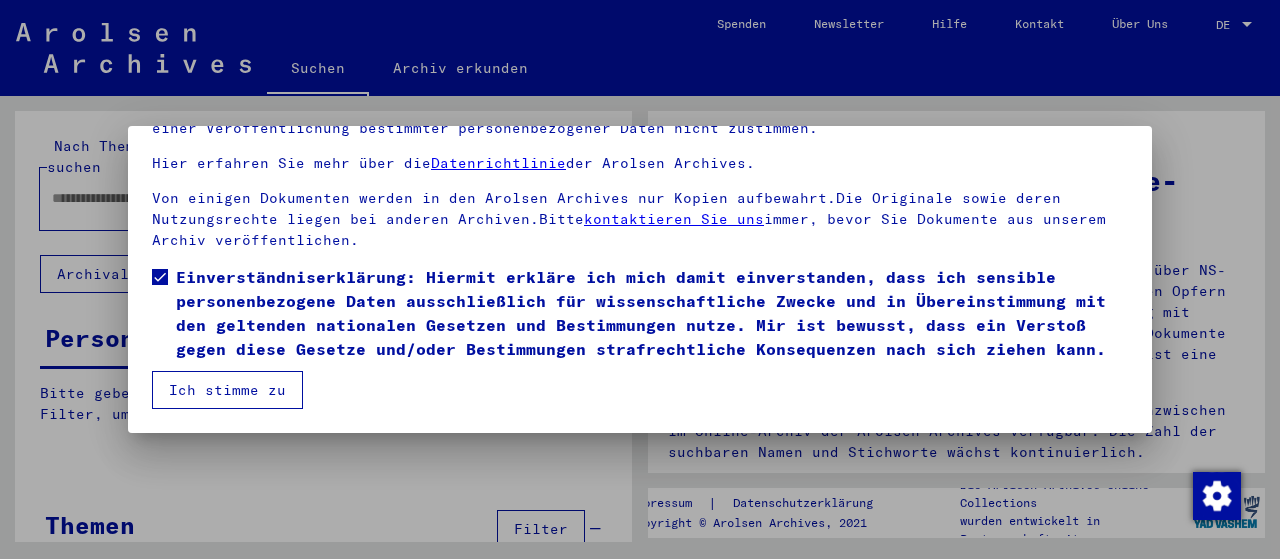 click on "Ich stimme zu" at bounding box center (227, 390) 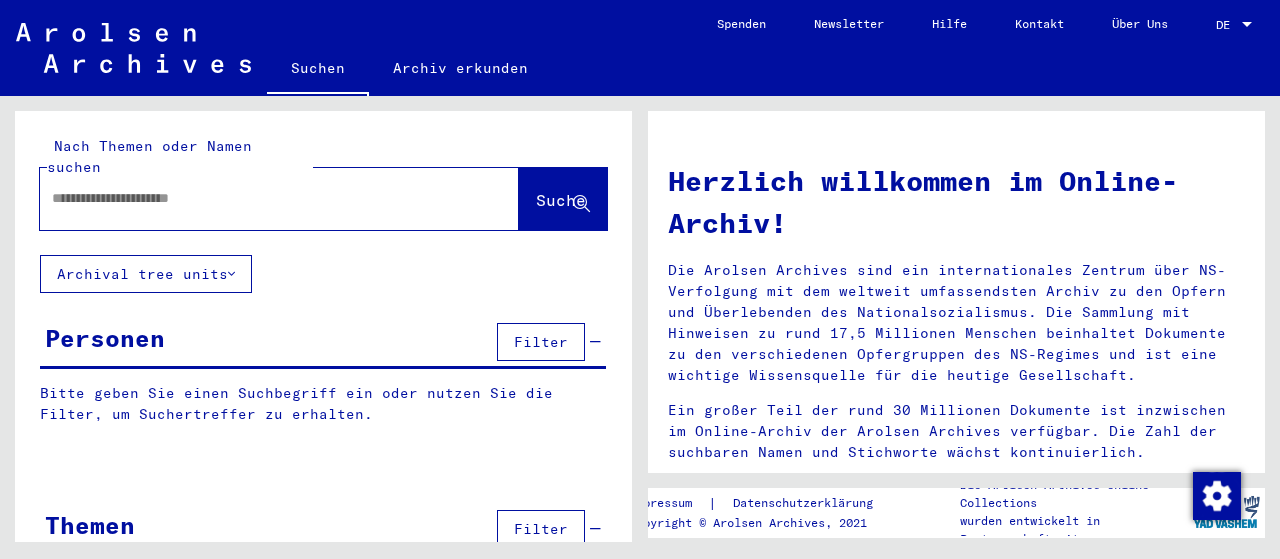 click at bounding box center (255, 198) 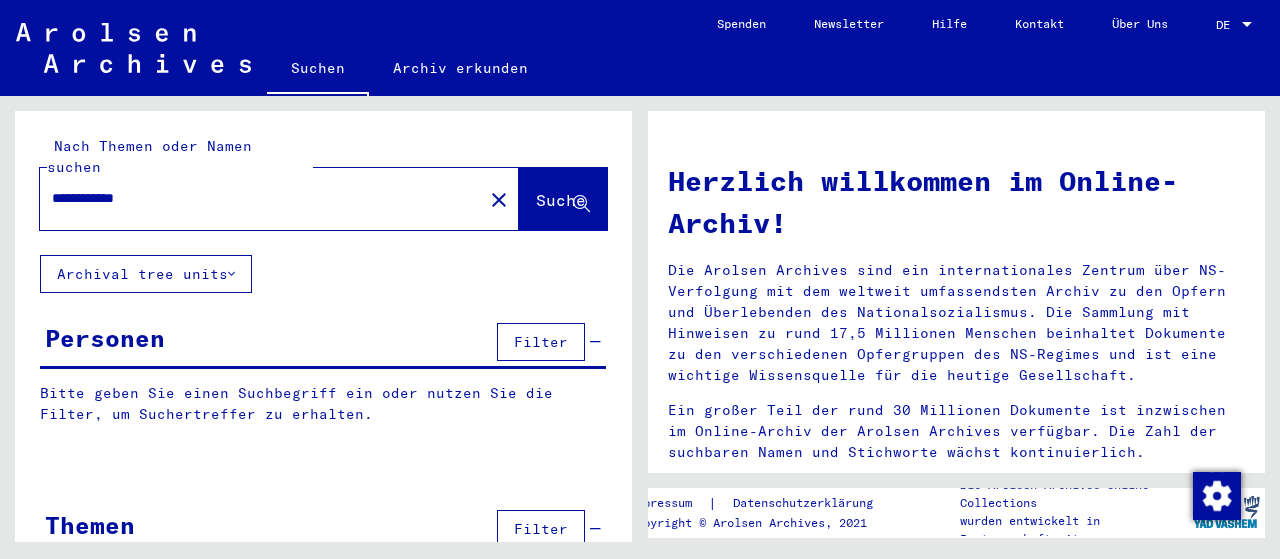 click on "Suche" 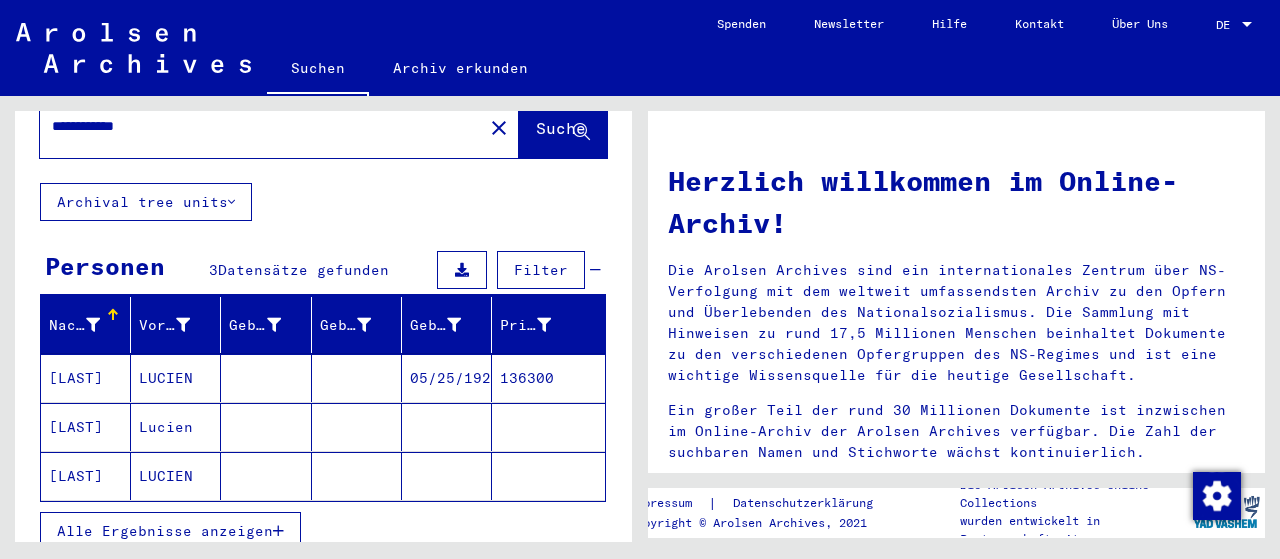 scroll, scrollTop: 84, scrollLeft: 0, axis: vertical 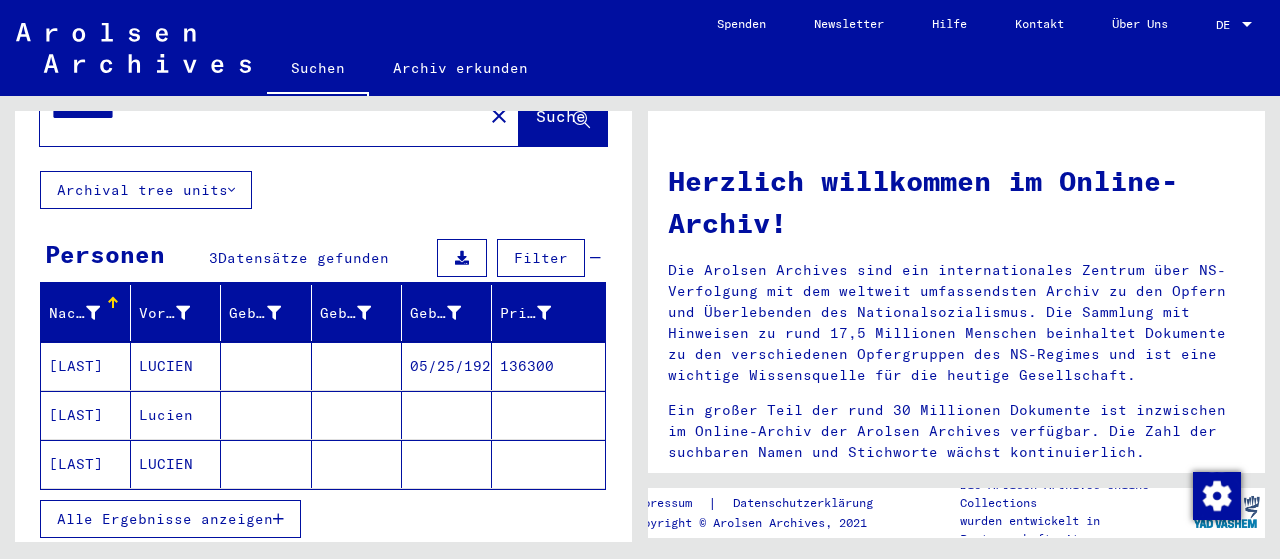 click on "[LAST]" at bounding box center [86, 415] 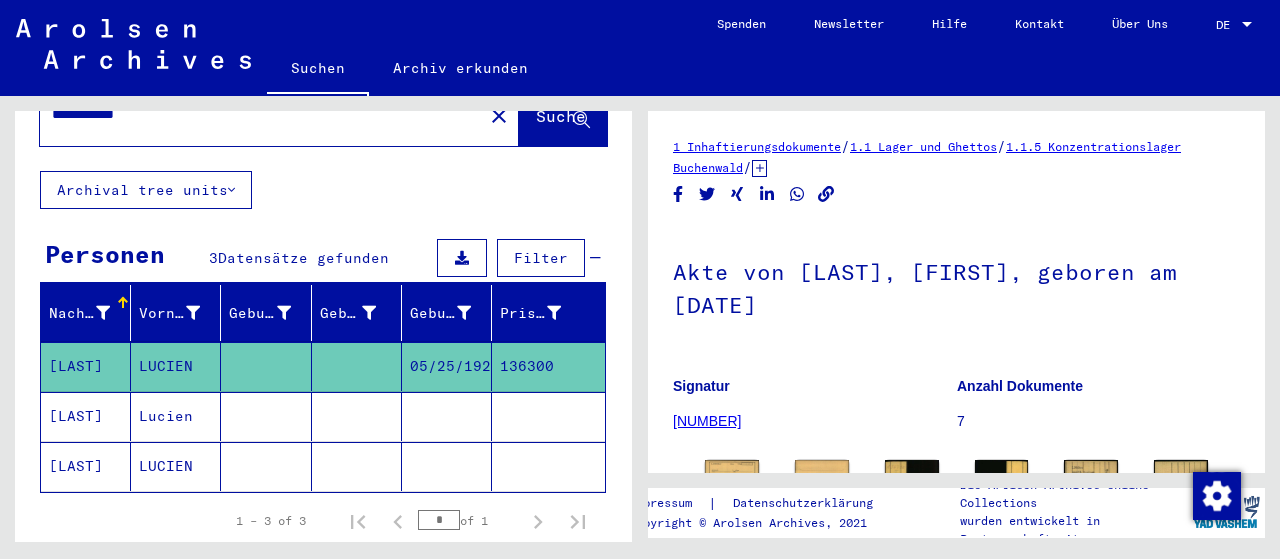 scroll, scrollTop: 0, scrollLeft: 0, axis: both 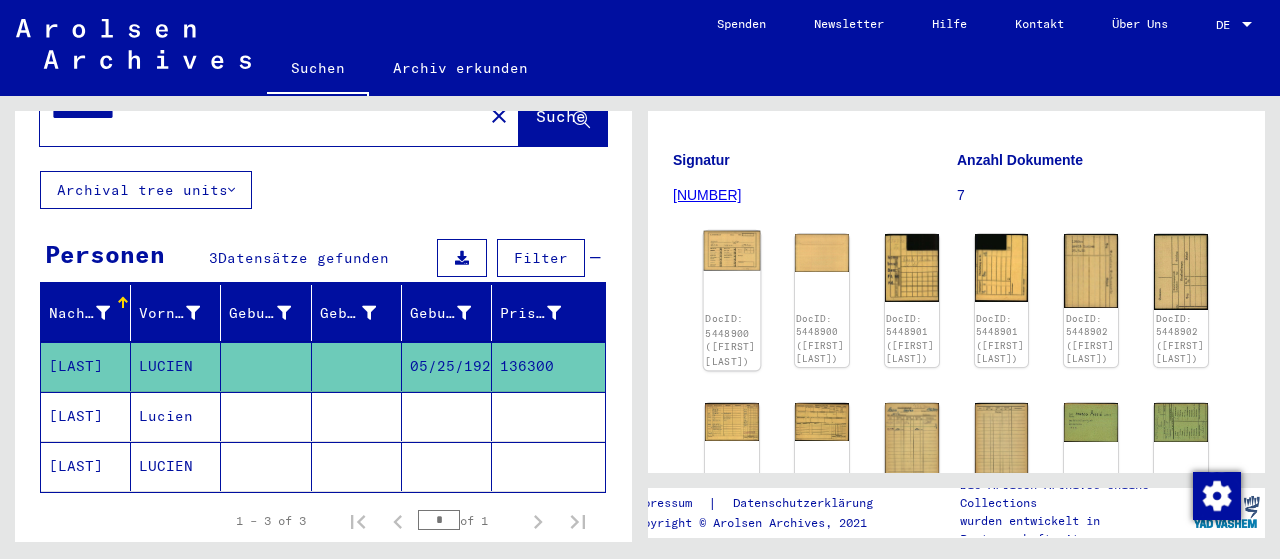 click 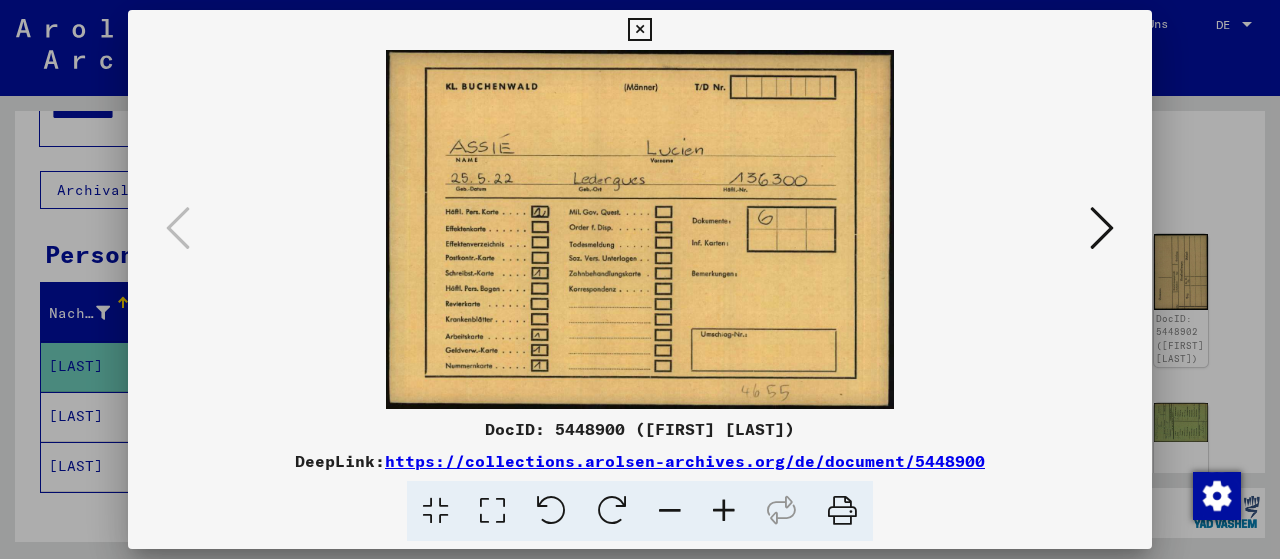 click at bounding box center (1102, 228) 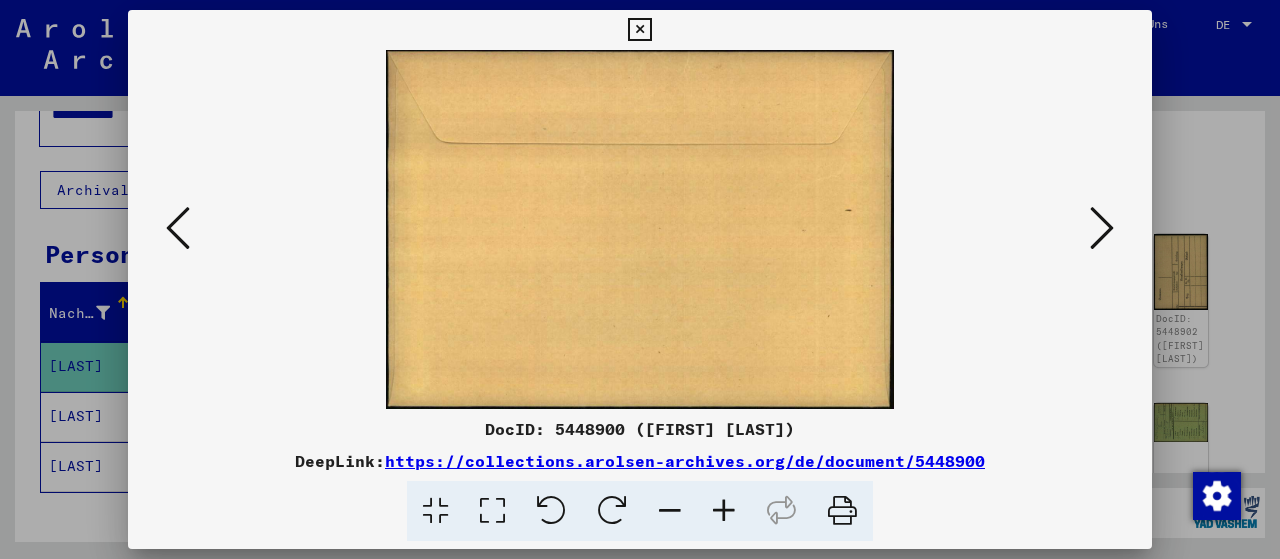 click at bounding box center [639, 30] 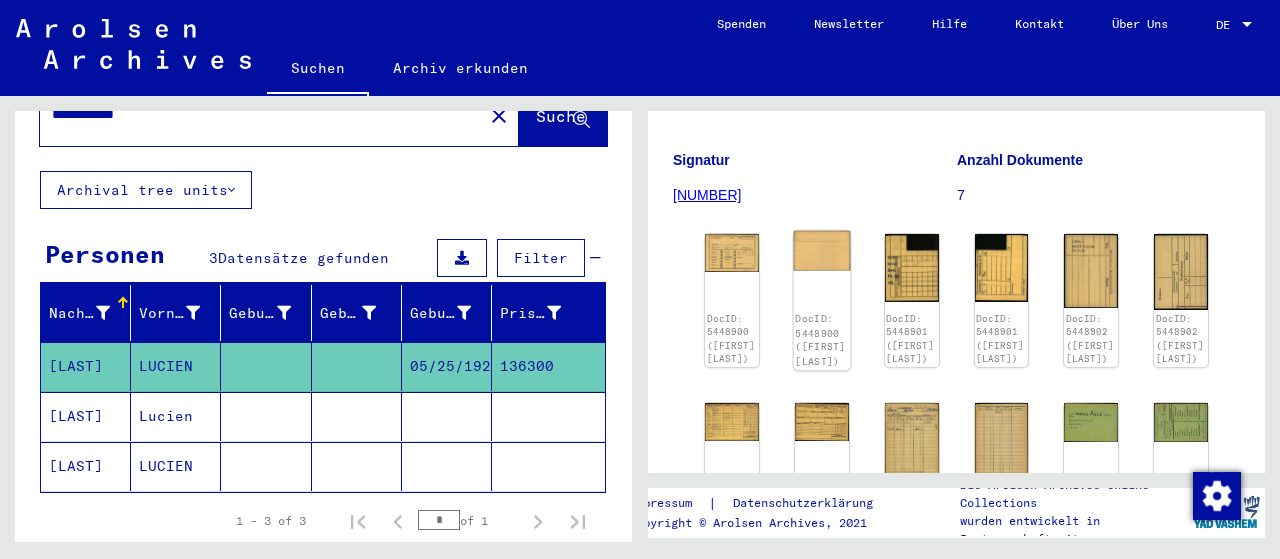 click 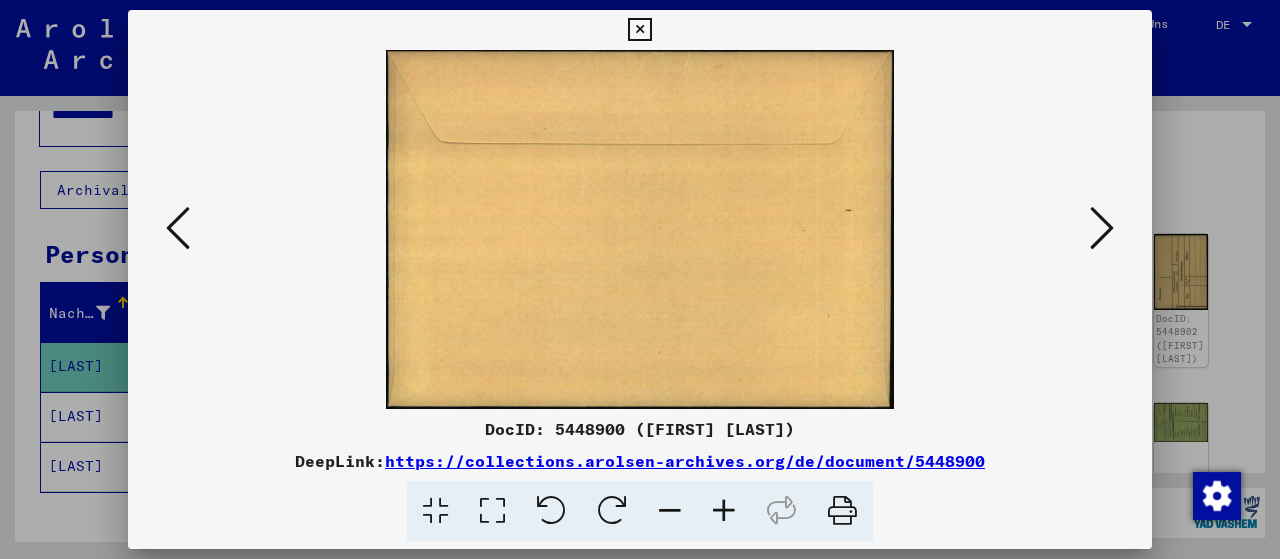 click at bounding box center [1102, 228] 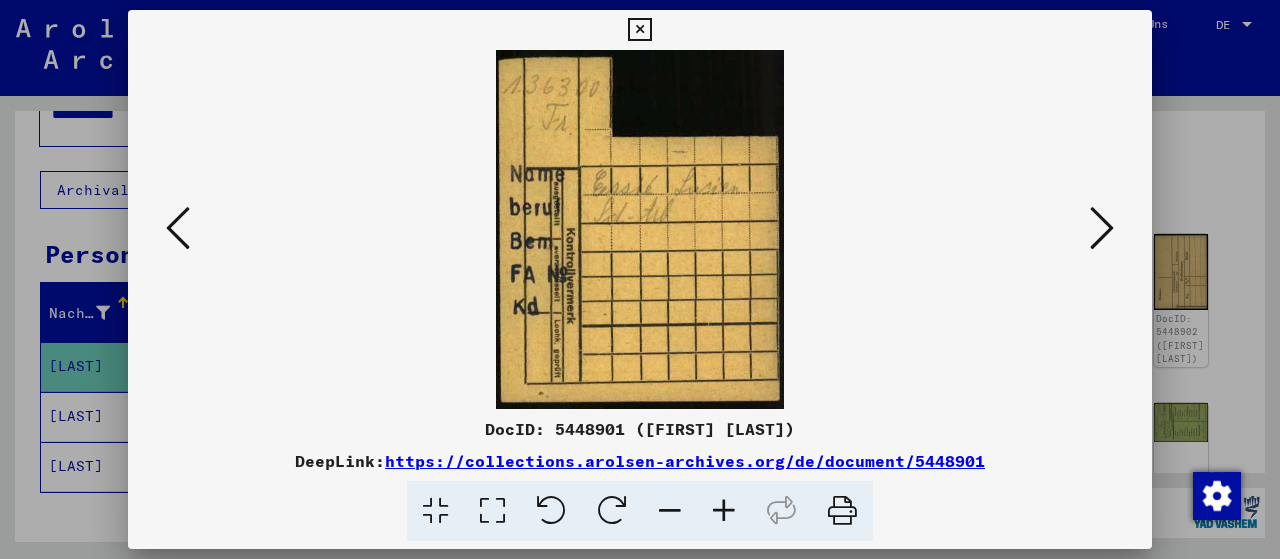 click at bounding box center (1102, 228) 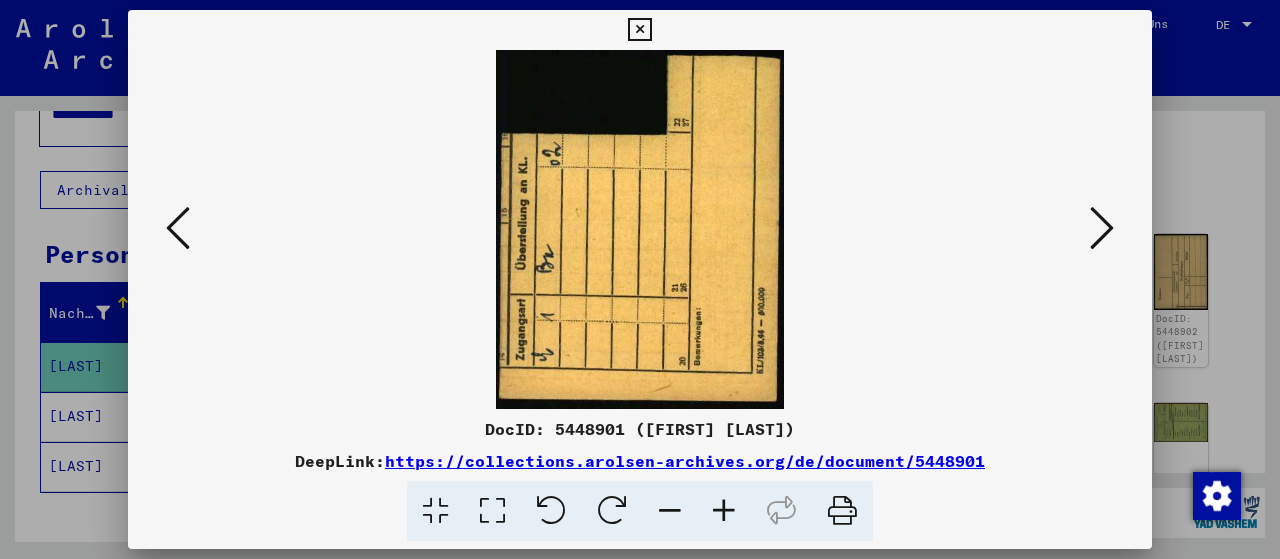 click at bounding box center (1102, 228) 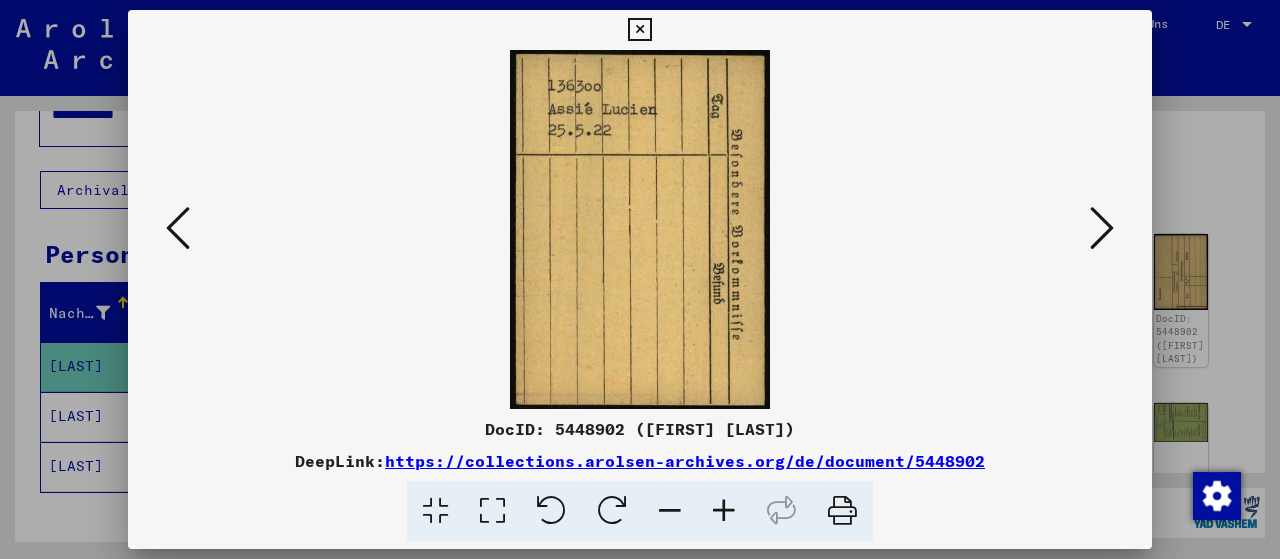 click at bounding box center (1102, 228) 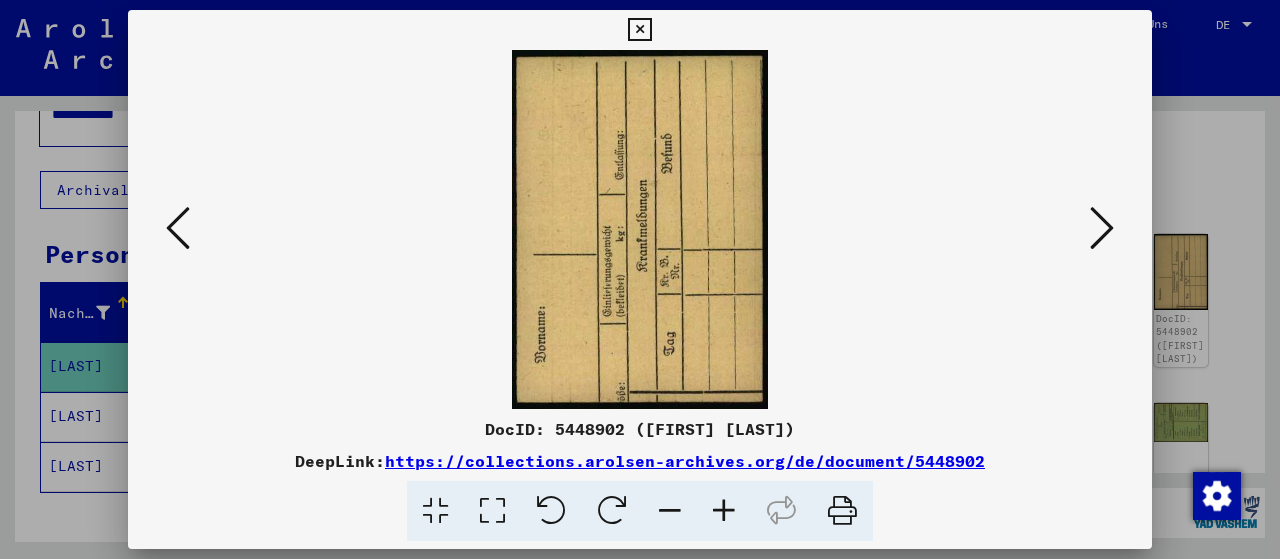 click at bounding box center [1102, 228] 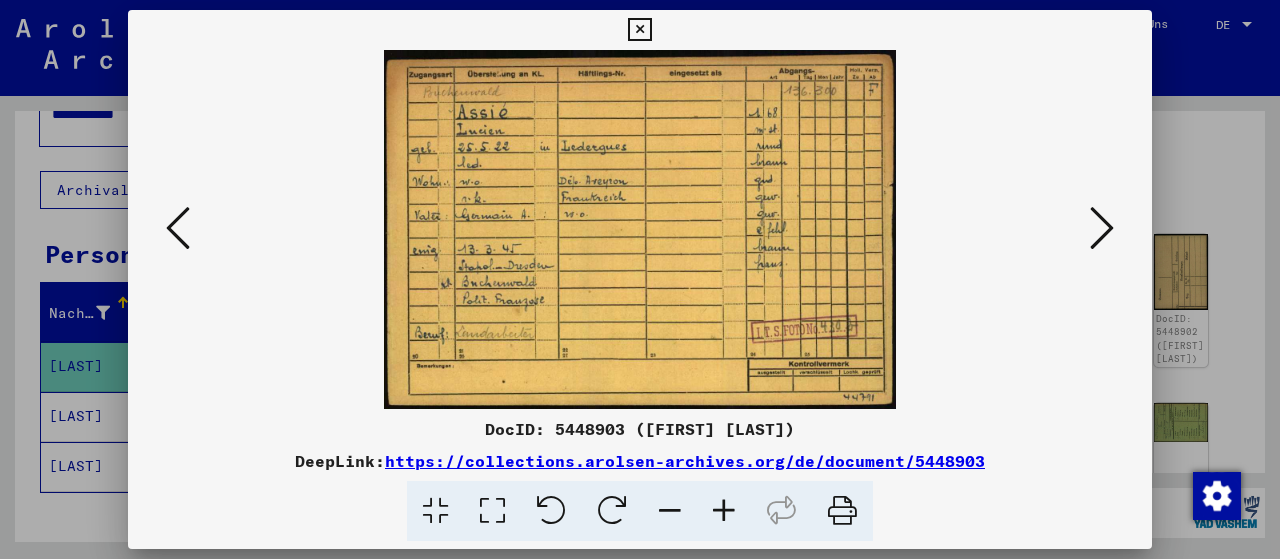 click at bounding box center [1102, 228] 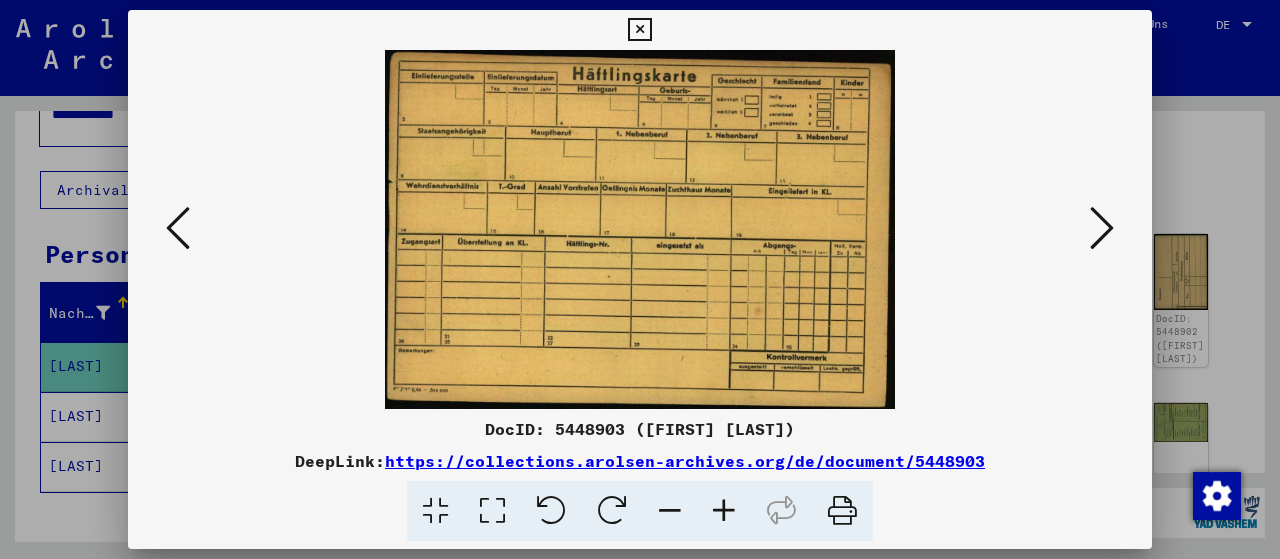 click at bounding box center [1102, 228] 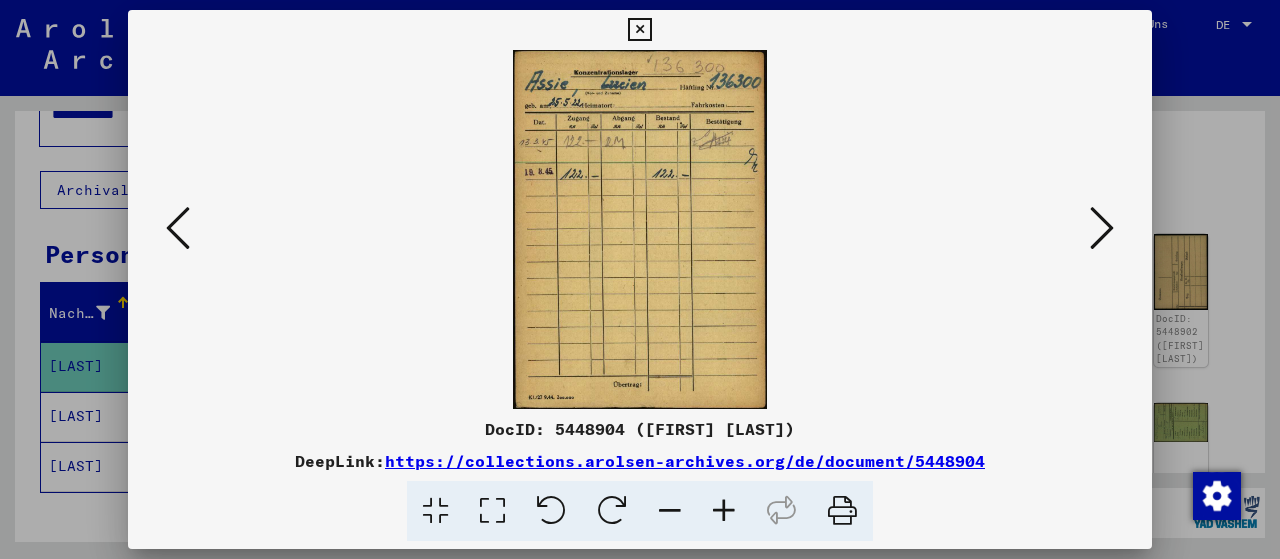 click at bounding box center [1102, 228] 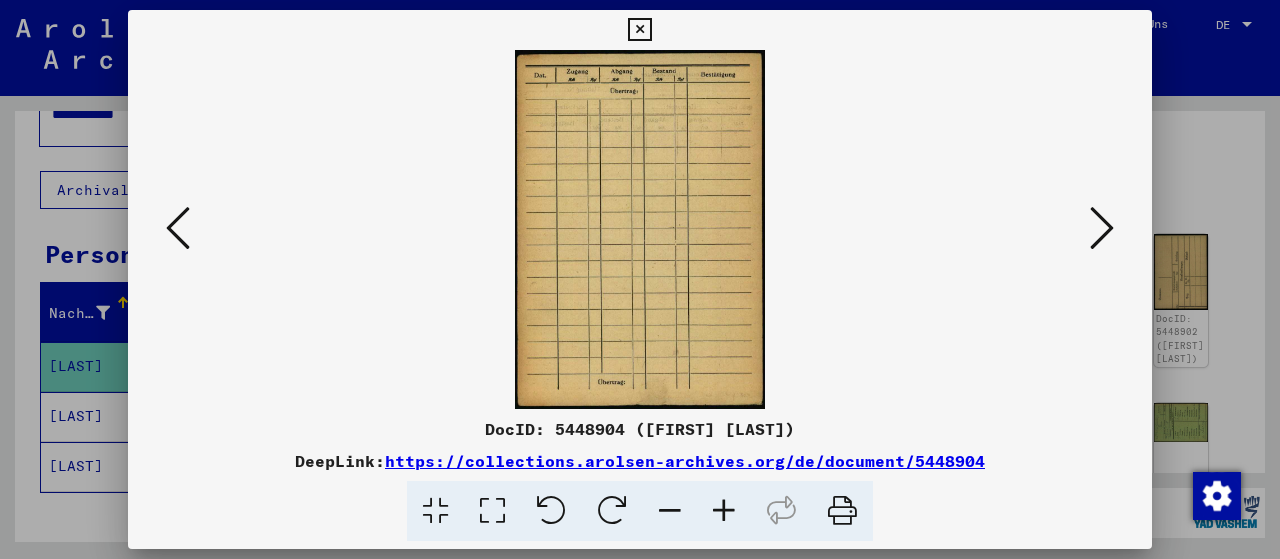 click at bounding box center (1102, 228) 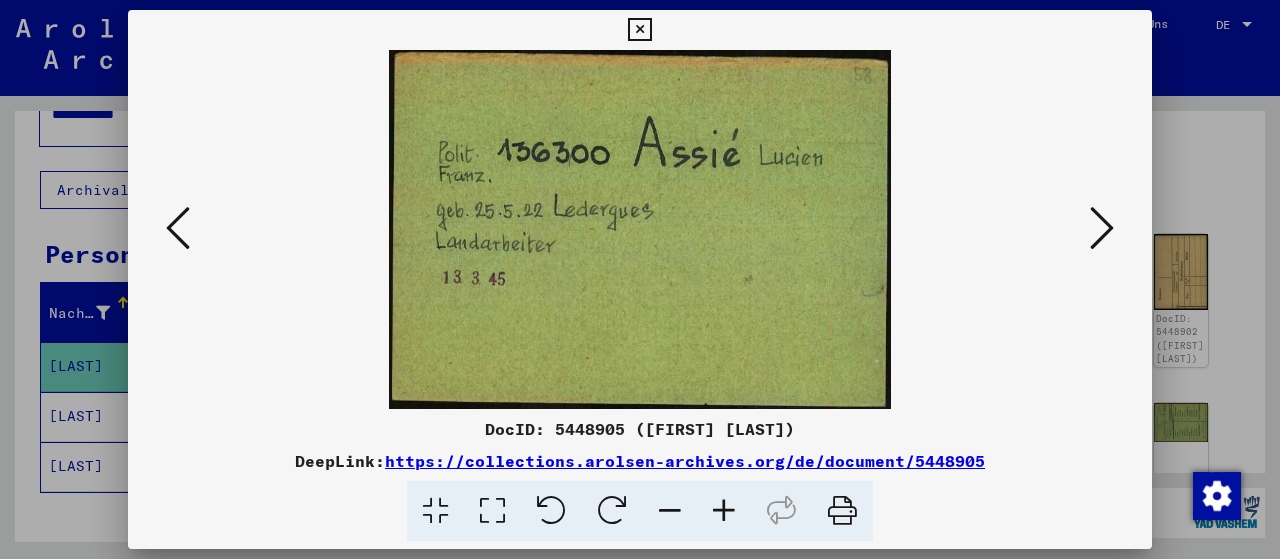click at bounding box center [1102, 228] 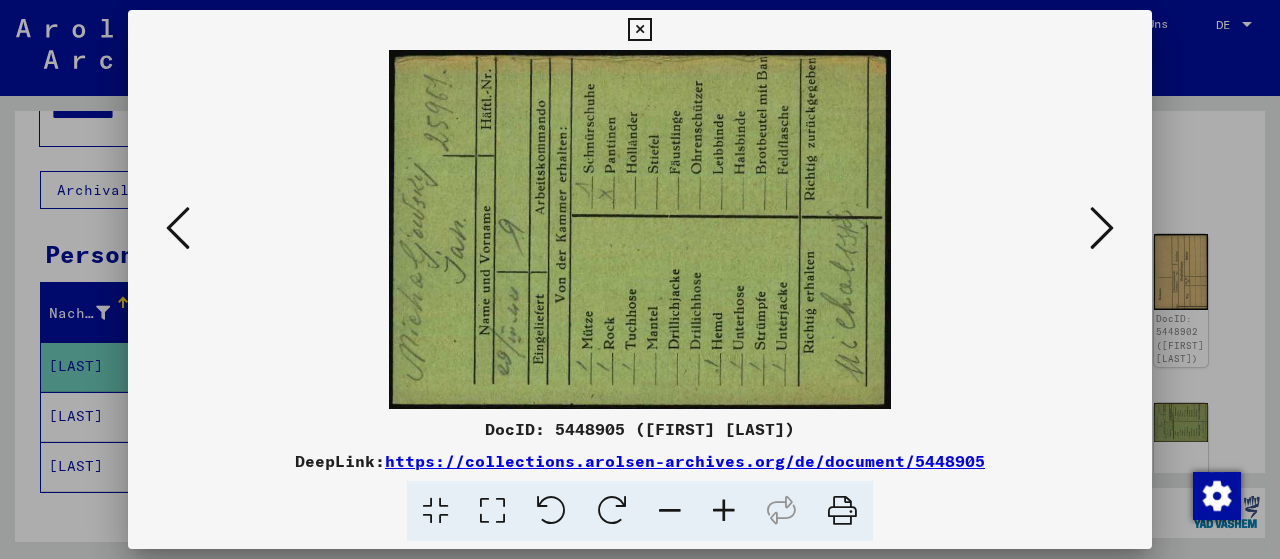 click at bounding box center (1102, 228) 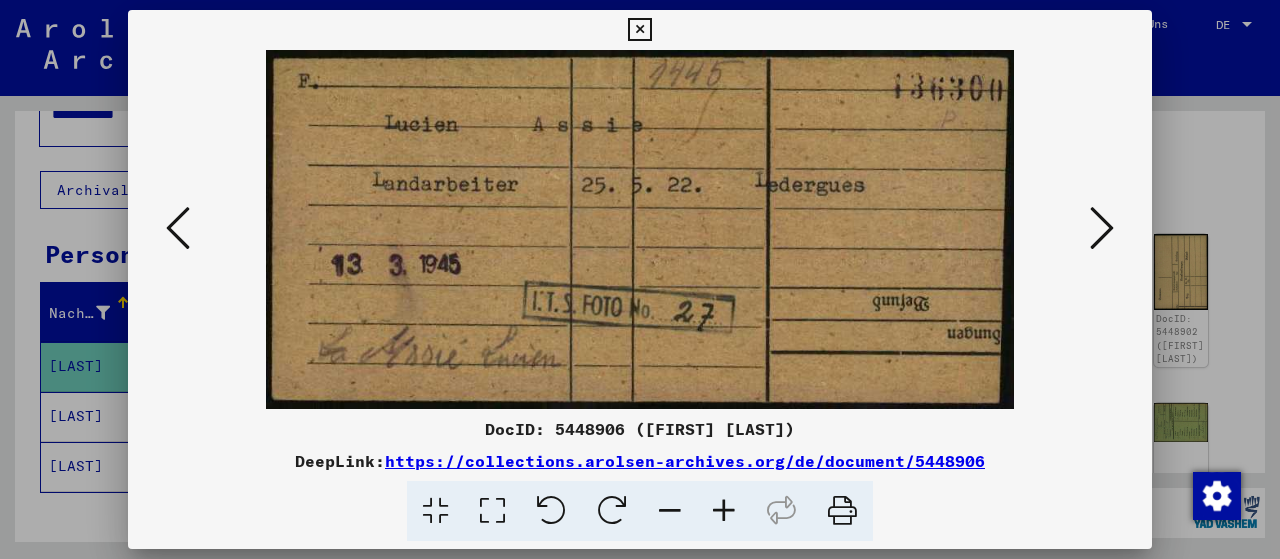 click at bounding box center (1102, 228) 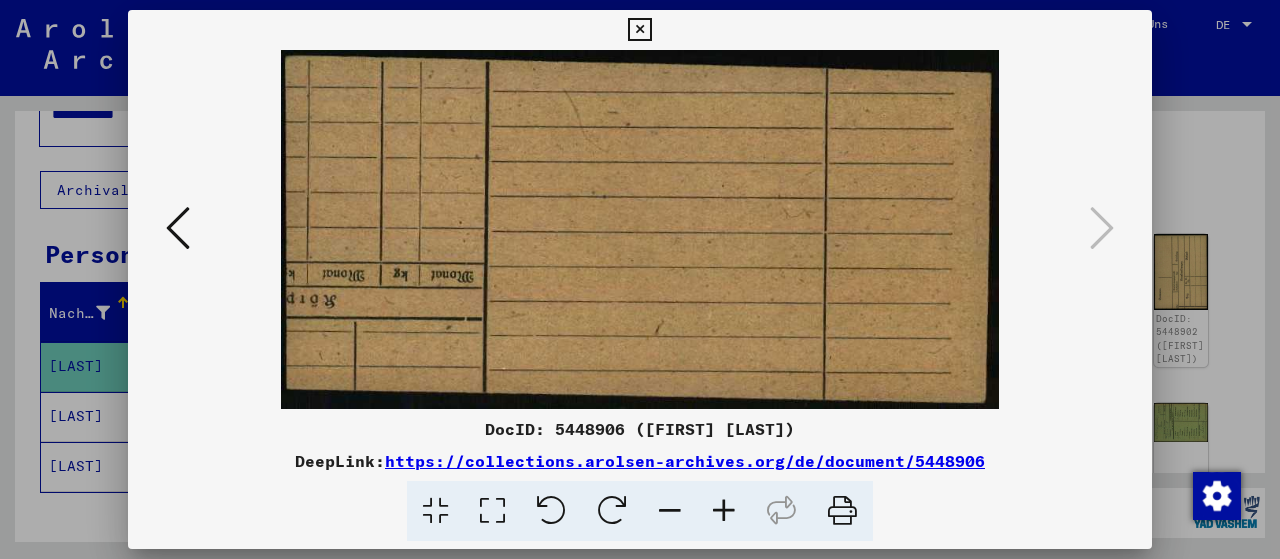 click at bounding box center [639, 30] 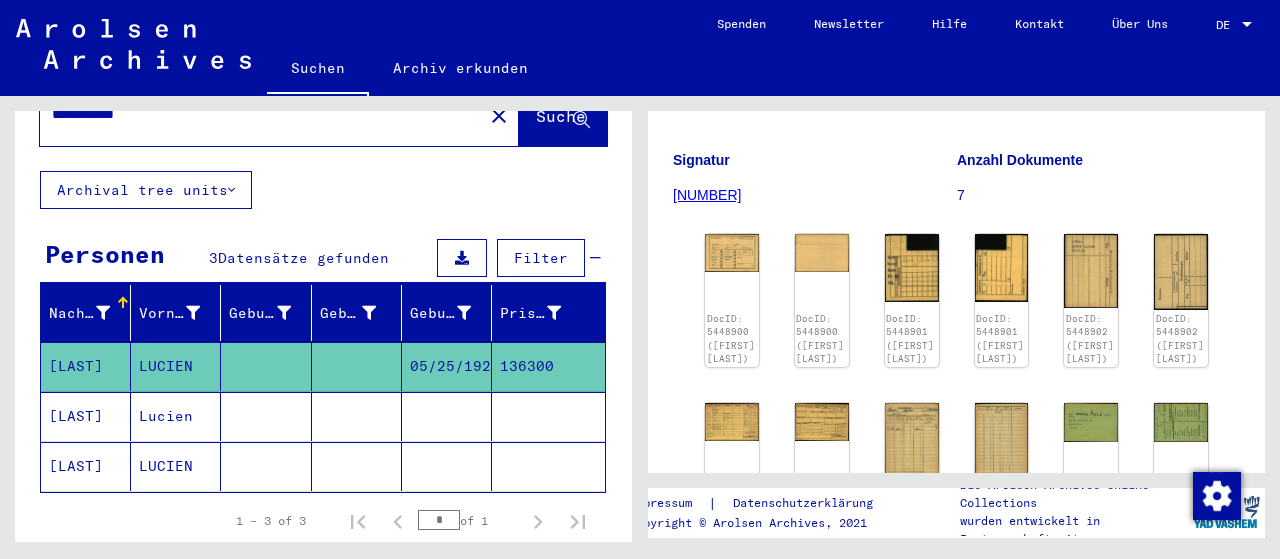 click on "Lucien" at bounding box center (176, 466) 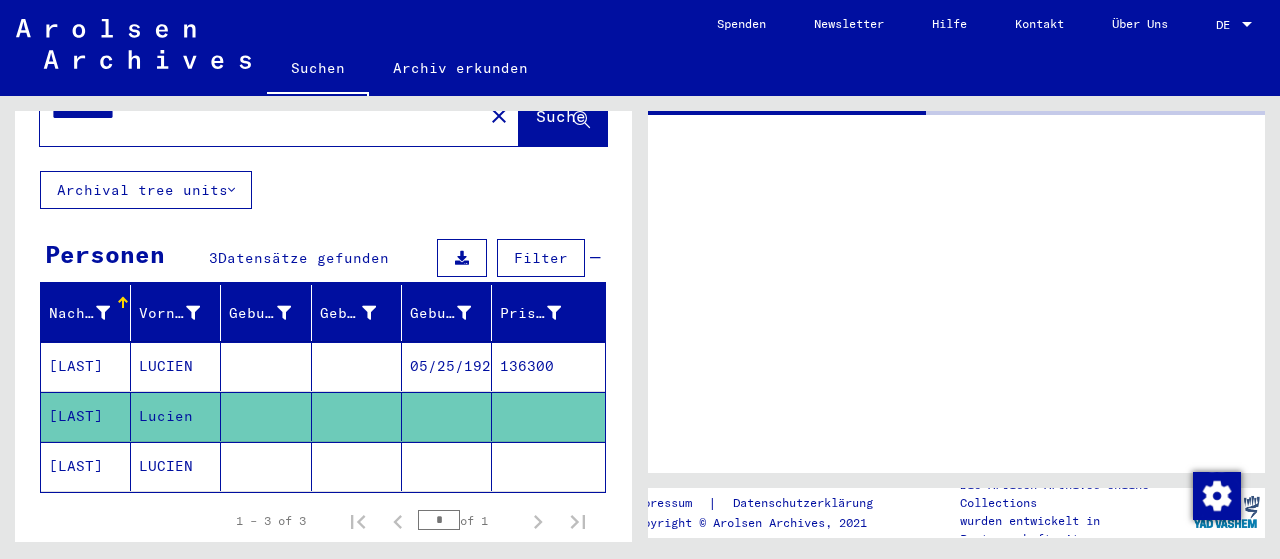 scroll, scrollTop: 0, scrollLeft: 0, axis: both 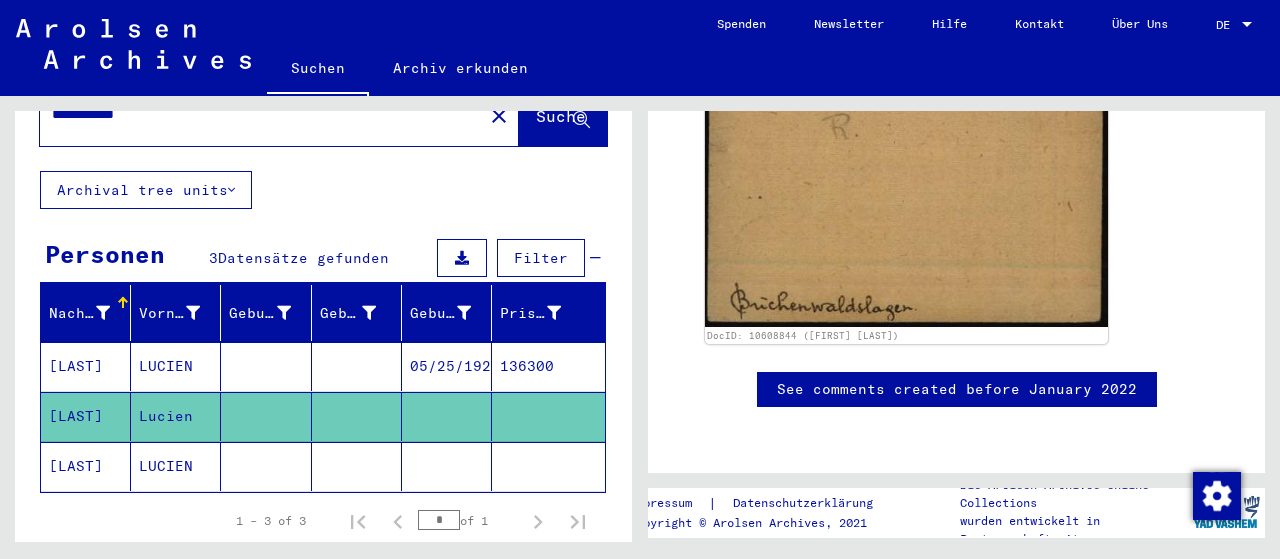 click on "LUCIEN" 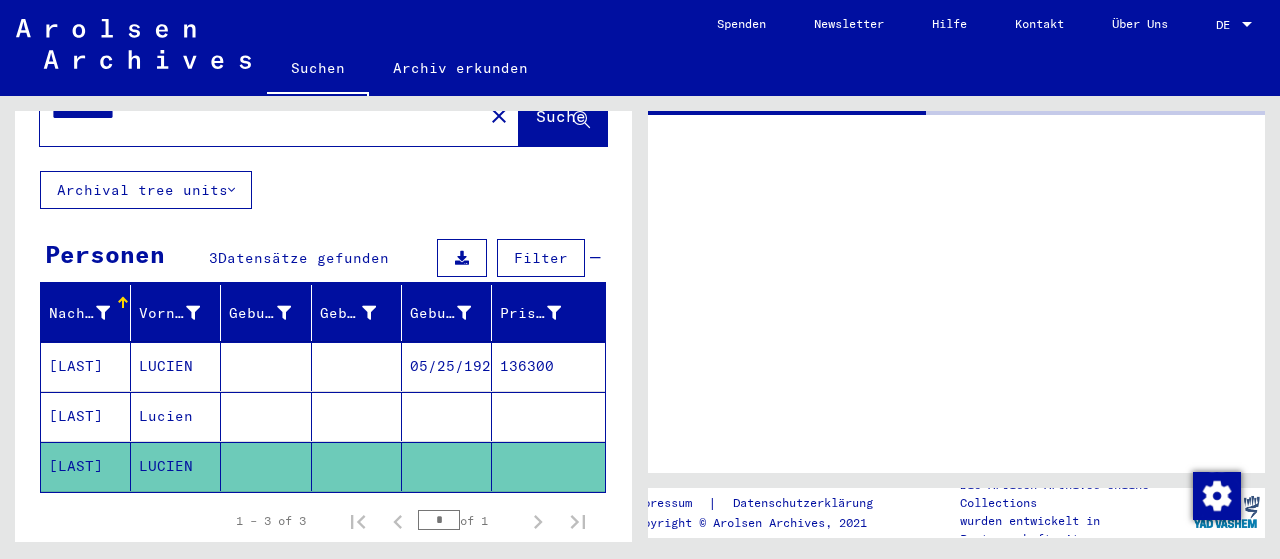 scroll, scrollTop: 0, scrollLeft: 0, axis: both 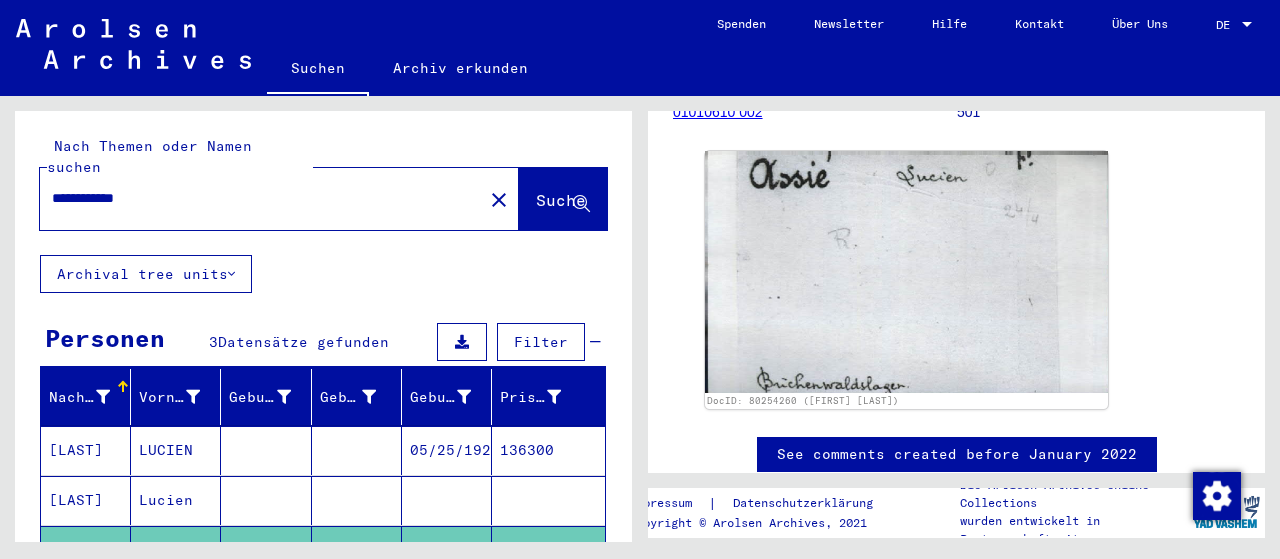 drag, startPoint x: 318, startPoint y: 173, endPoint x: 44, endPoint y: 157, distance: 274.46677 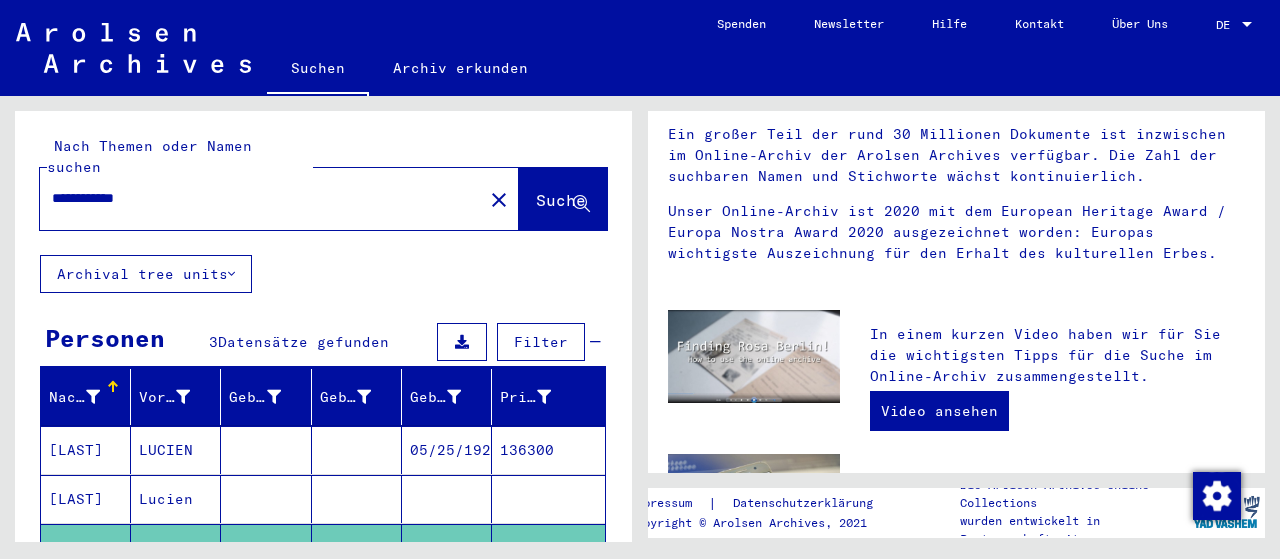 scroll, scrollTop: 0, scrollLeft: 0, axis: both 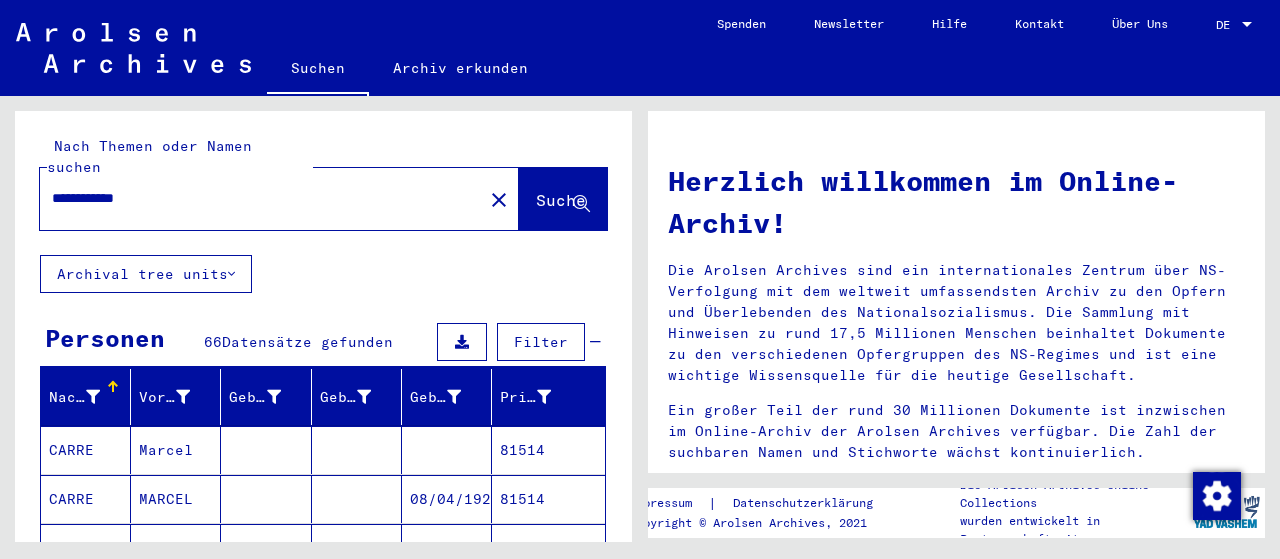 click on "Marcel" at bounding box center (176, 499) 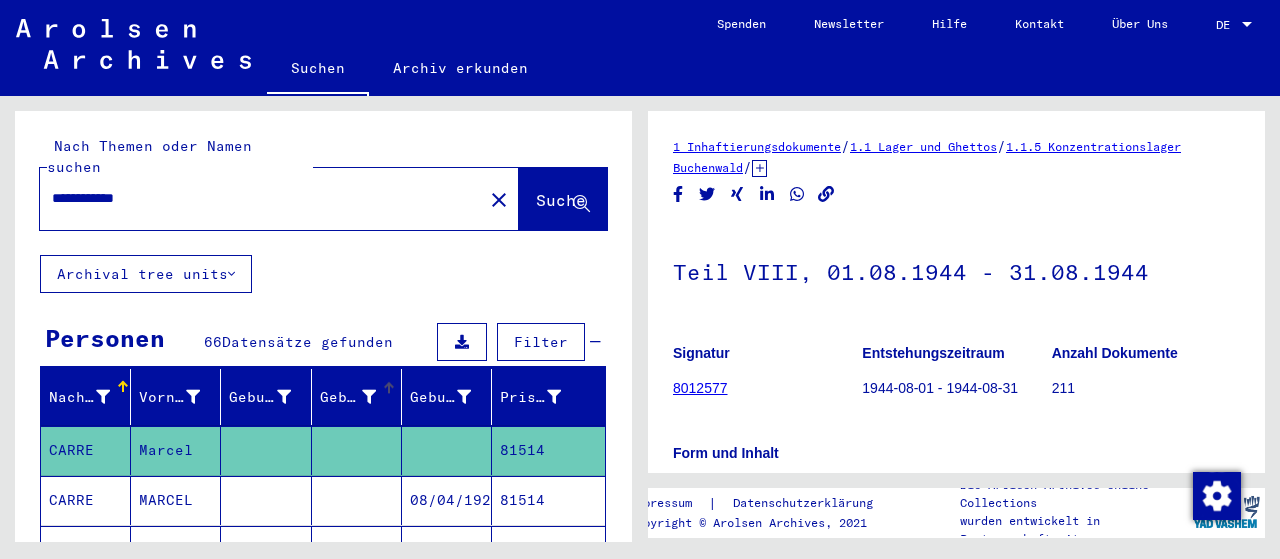 scroll, scrollTop: 0, scrollLeft: 0, axis: both 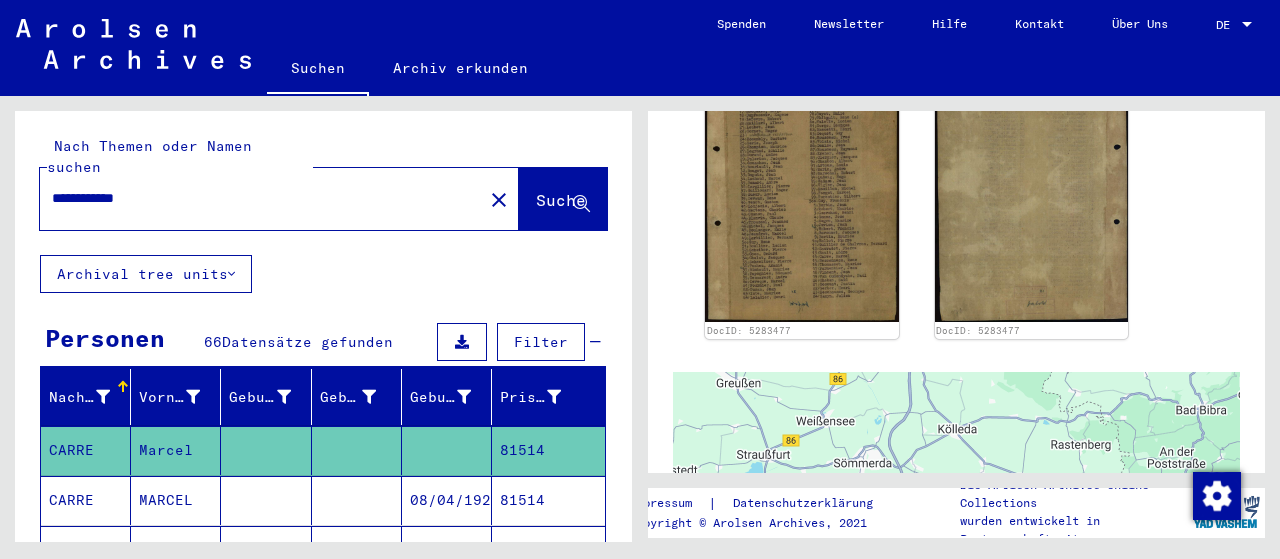 click on "MARCEL" at bounding box center [176, 550] 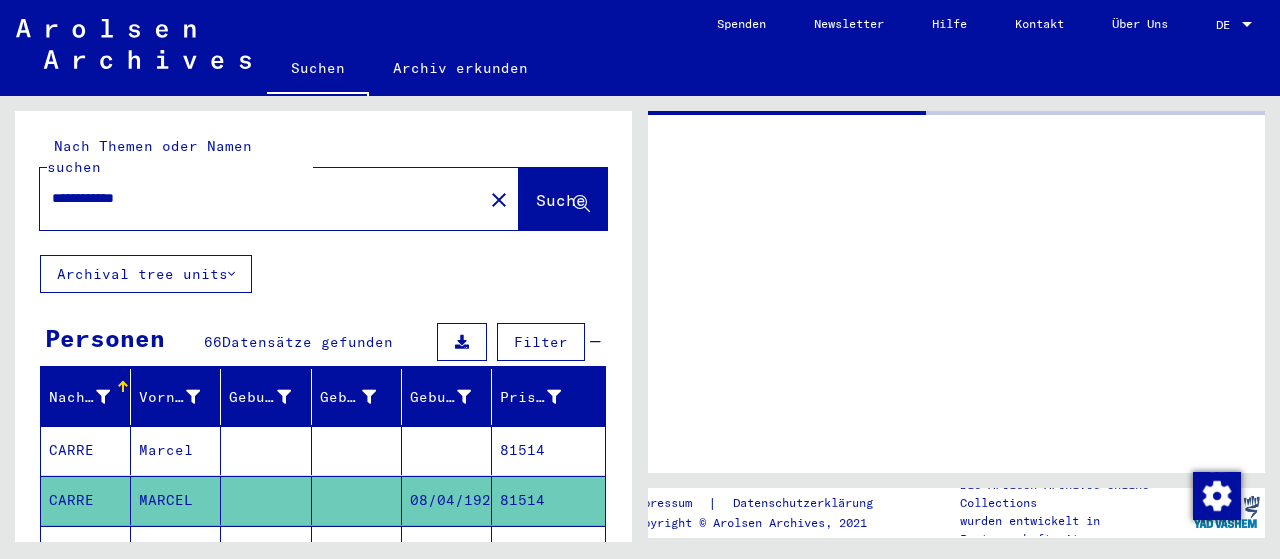 scroll, scrollTop: 0, scrollLeft: 0, axis: both 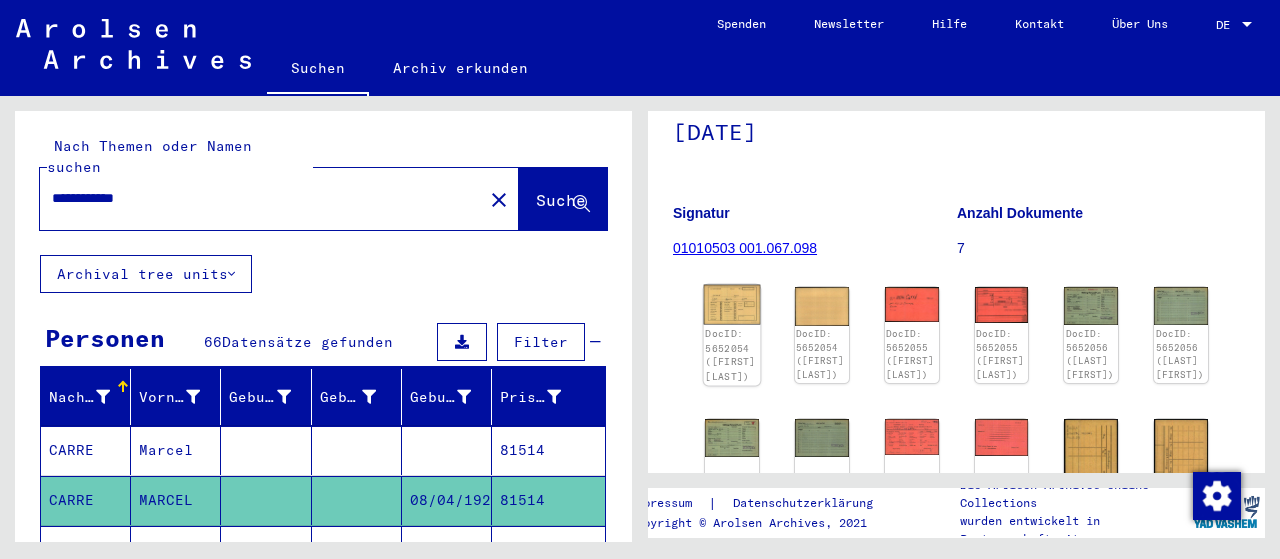click 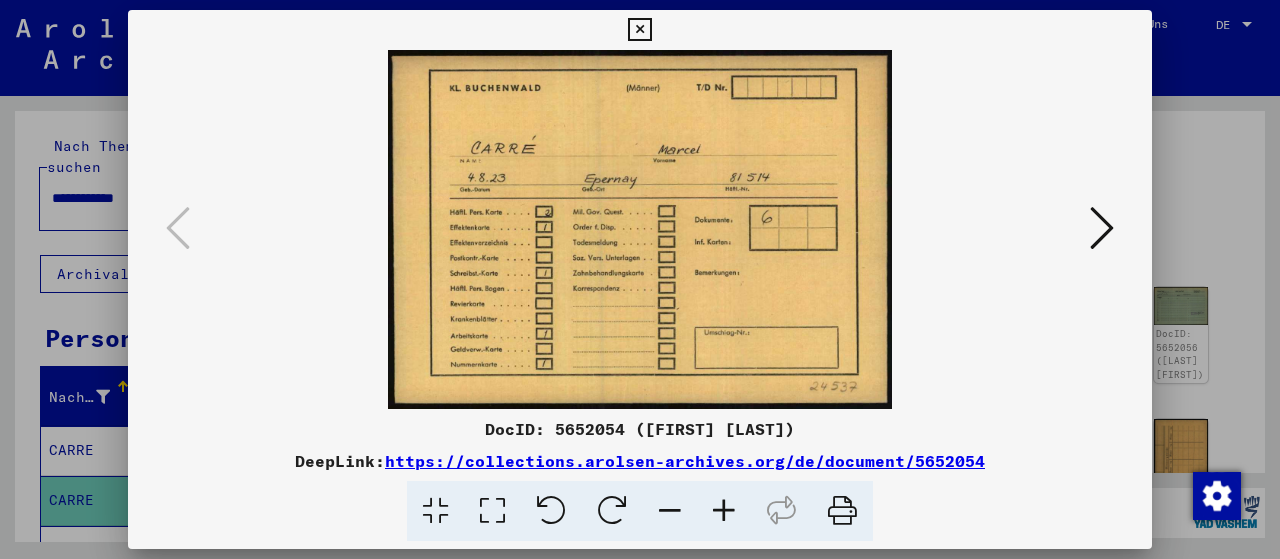 click at bounding box center [1102, 228] 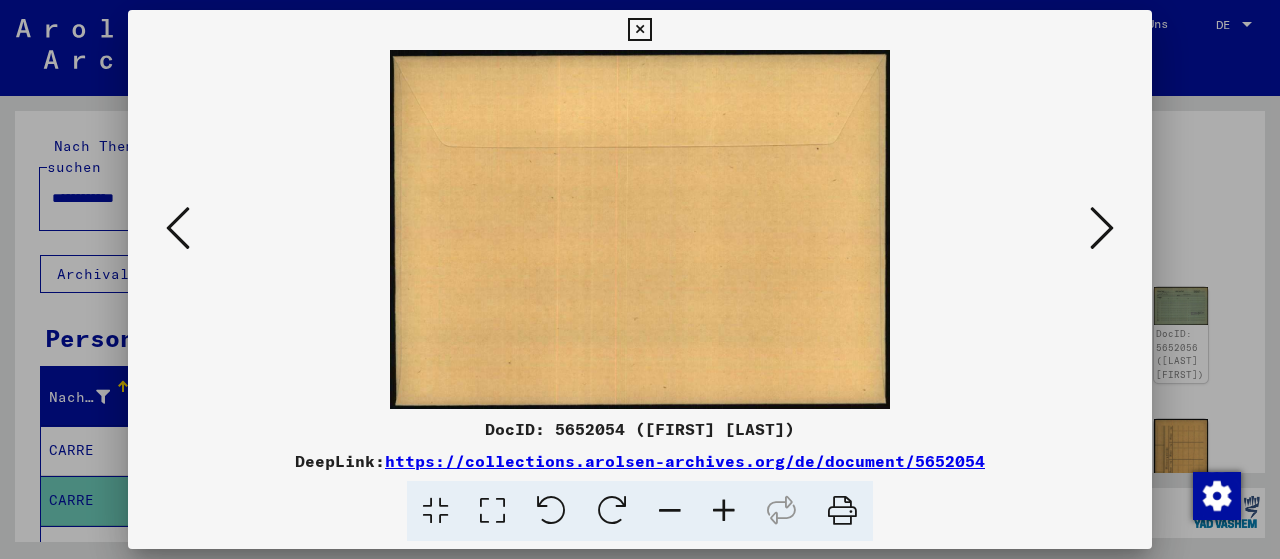 click at bounding box center (1102, 228) 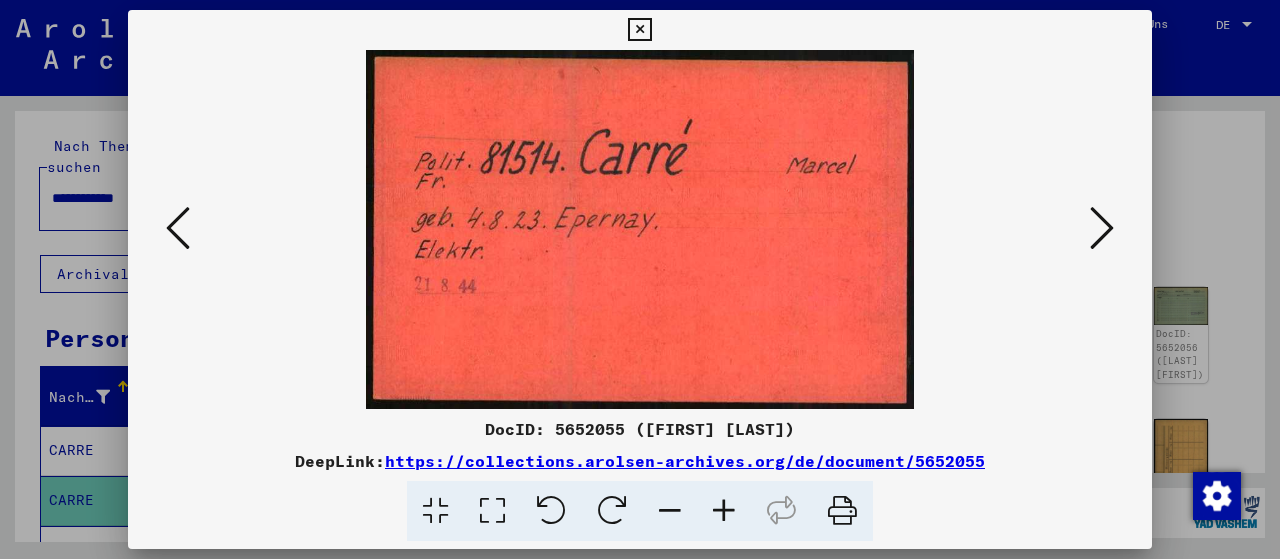 click at bounding box center (1102, 228) 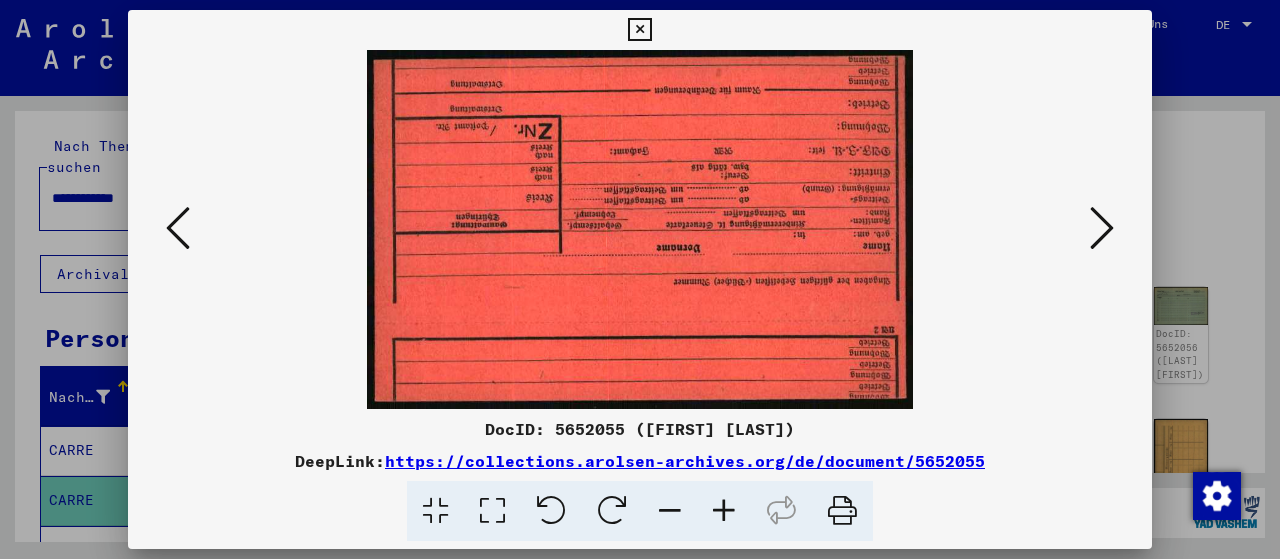 click at bounding box center (1102, 228) 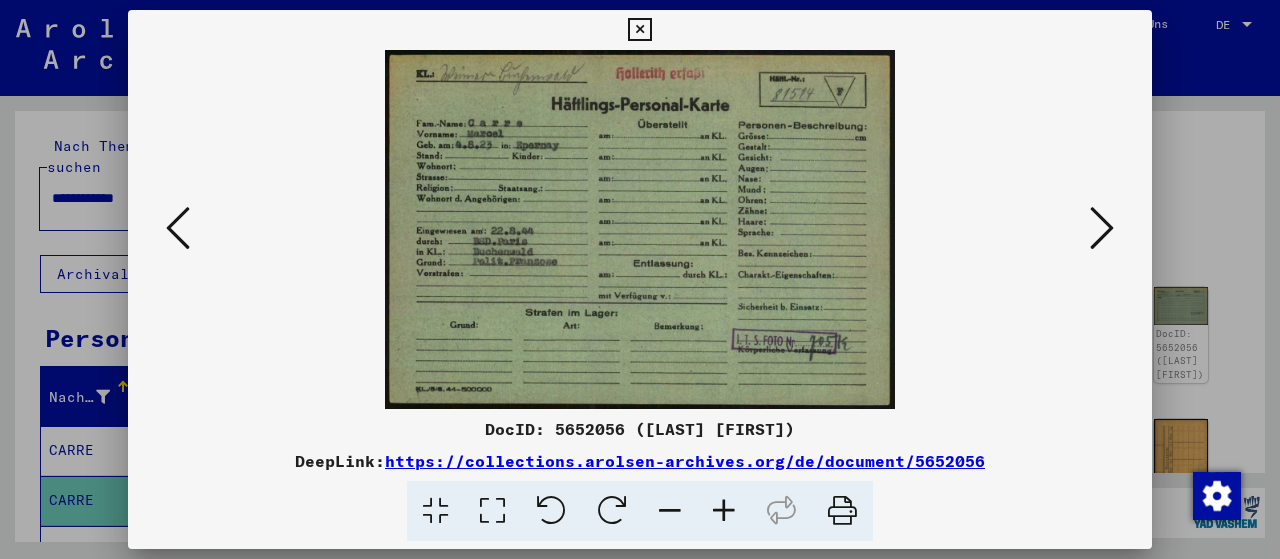 click at bounding box center [1102, 228] 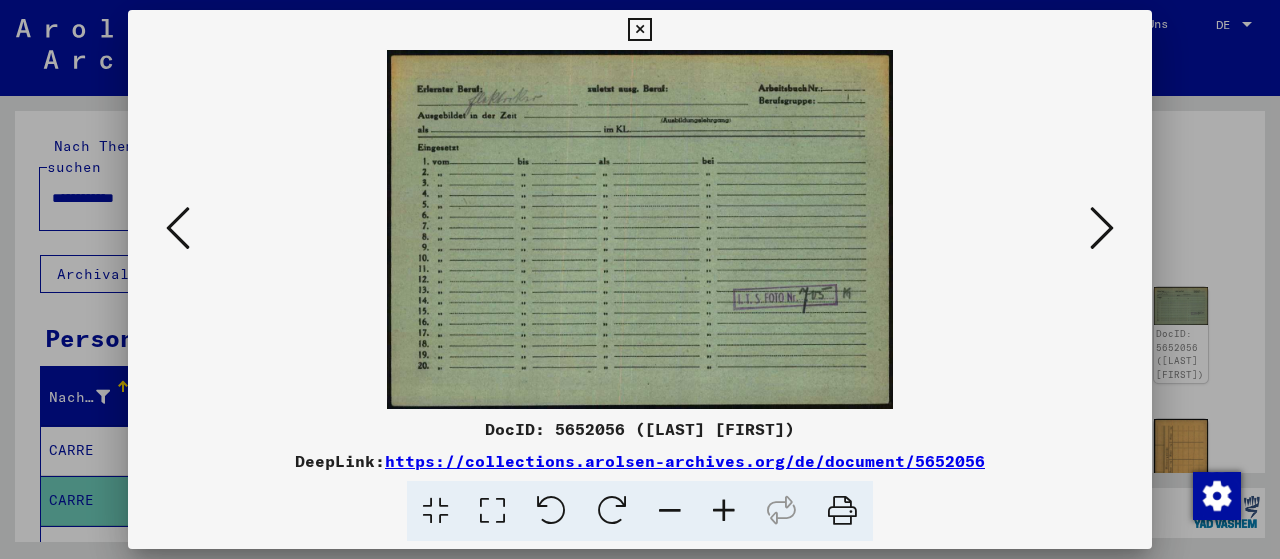 click at bounding box center [1102, 228] 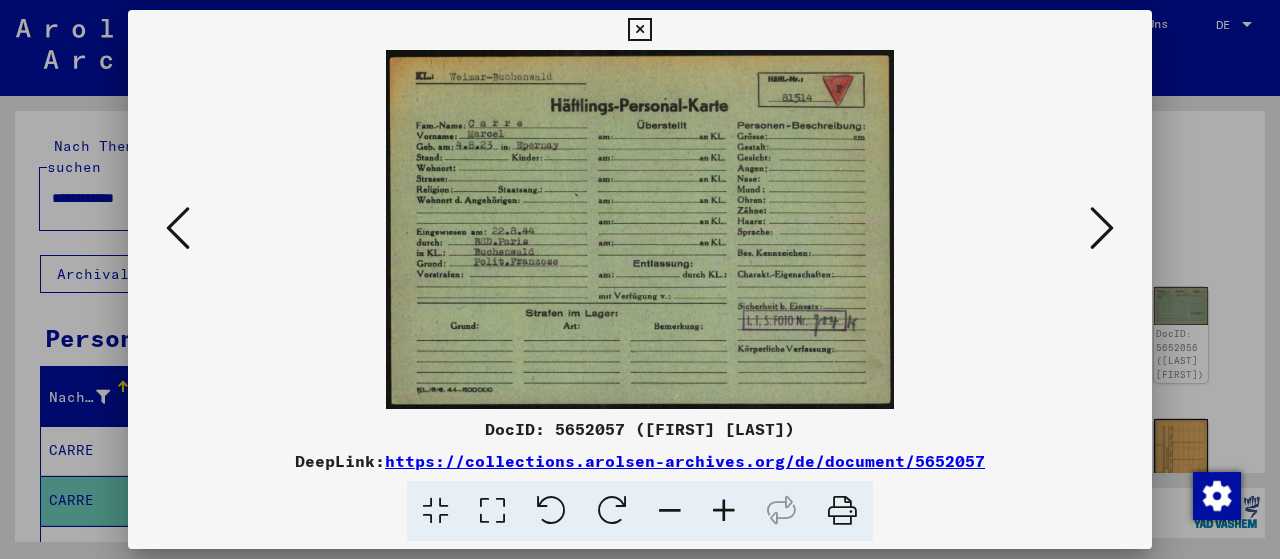 click at bounding box center [1102, 228] 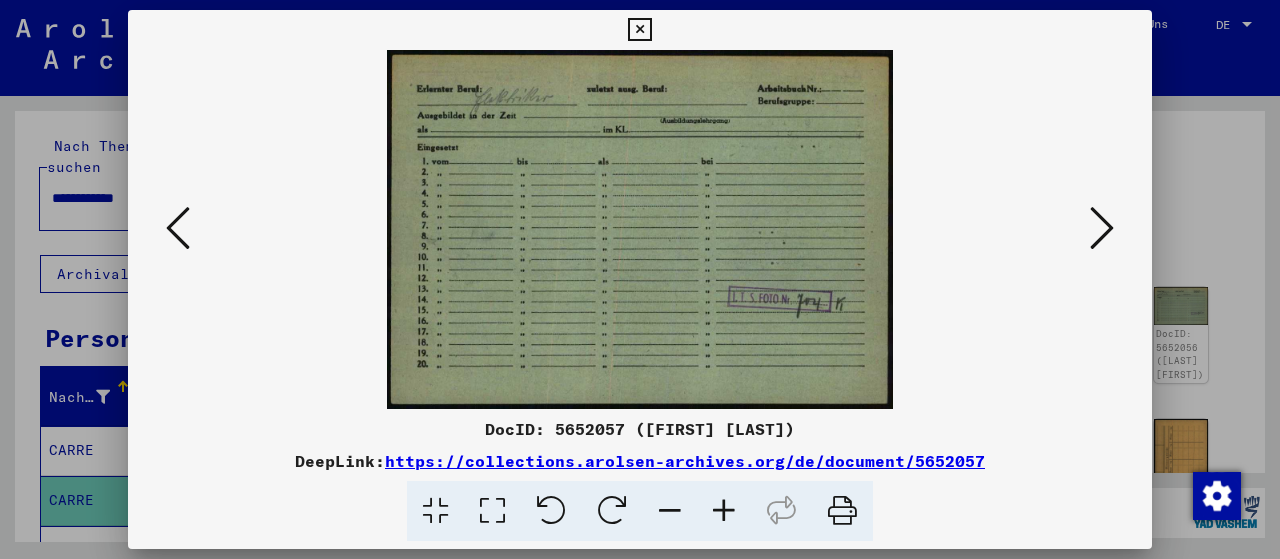 click at bounding box center (1102, 228) 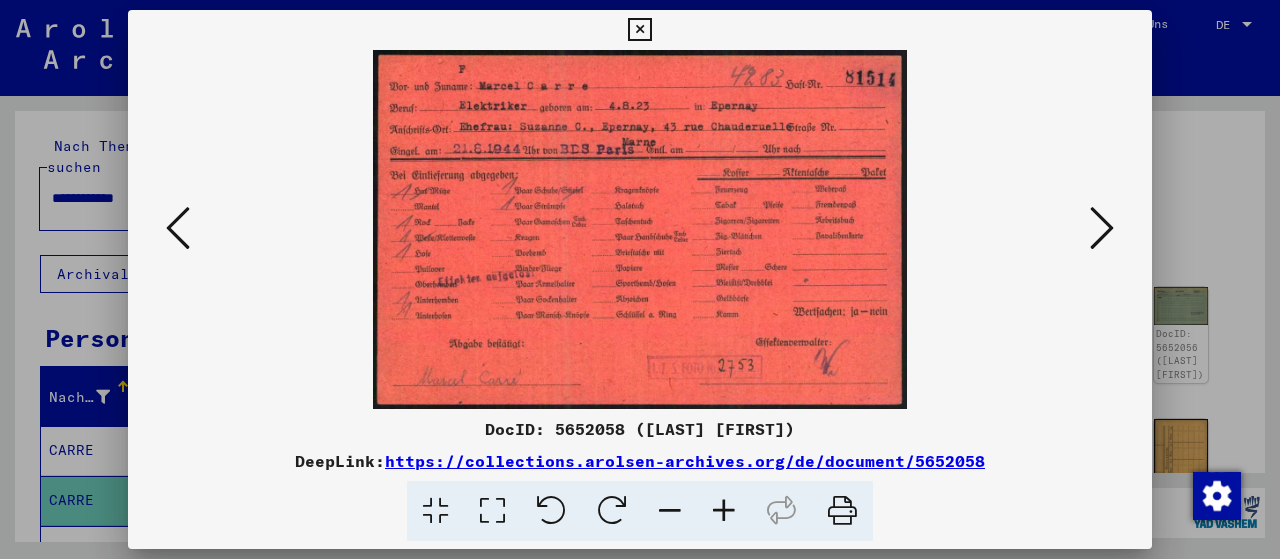 click at bounding box center [1102, 228] 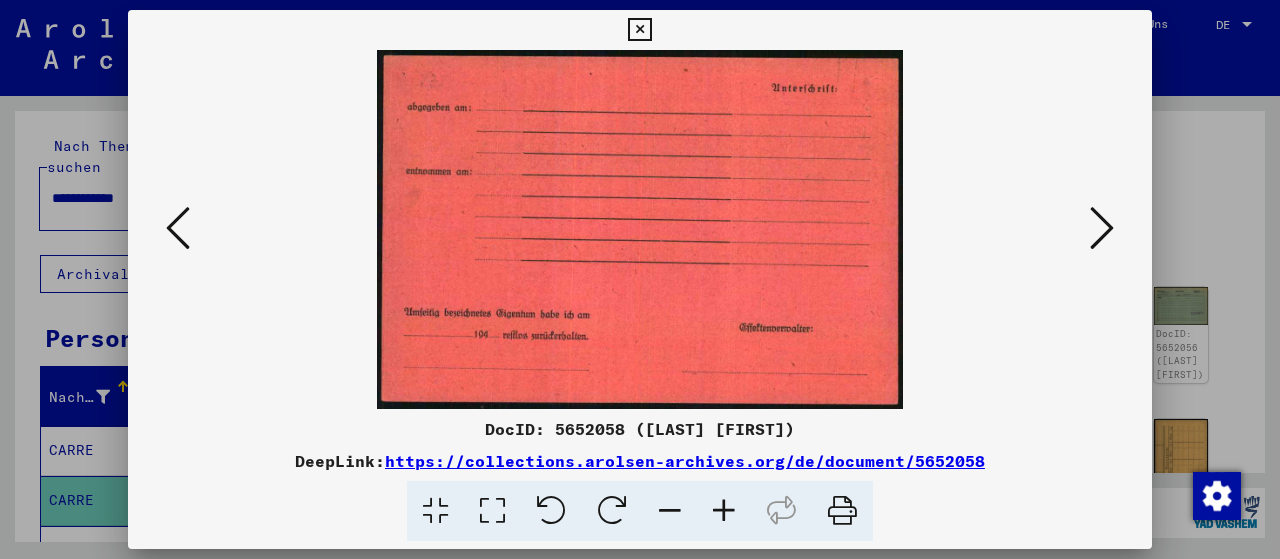 click at bounding box center (1102, 228) 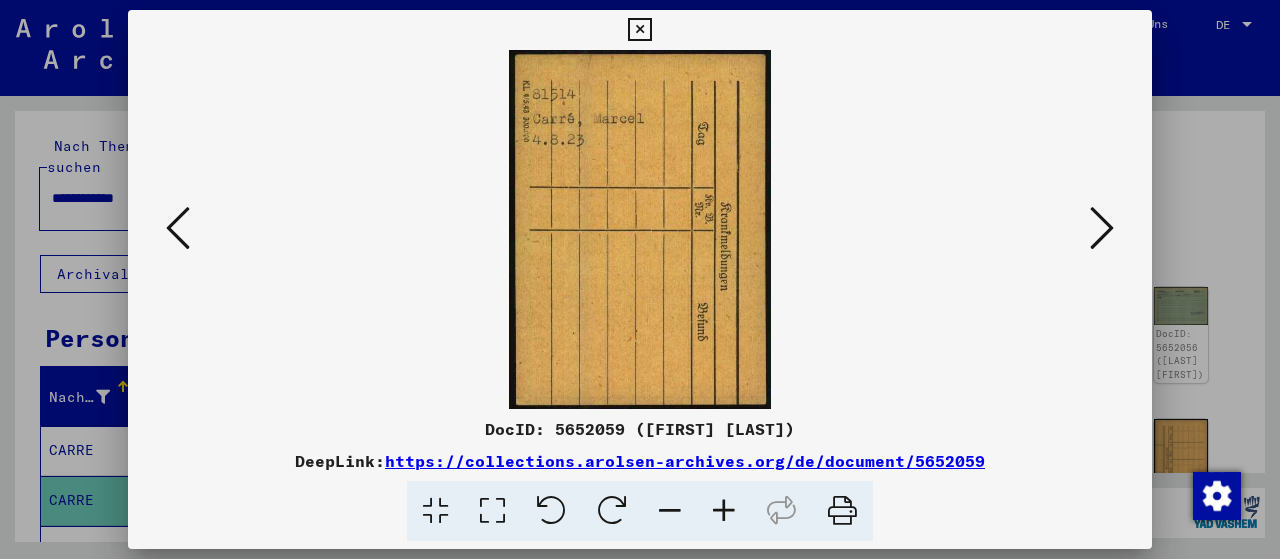 click at bounding box center [1102, 228] 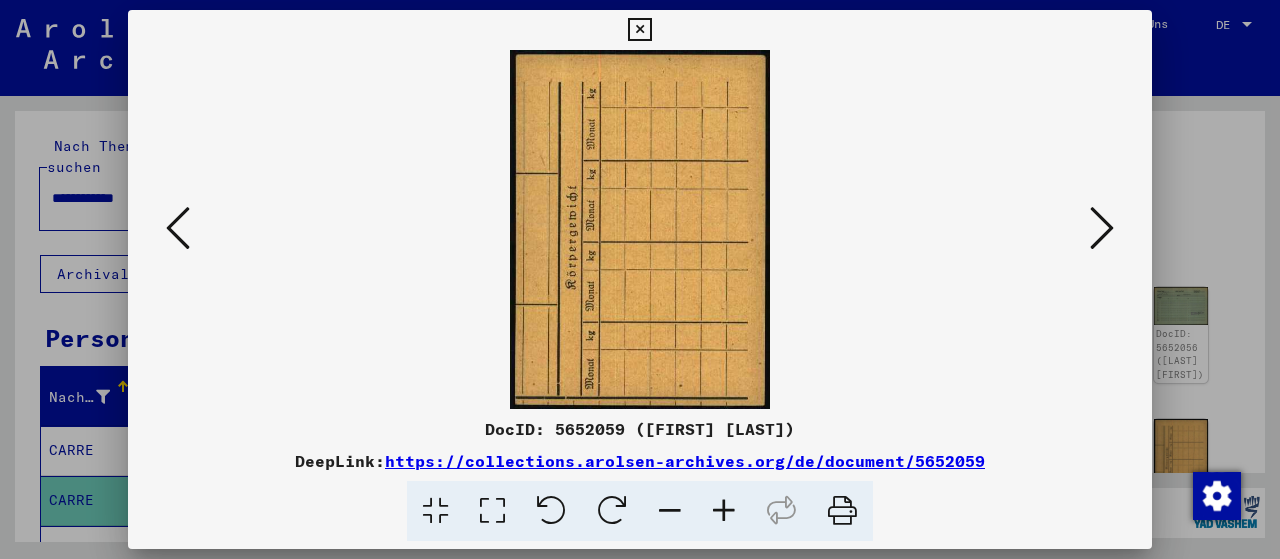click at bounding box center (1102, 228) 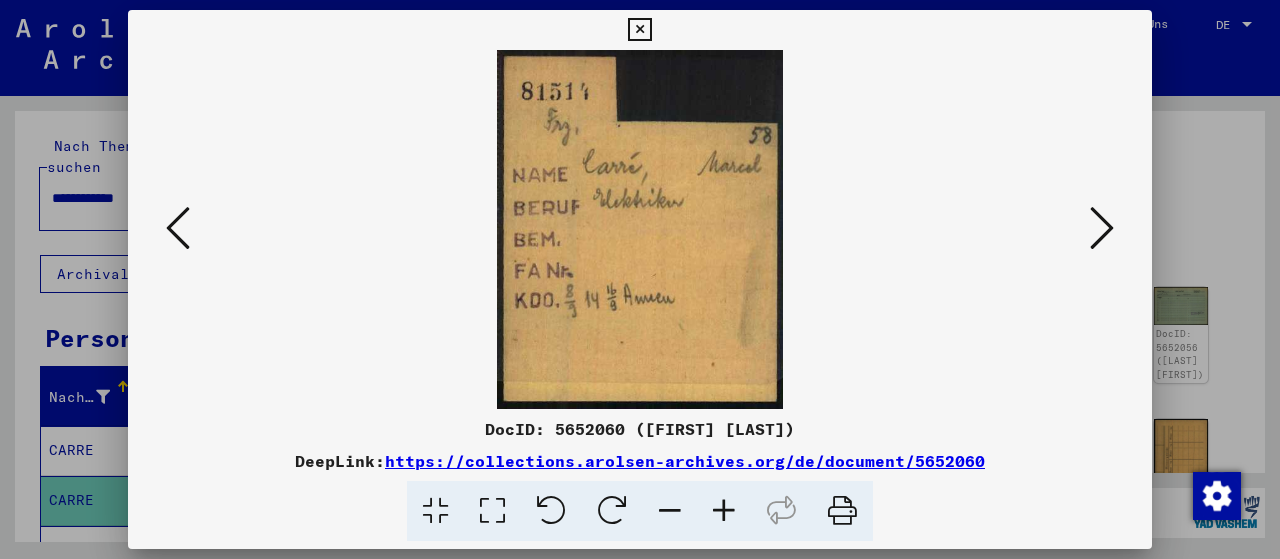 click at bounding box center [1102, 228] 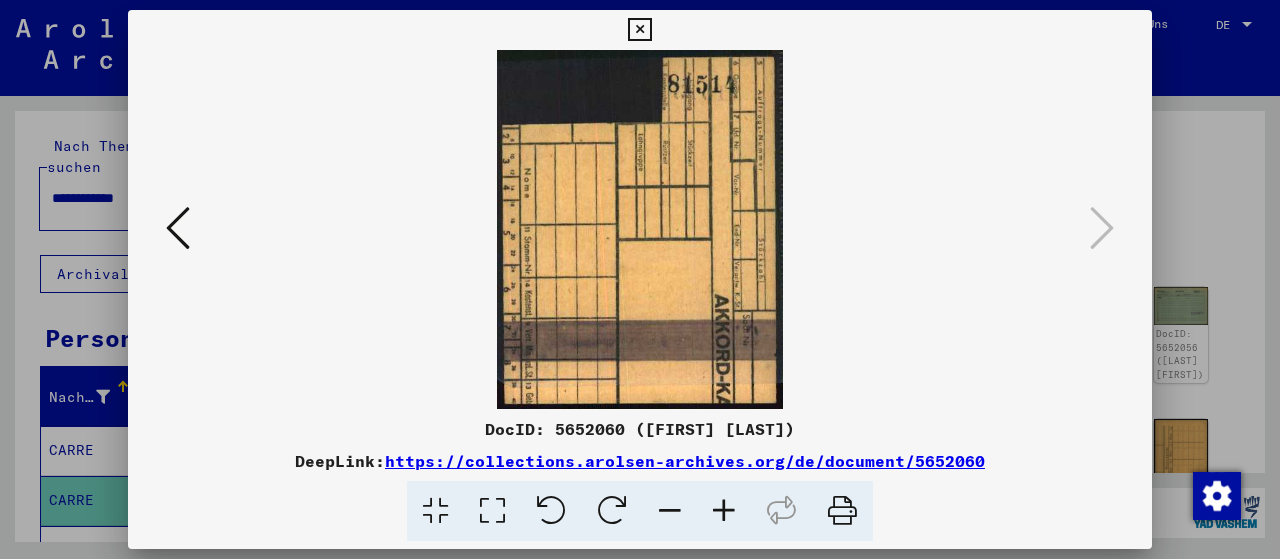 click at bounding box center [639, 30] 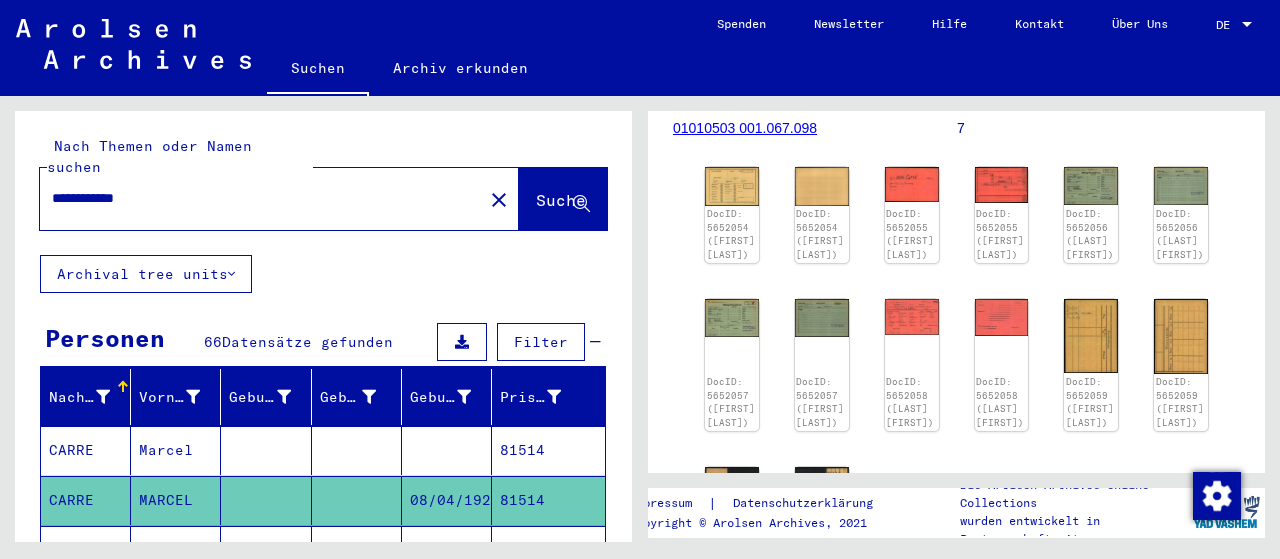 scroll, scrollTop: 298, scrollLeft: 0, axis: vertical 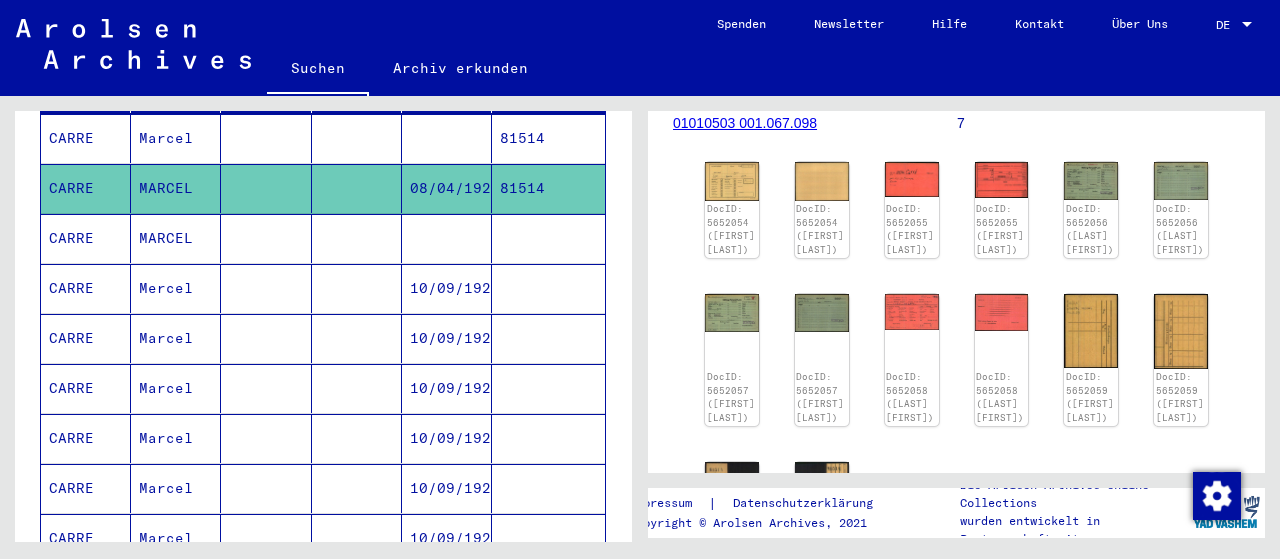 click on "MARCEL" at bounding box center (176, 288) 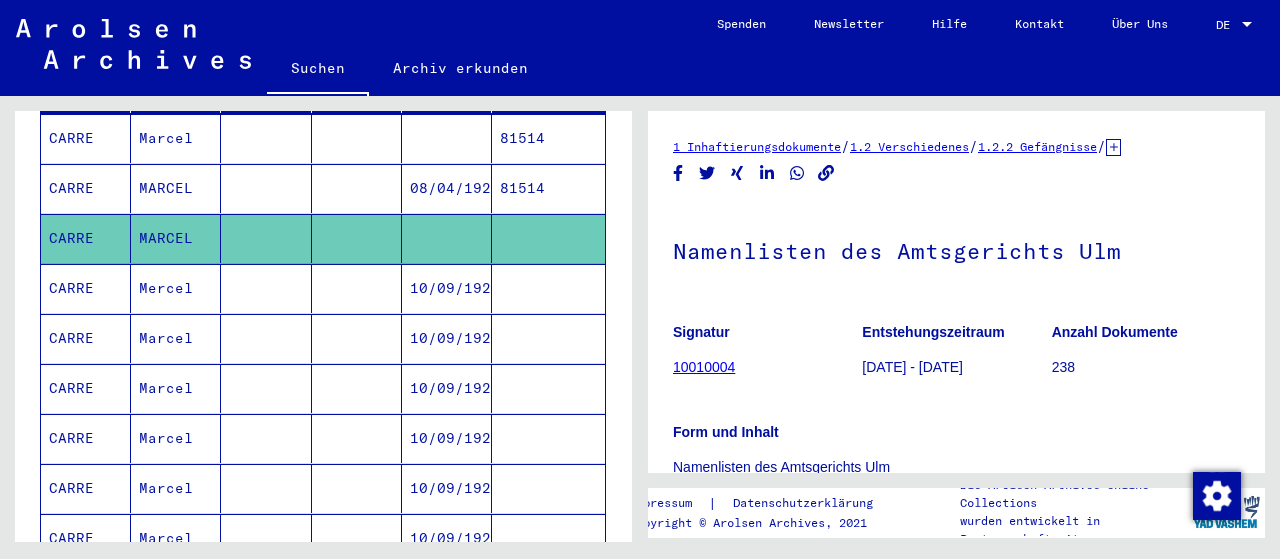scroll, scrollTop: 0, scrollLeft: 0, axis: both 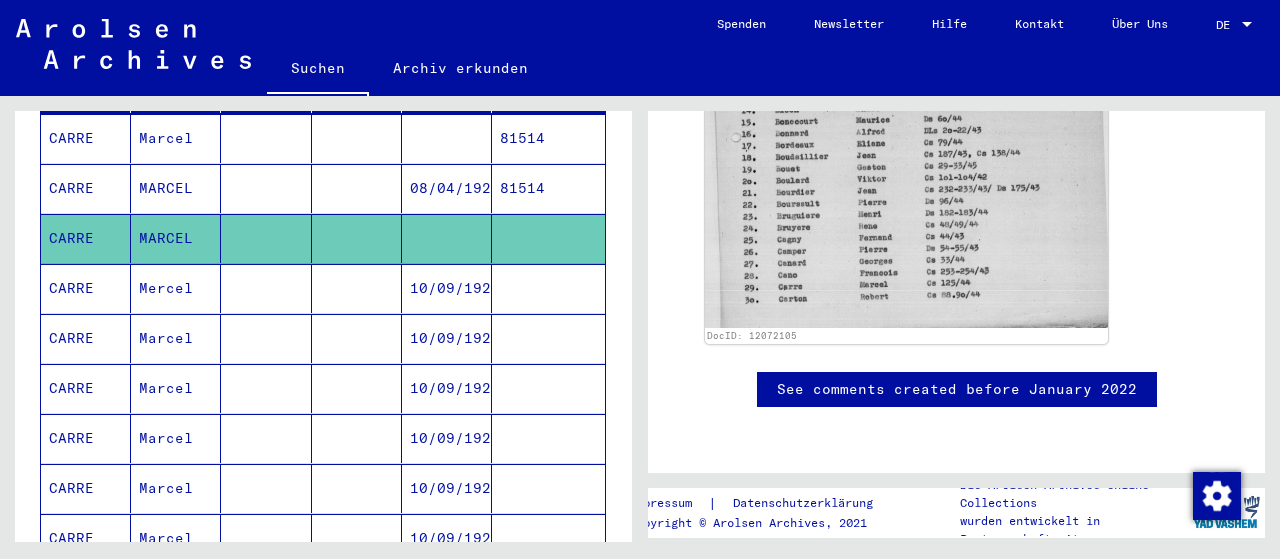 click on "Mercel" at bounding box center (176, 338) 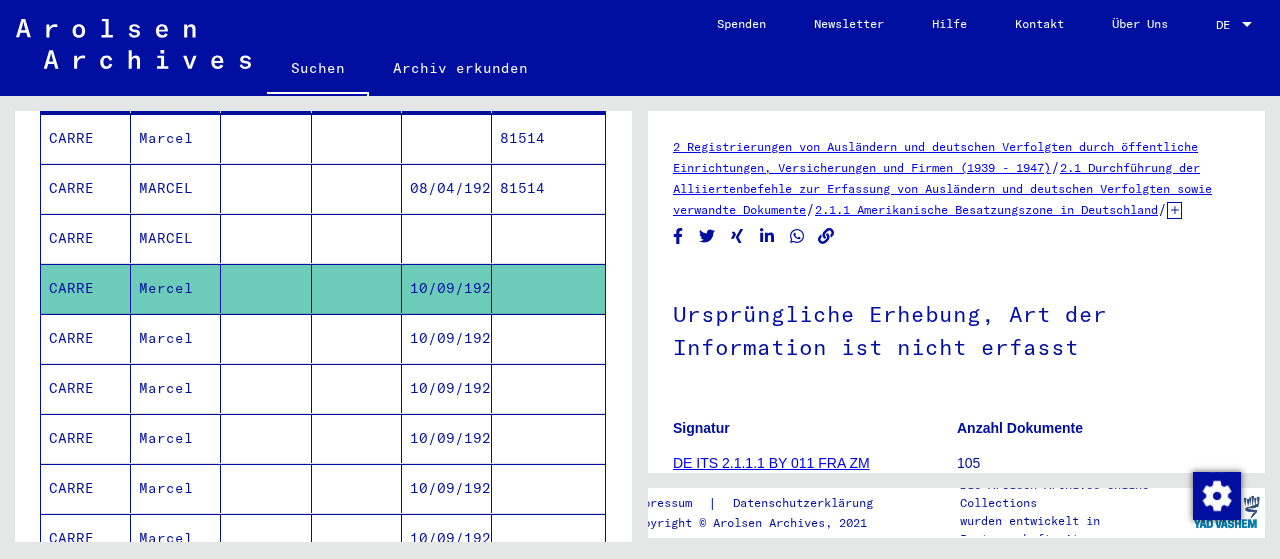 scroll, scrollTop: 0, scrollLeft: 0, axis: both 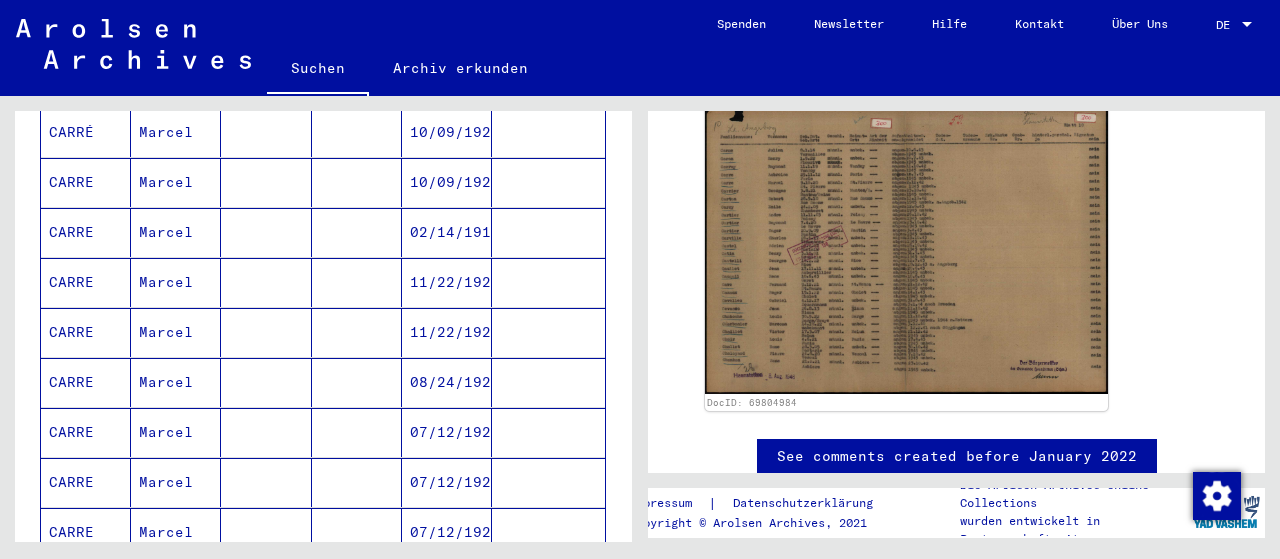 click on "08/24/1924" at bounding box center [447, 432] 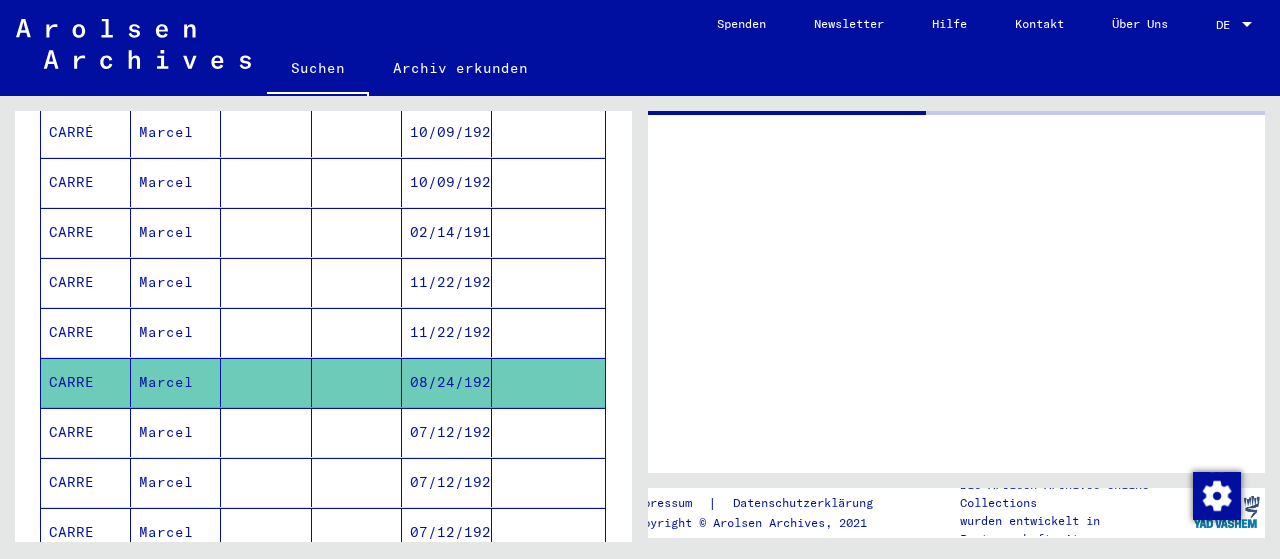 scroll, scrollTop: 0, scrollLeft: 0, axis: both 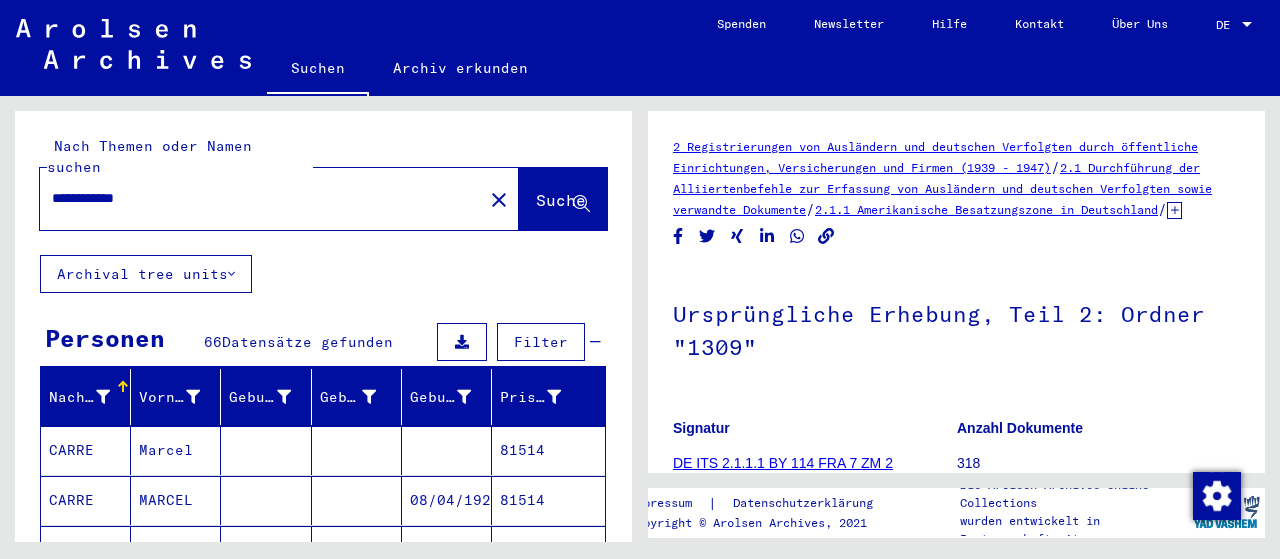 click on "close" 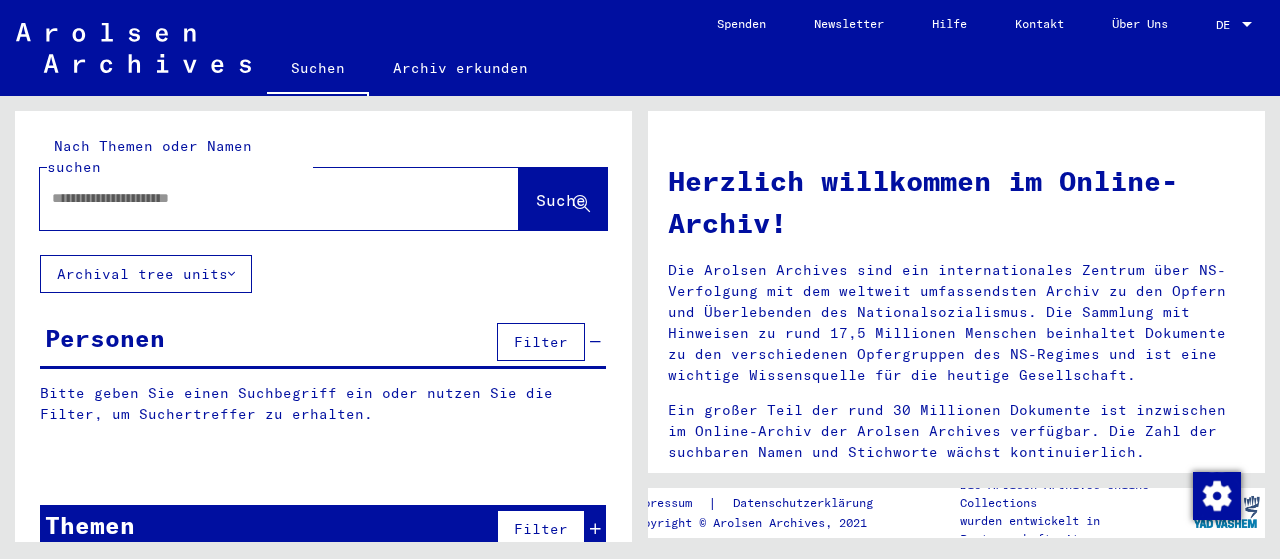 click at bounding box center (255, 198) 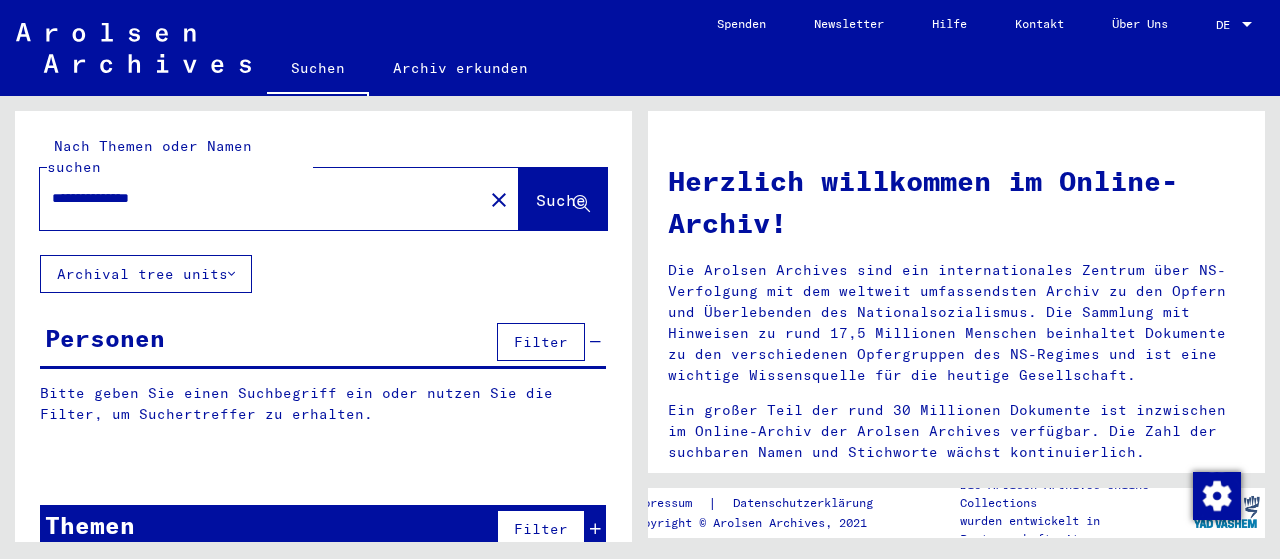 type on "**********" 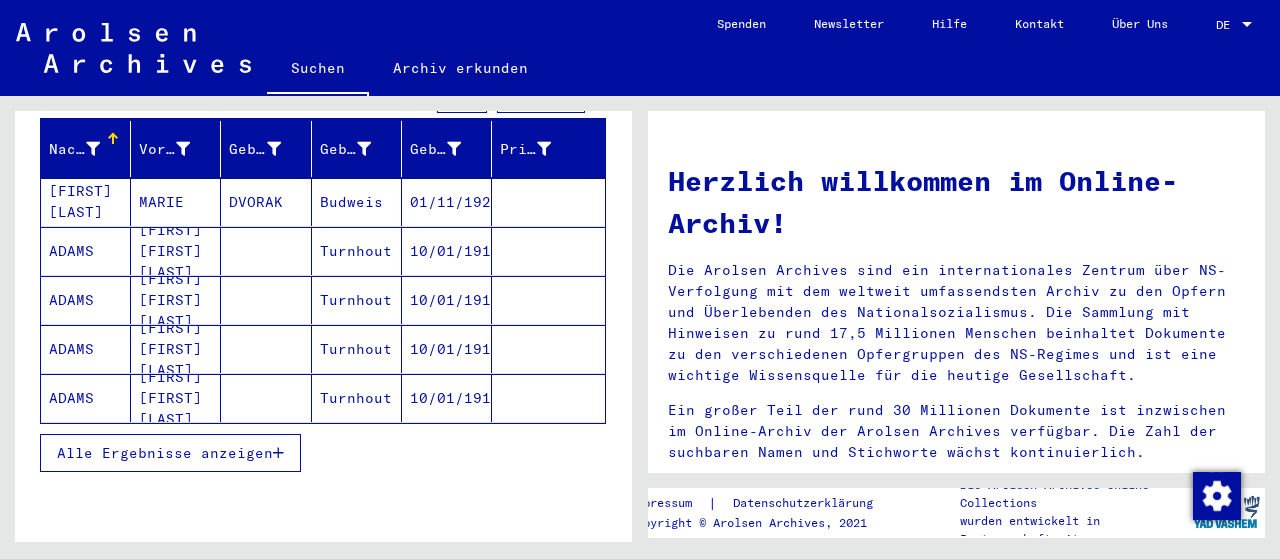 scroll, scrollTop: 272, scrollLeft: 0, axis: vertical 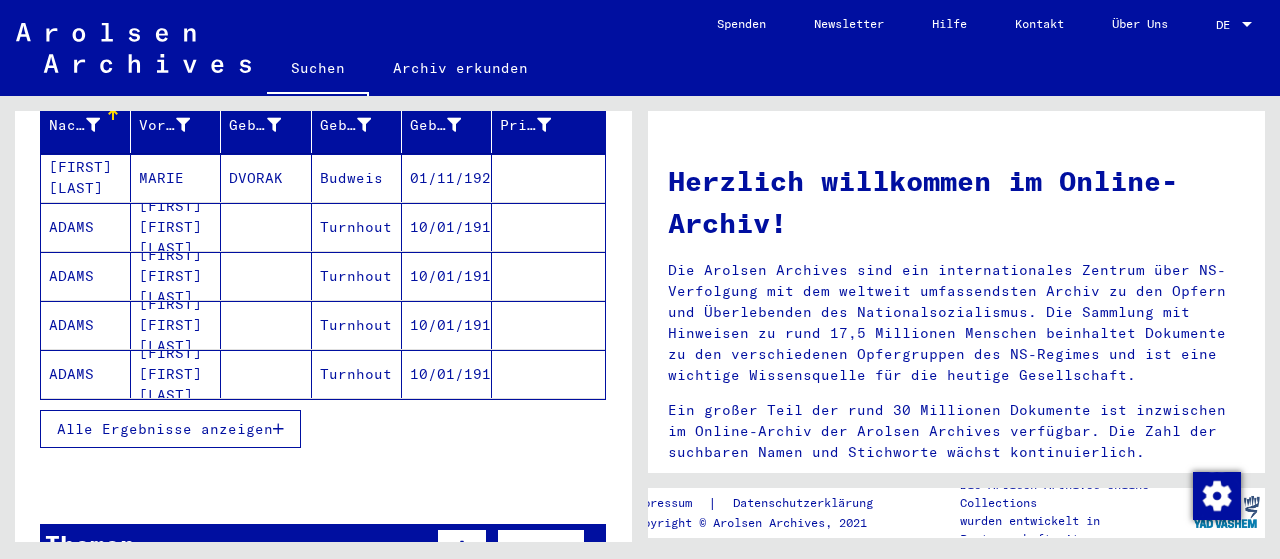 click on "Alle Ergebnisse anzeigen" at bounding box center [165, 429] 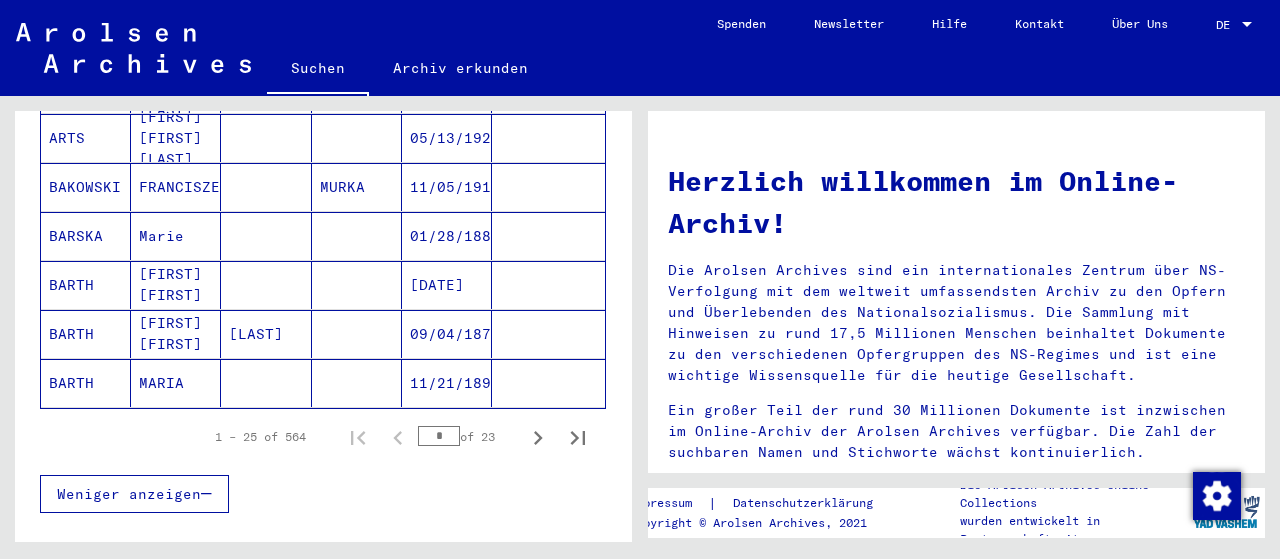 scroll, scrollTop: 1346, scrollLeft: 0, axis: vertical 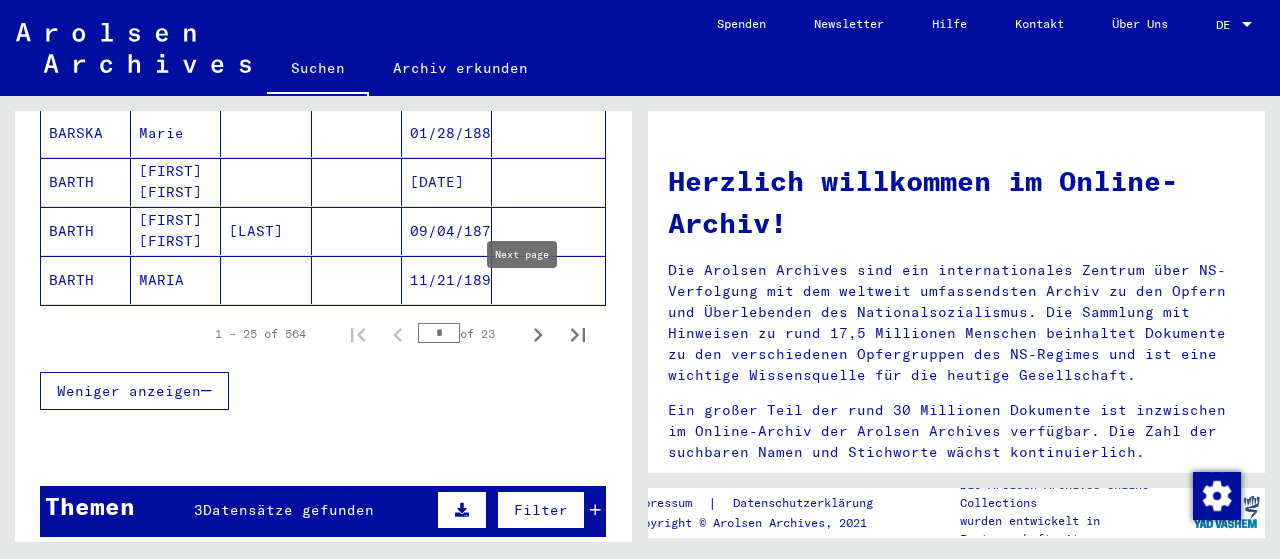 click 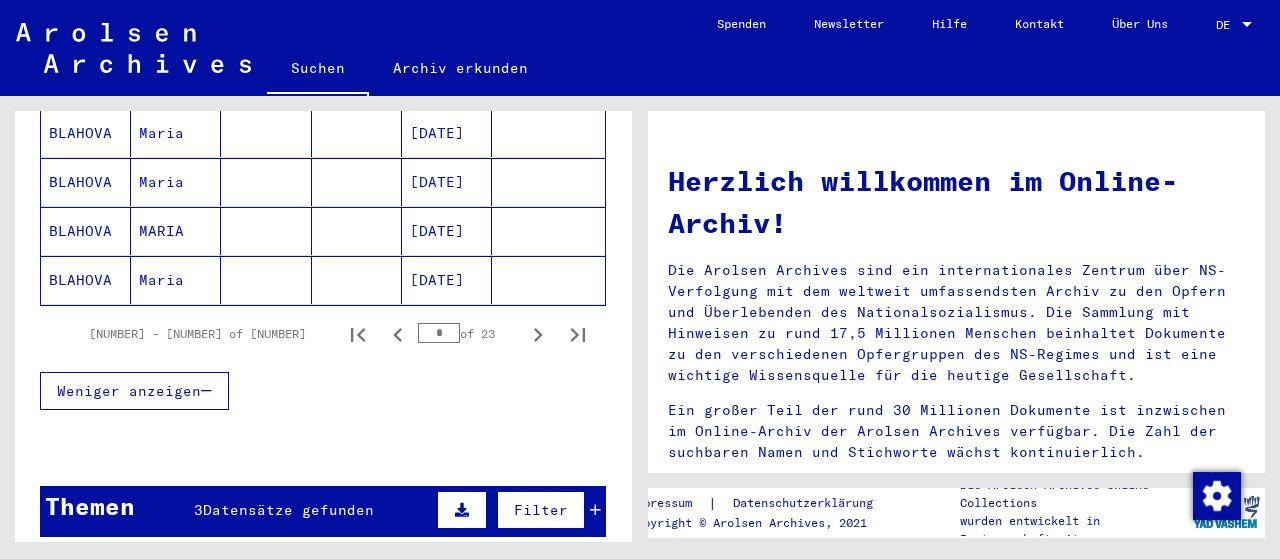 click 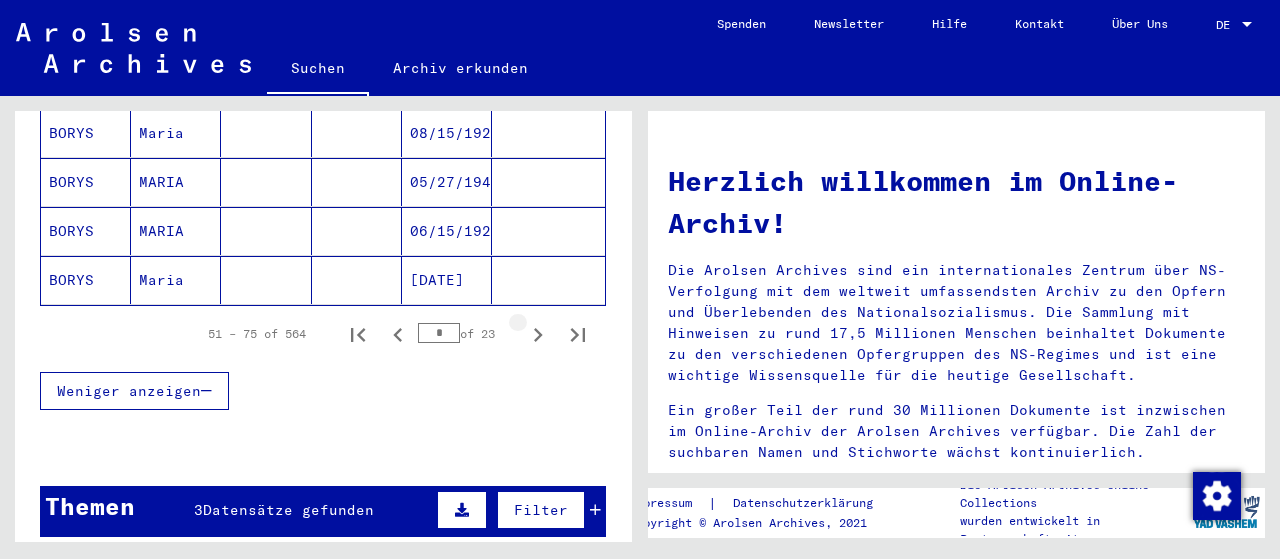 click 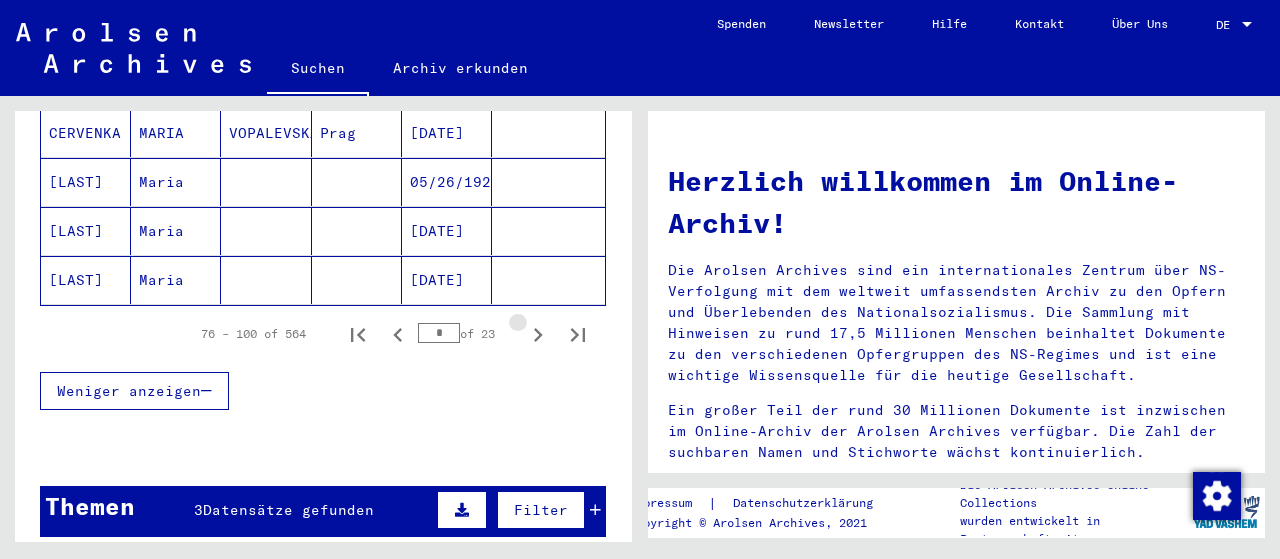 click 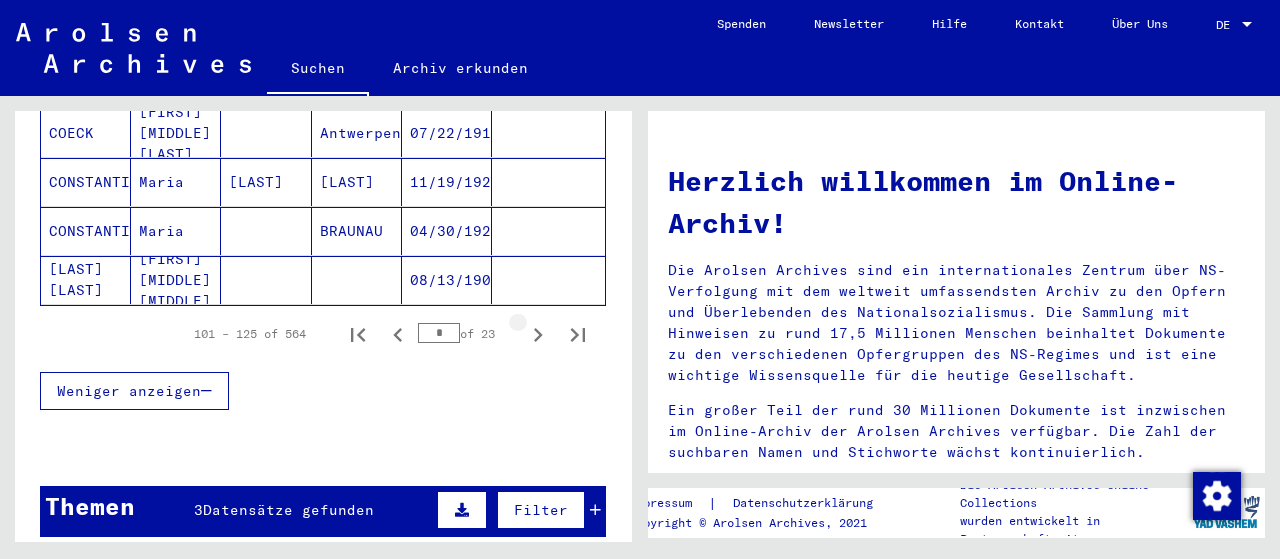click 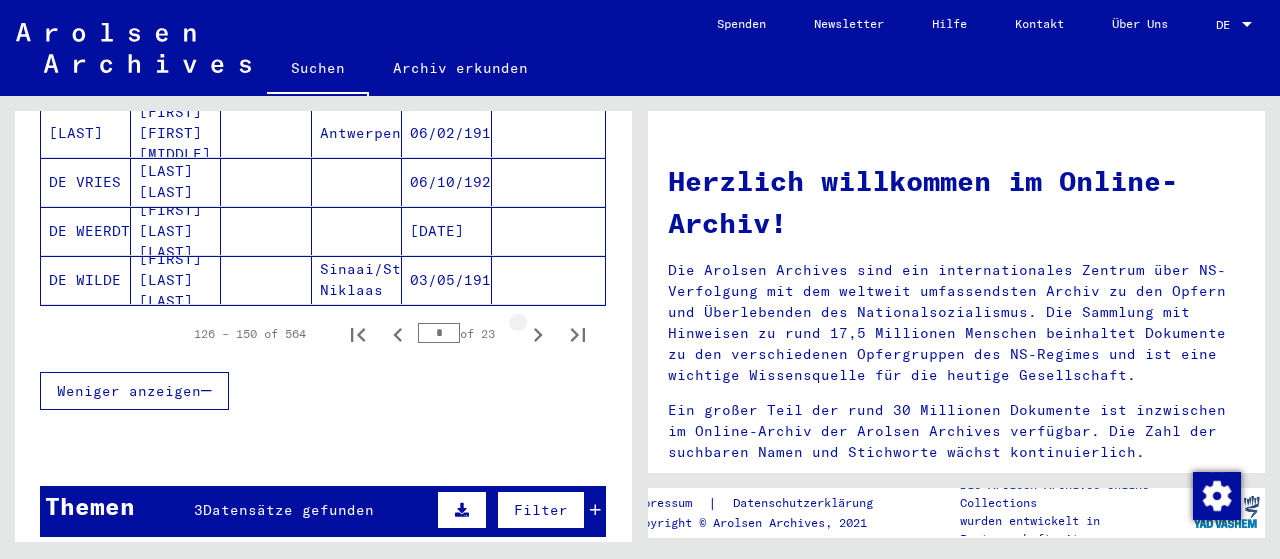 click 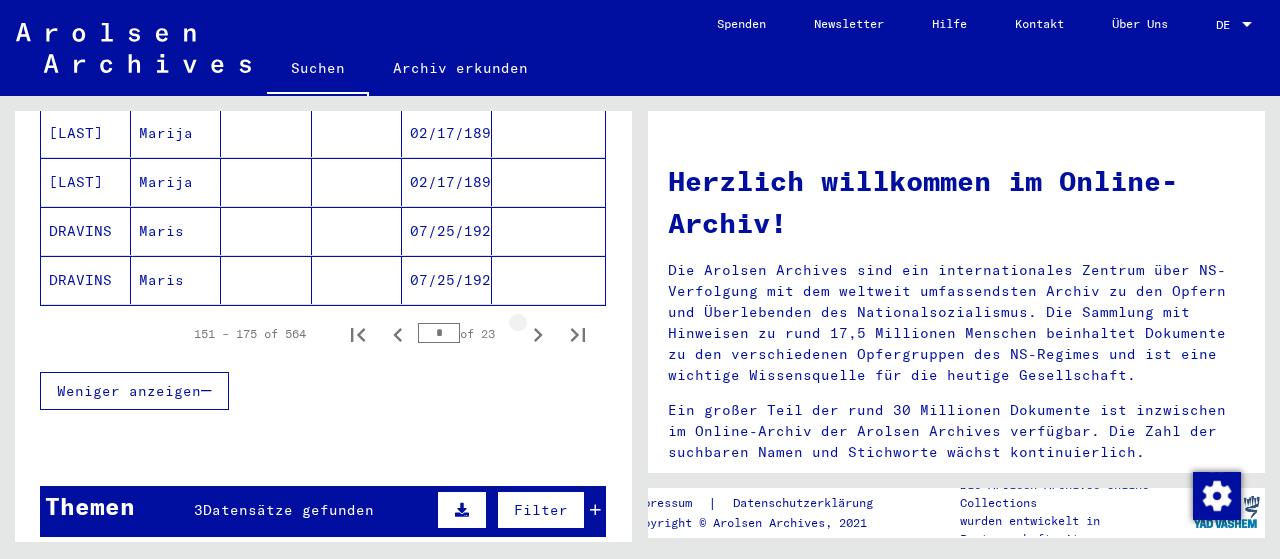 click 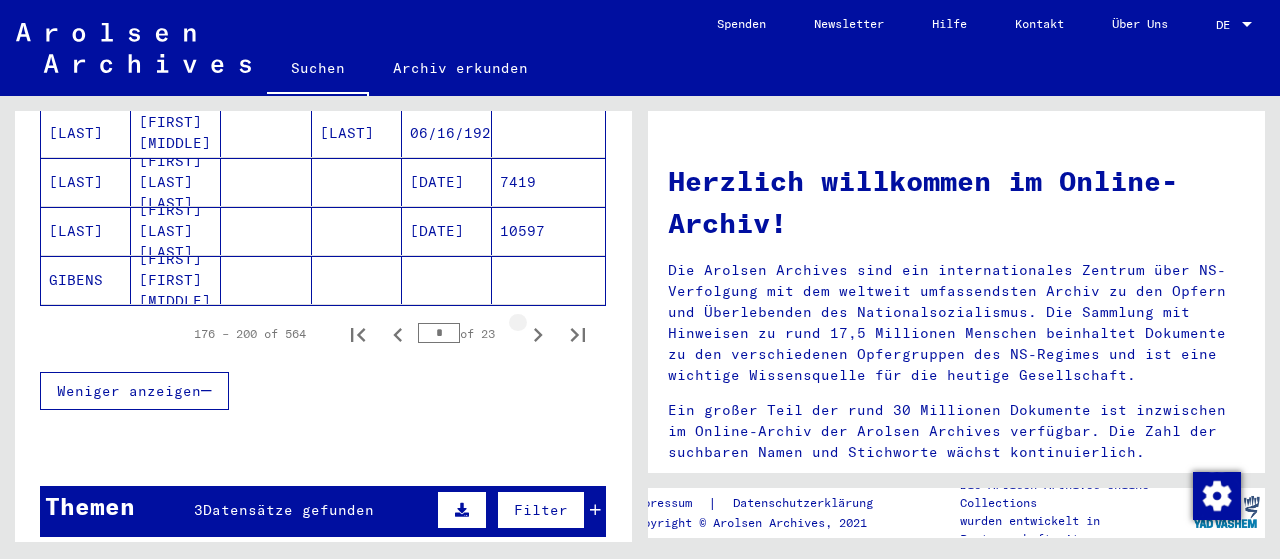 click 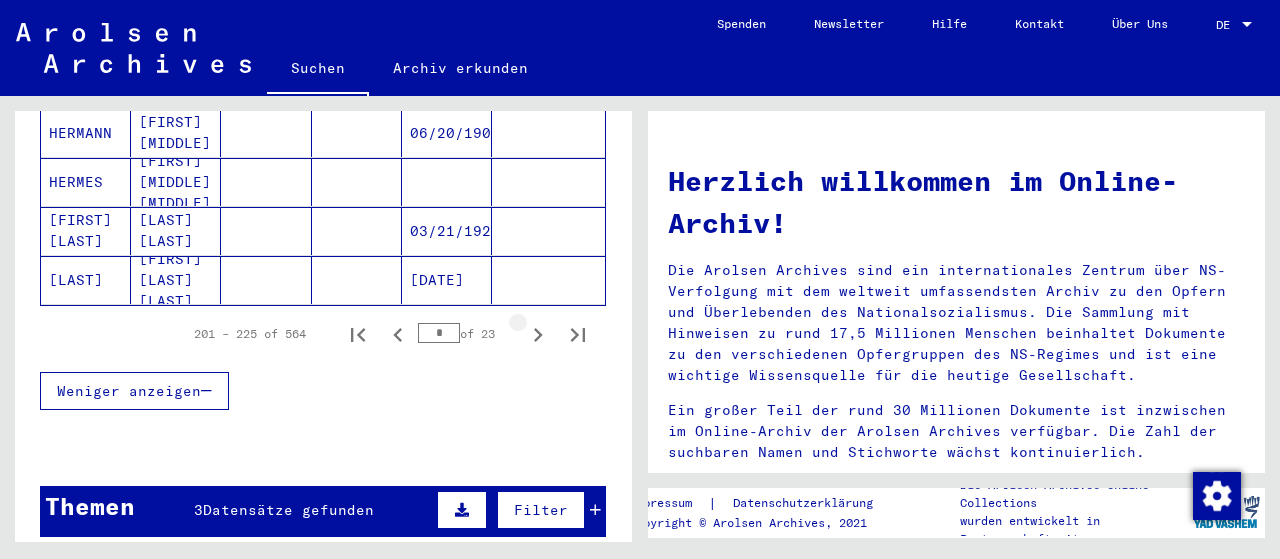 click 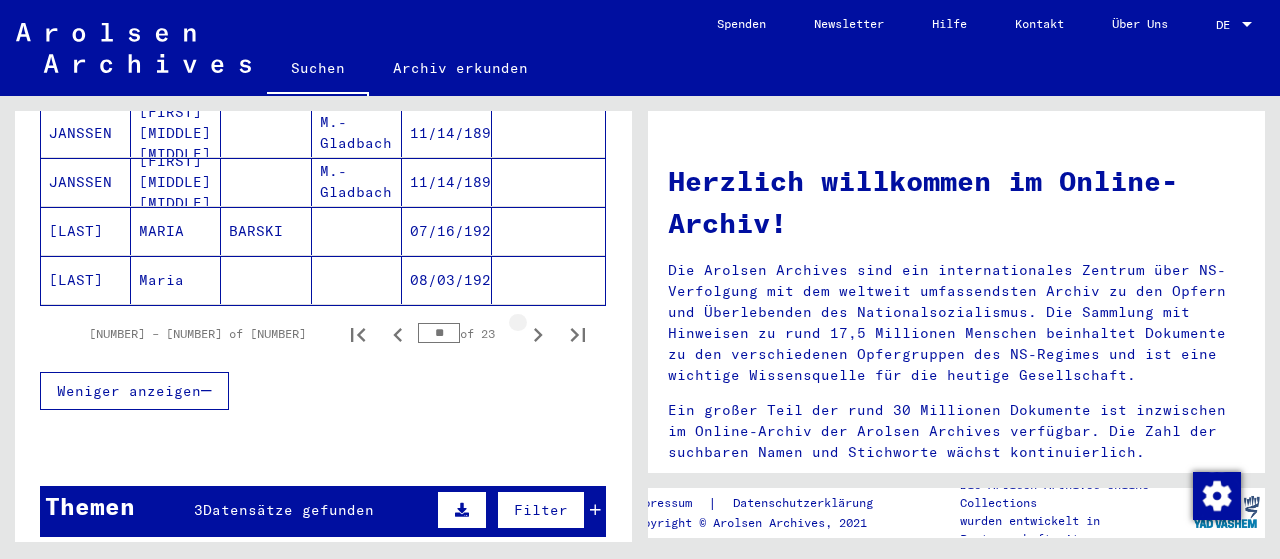 click 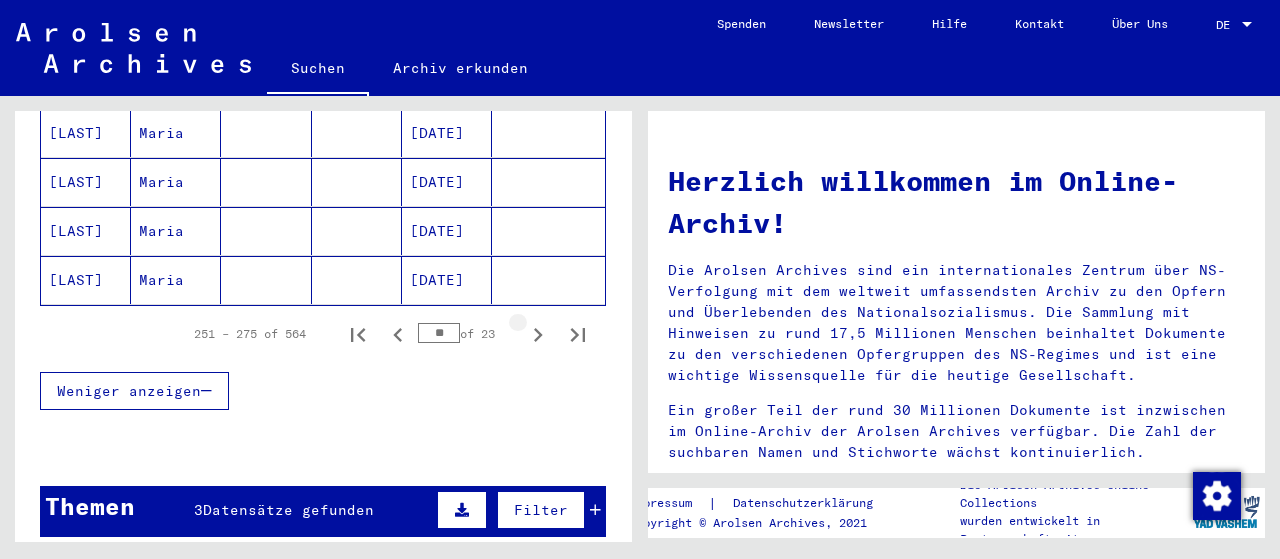 click 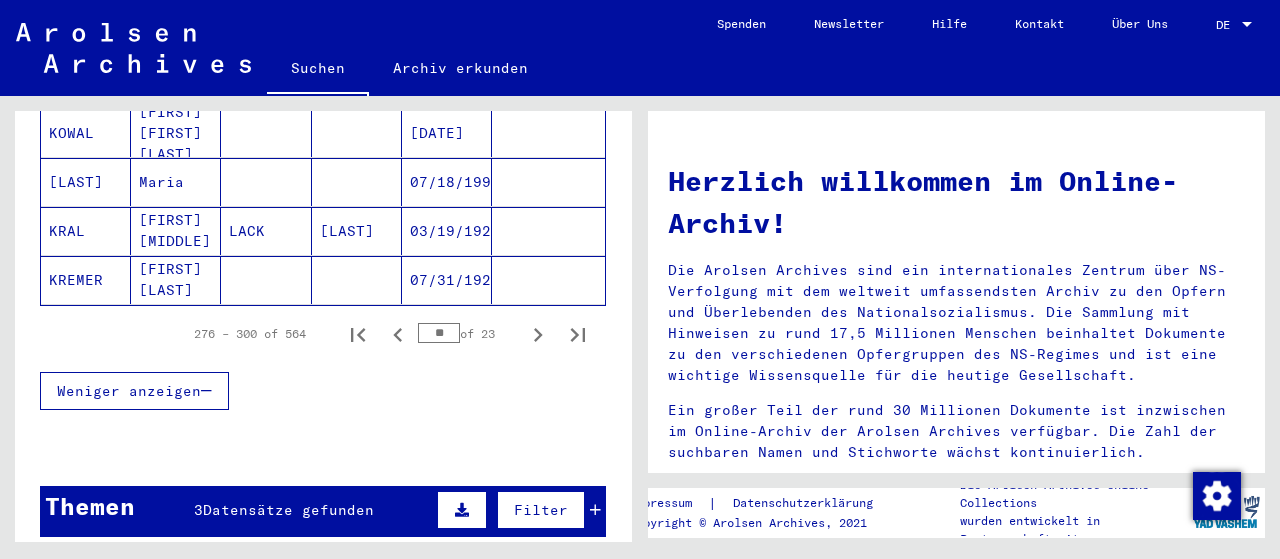 click 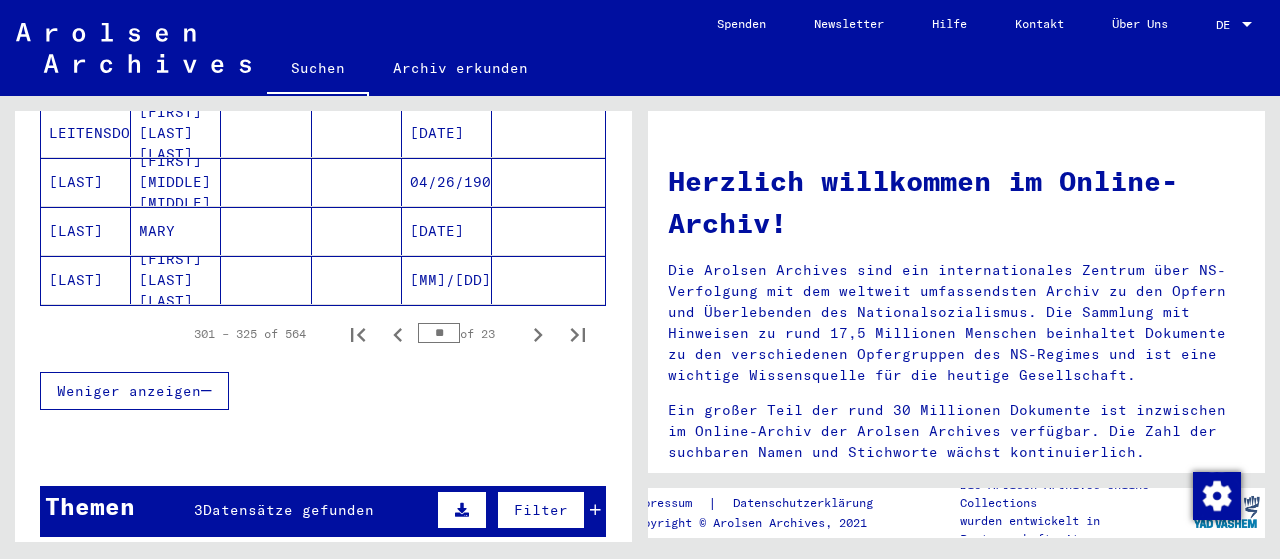 click 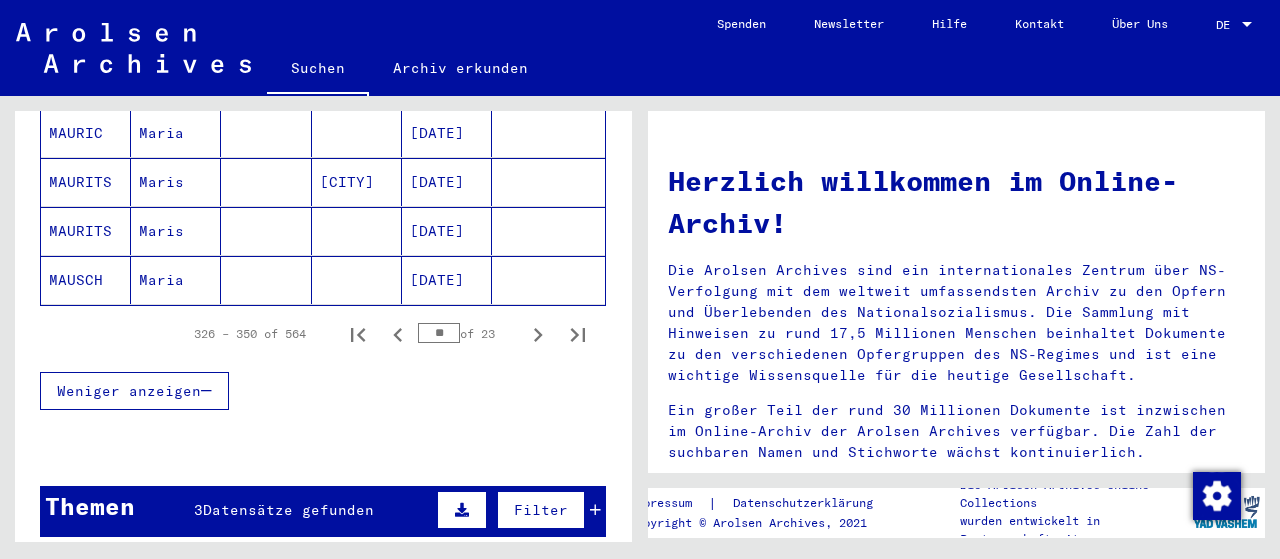 click 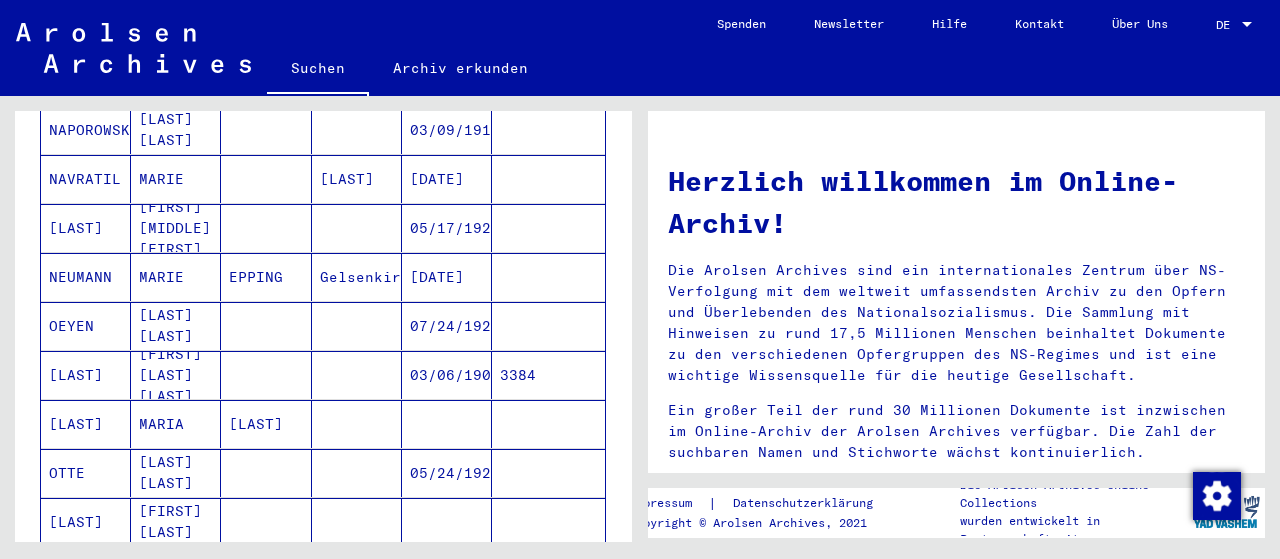 scroll, scrollTop: 827, scrollLeft: 0, axis: vertical 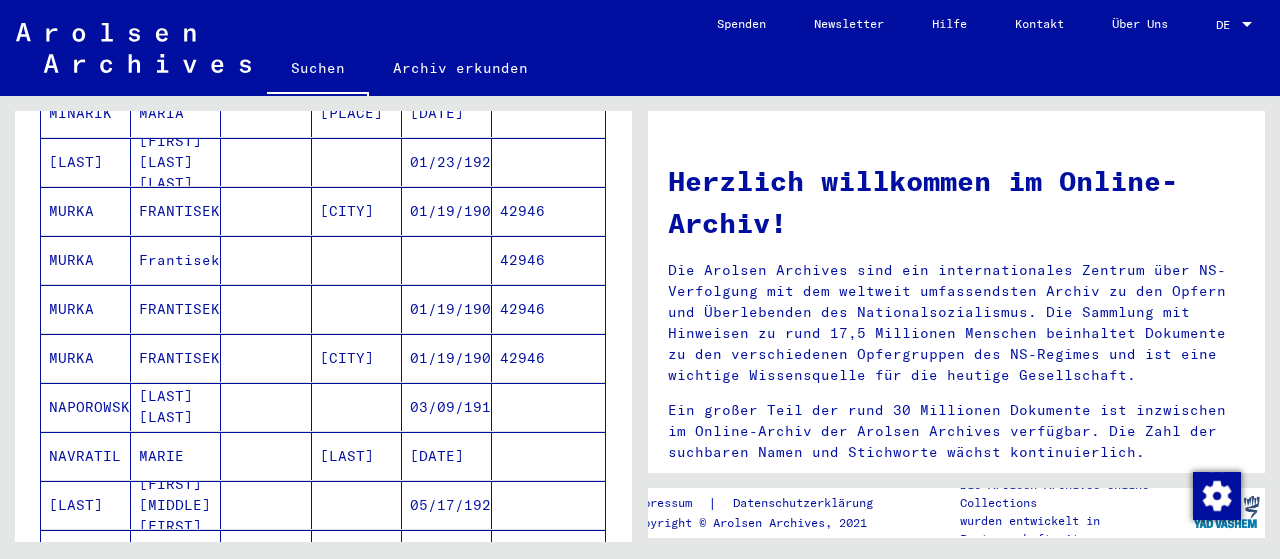 click on "FRANTISEK" at bounding box center [176, 260] 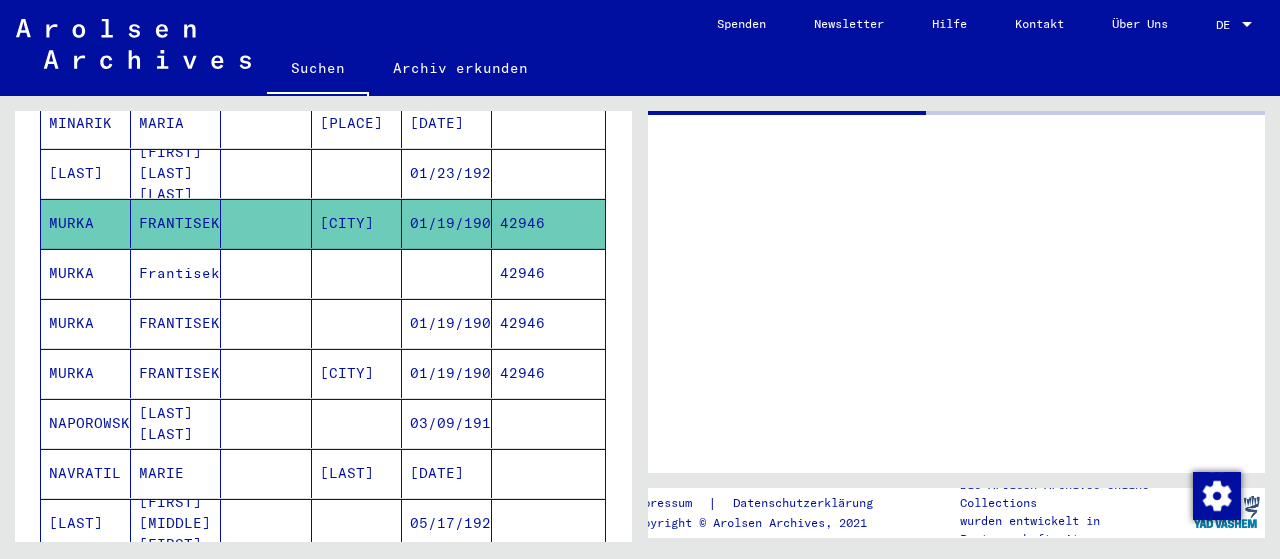 scroll, scrollTop: 835, scrollLeft: 0, axis: vertical 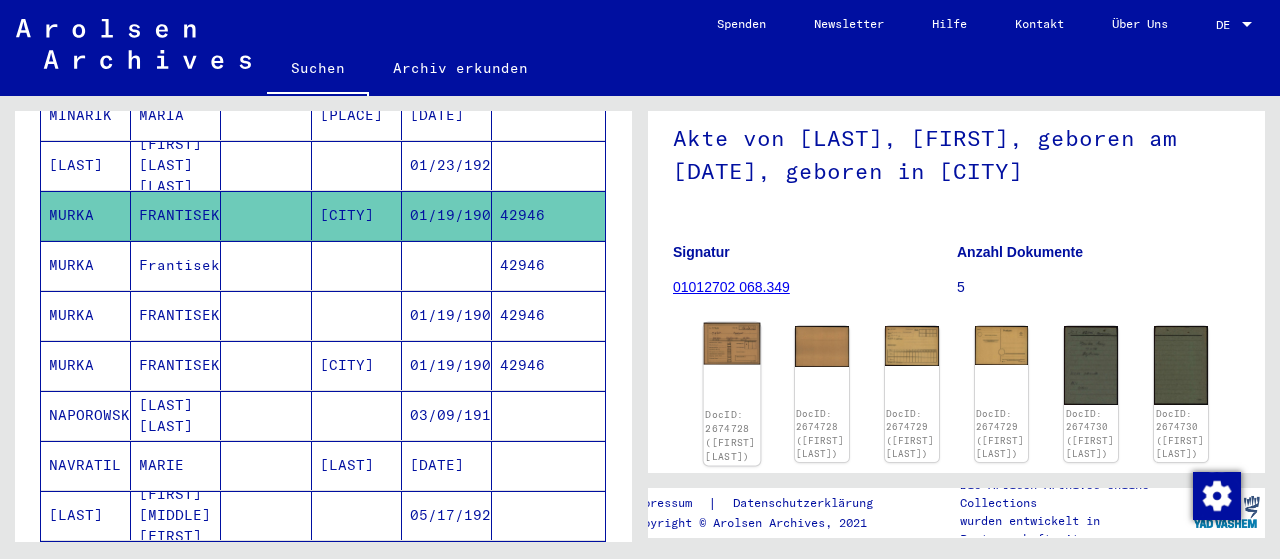 click 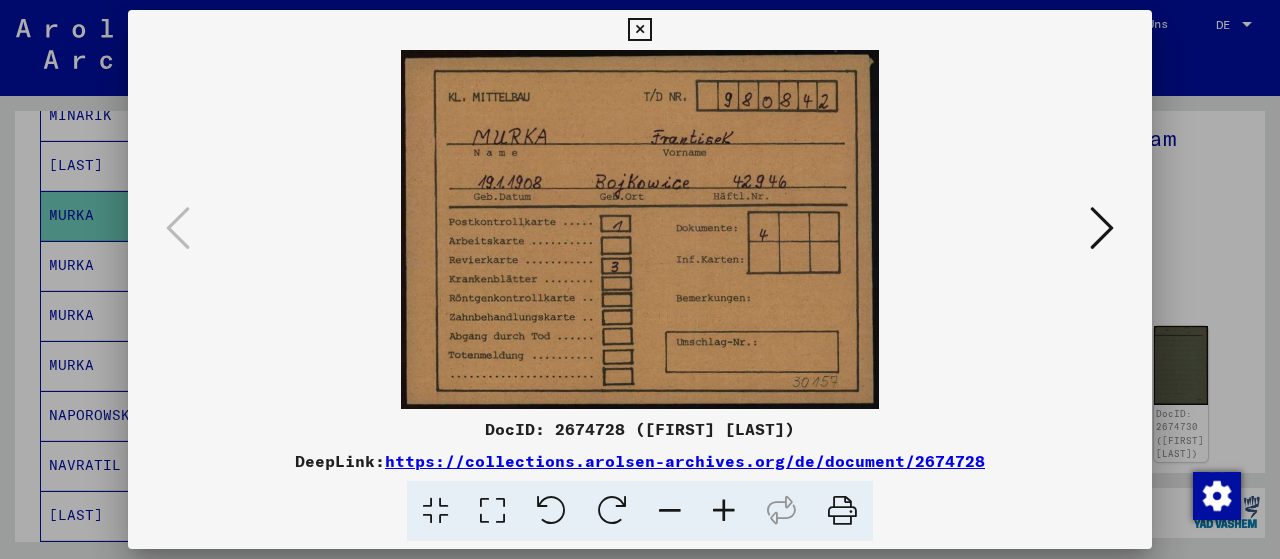 click at bounding box center [1102, 228] 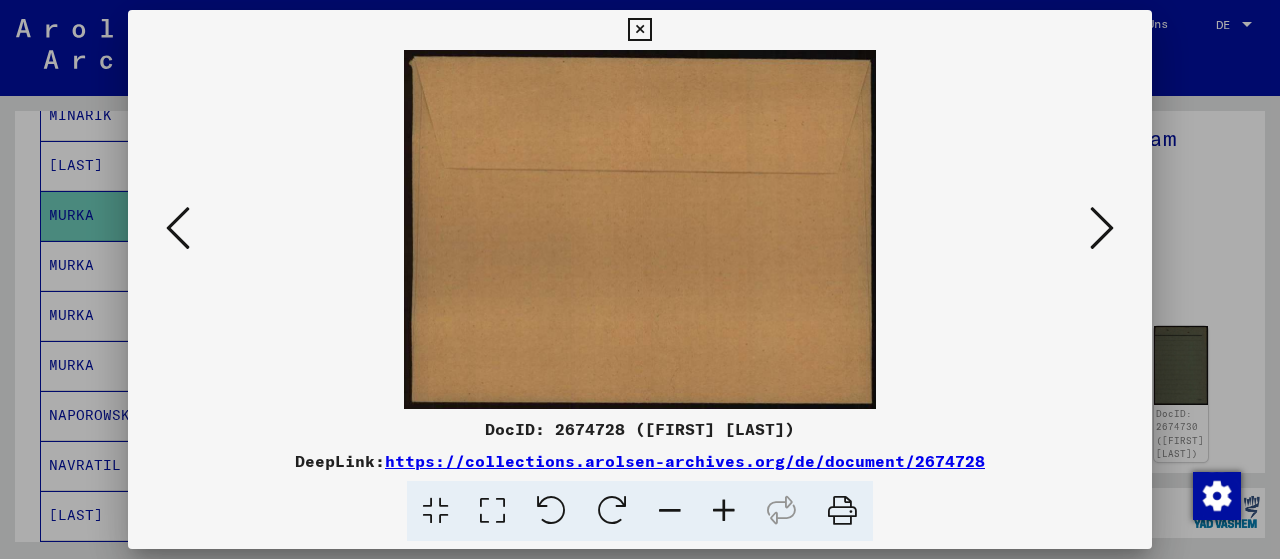click at bounding box center [1102, 228] 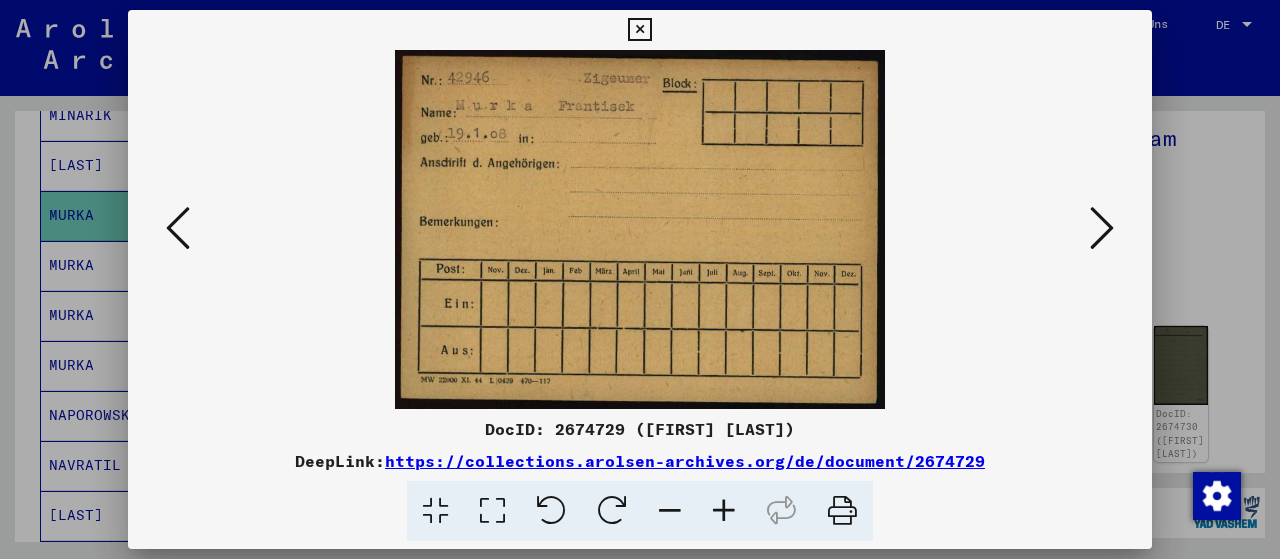 click at bounding box center (1102, 228) 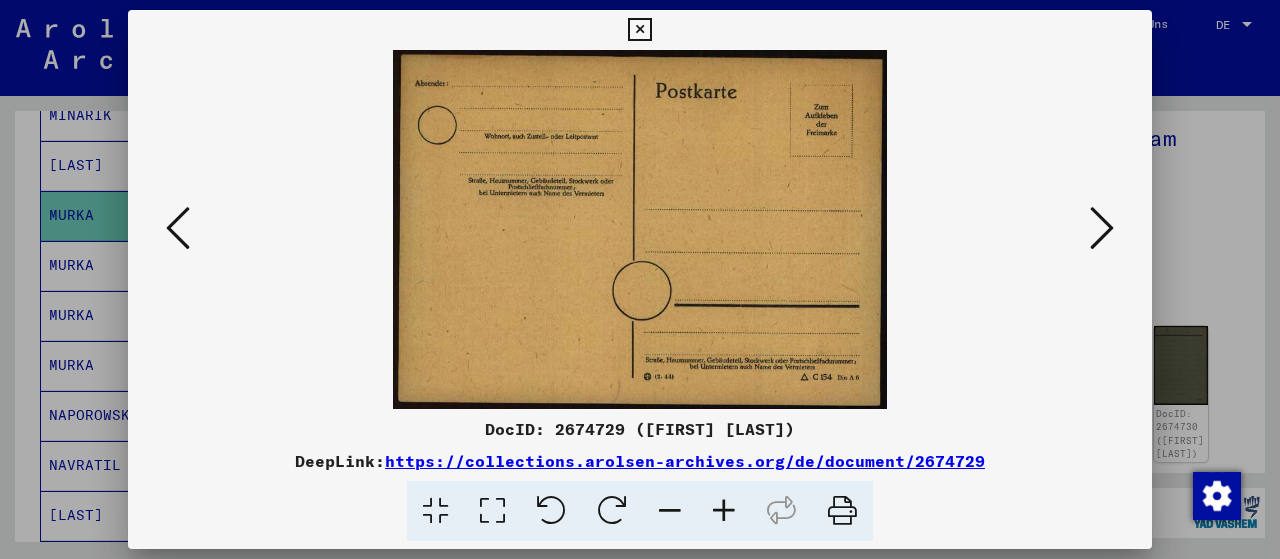 click at bounding box center (1102, 228) 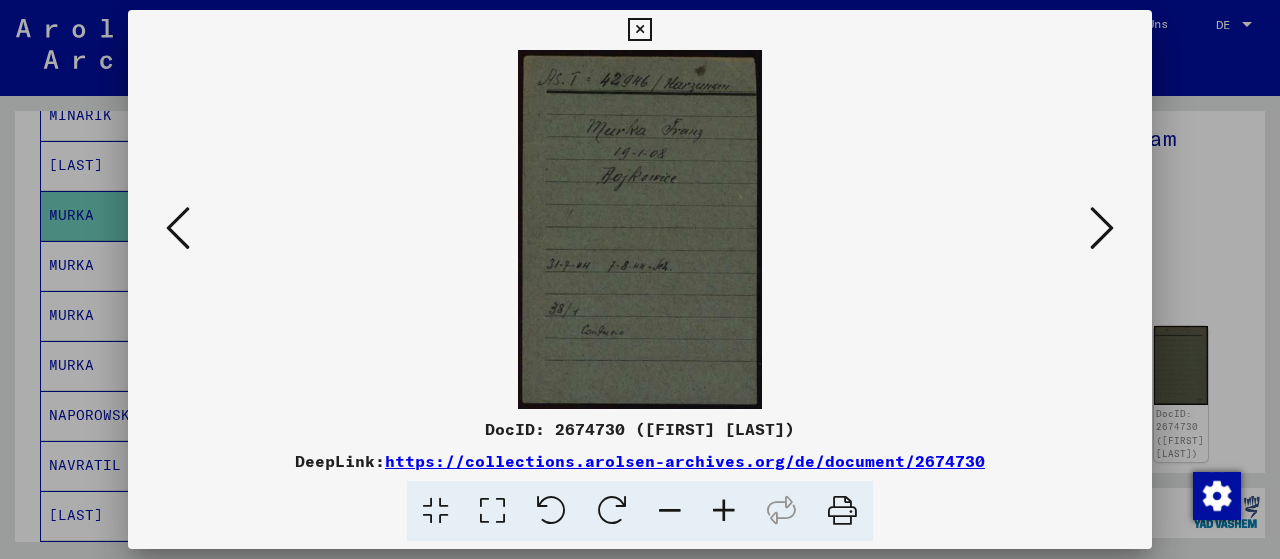 click at bounding box center (1102, 228) 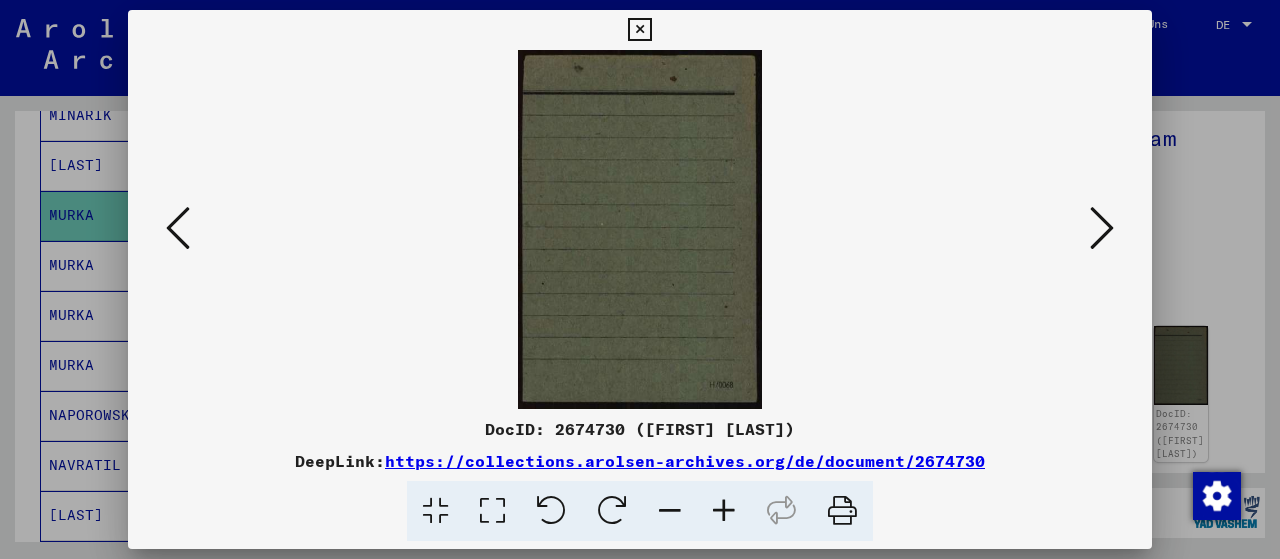 click at bounding box center (1102, 228) 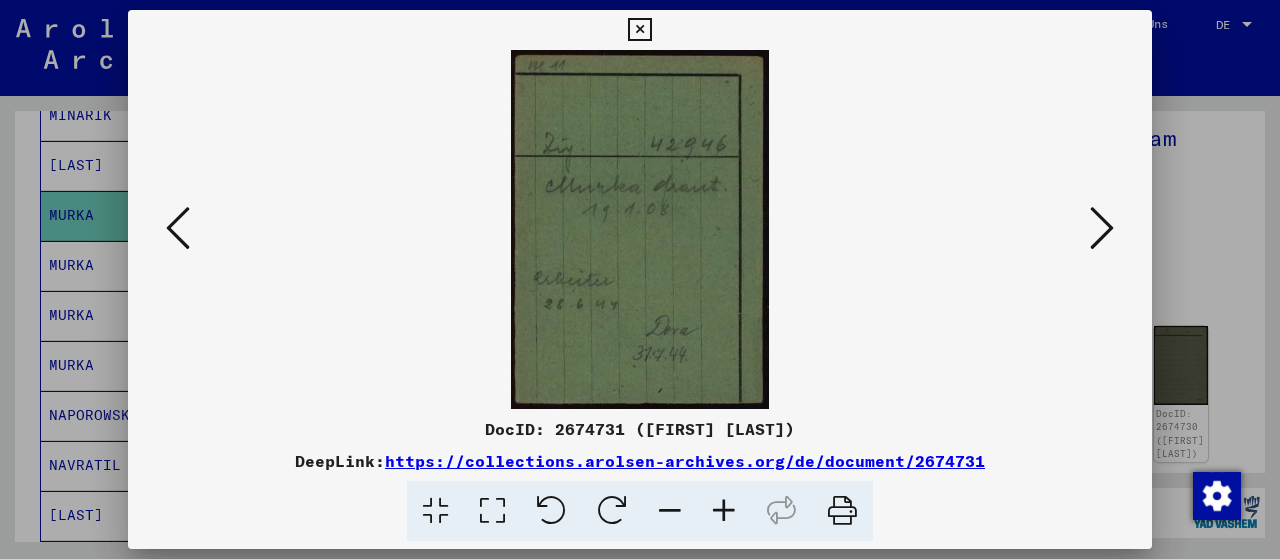 click at bounding box center [1102, 228] 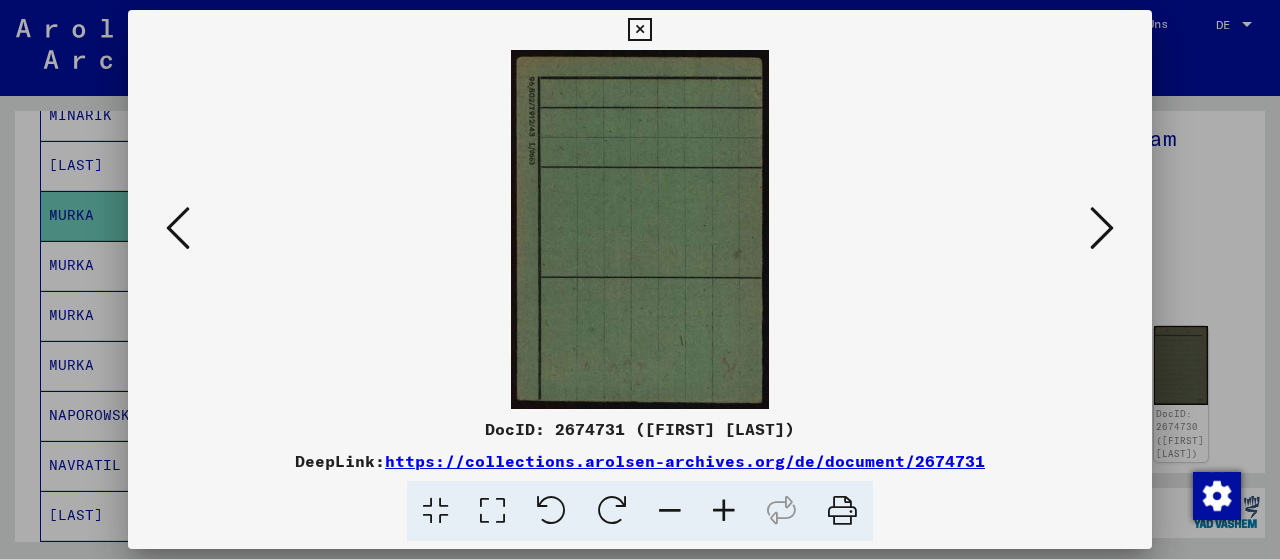 click at bounding box center [1102, 228] 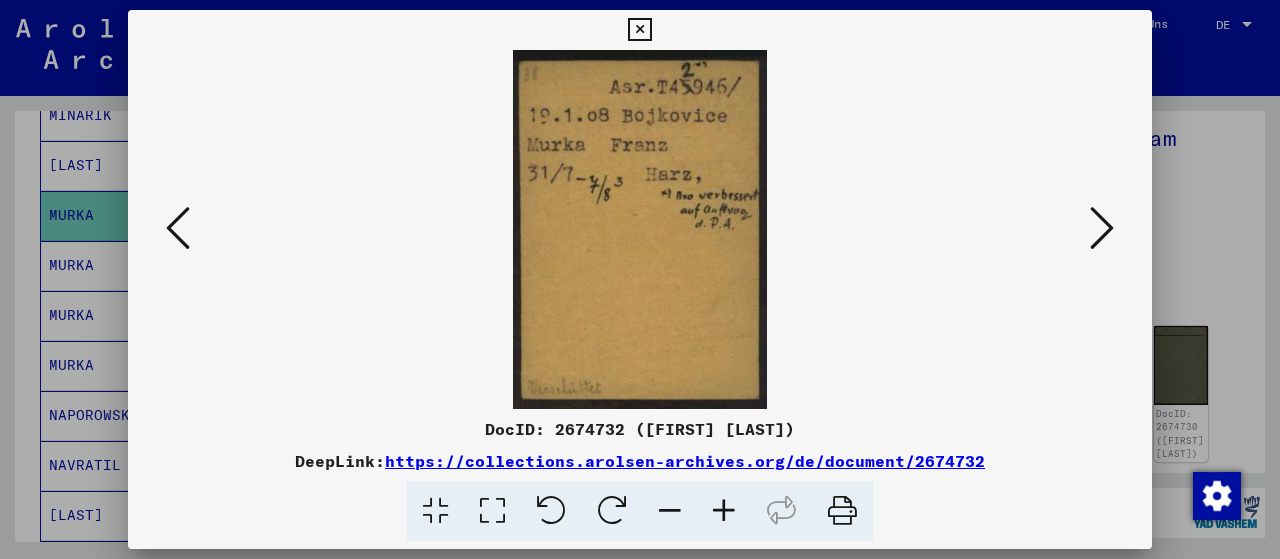 click at bounding box center (1102, 228) 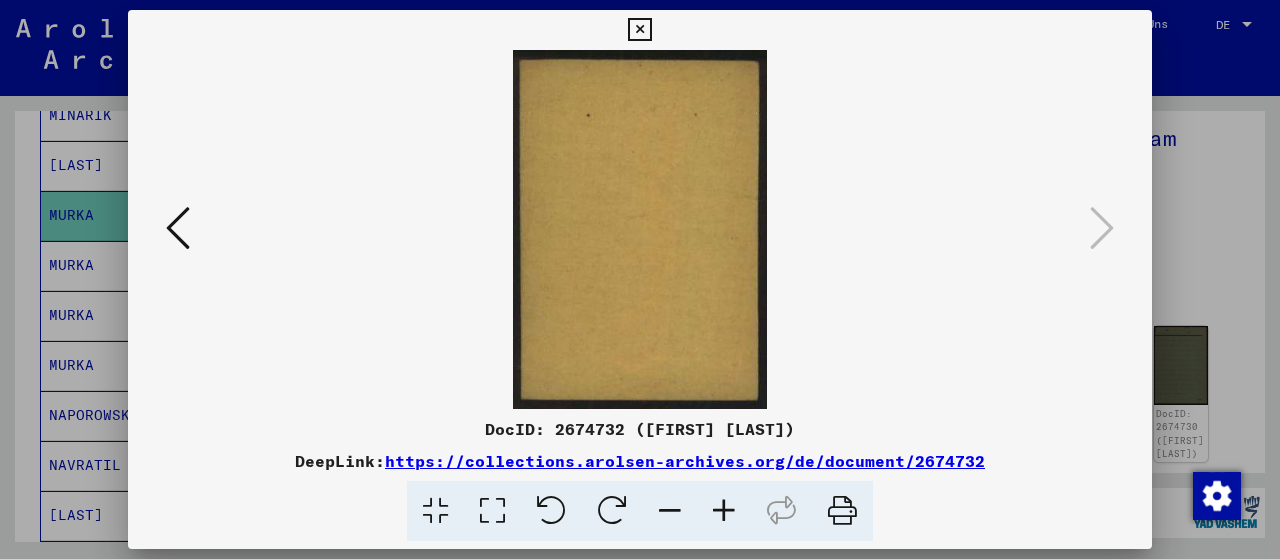 click at bounding box center [639, 30] 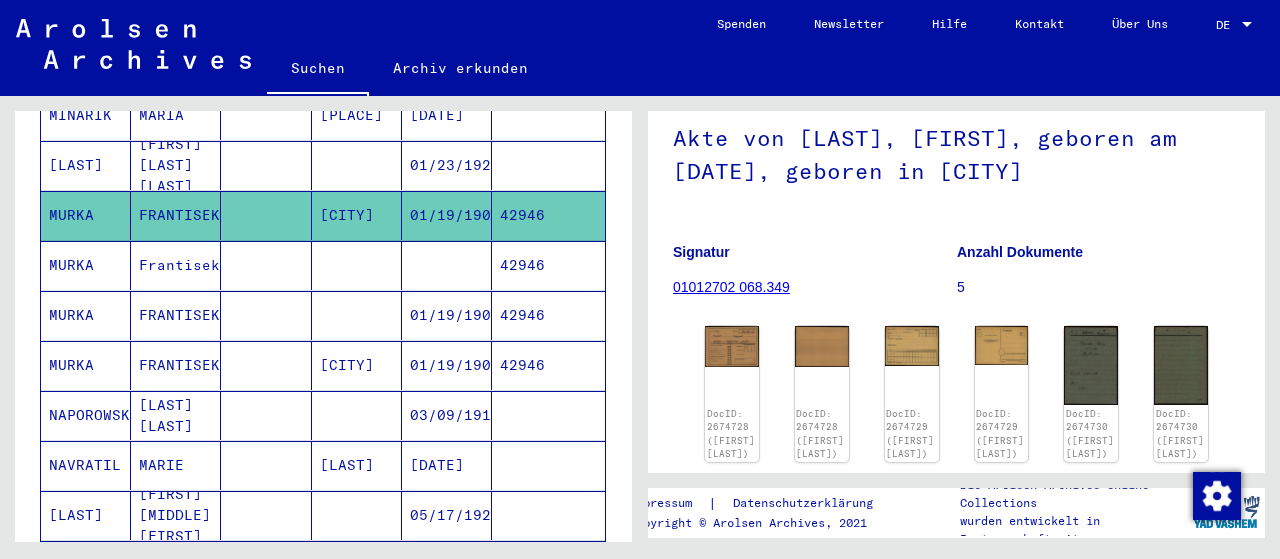 click on "Frantisek" at bounding box center (176, 315) 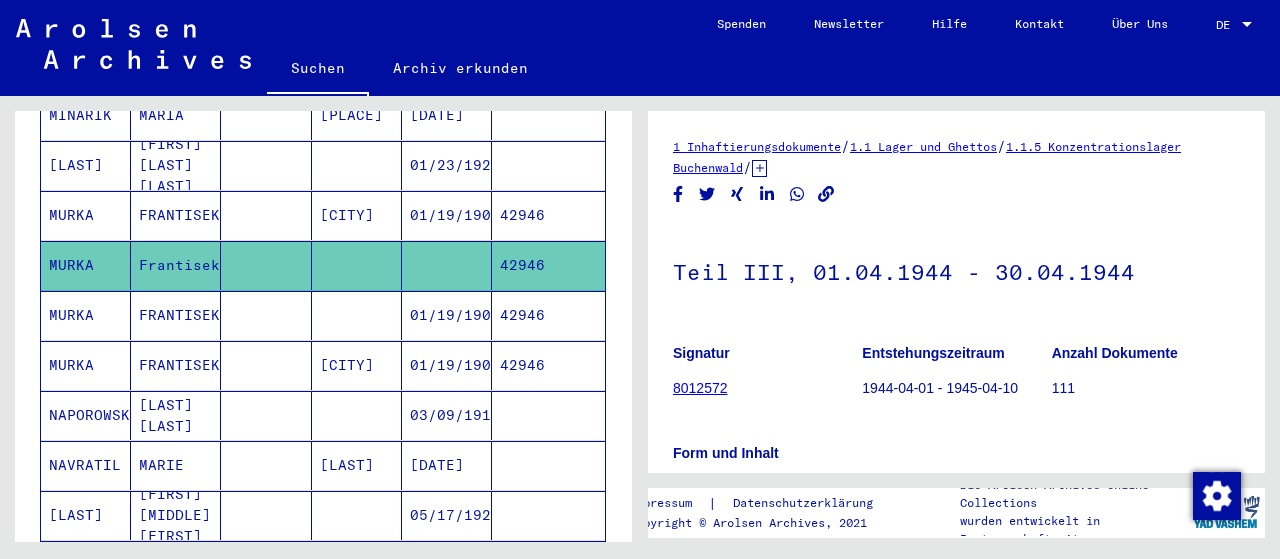 scroll, scrollTop: 0, scrollLeft: 0, axis: both 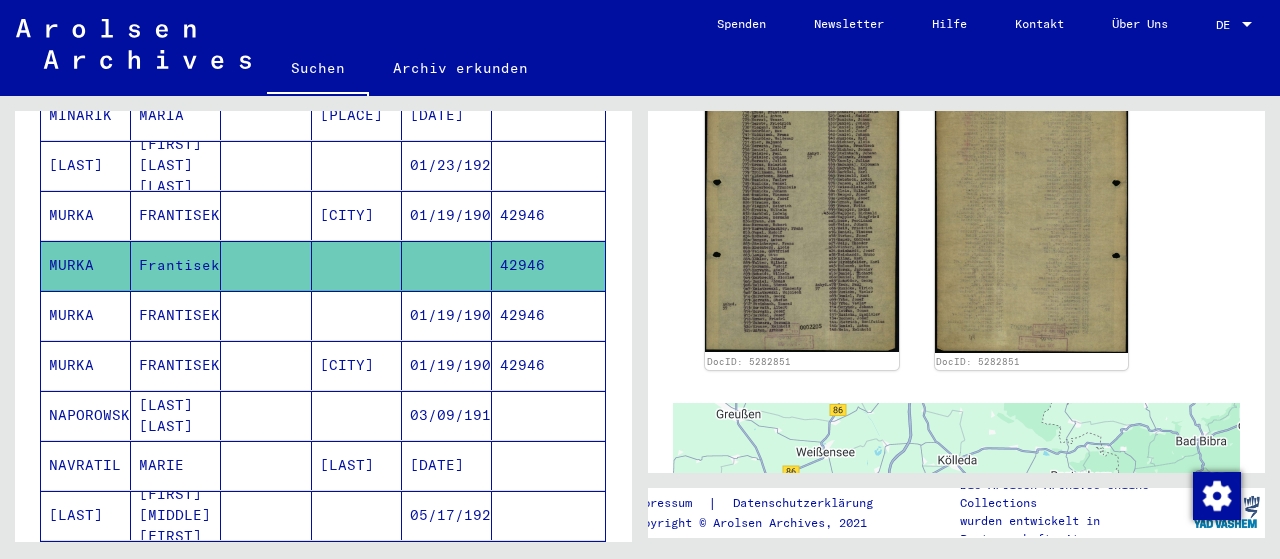 click on "FRANTISEK" at bounding box center (176, 365) 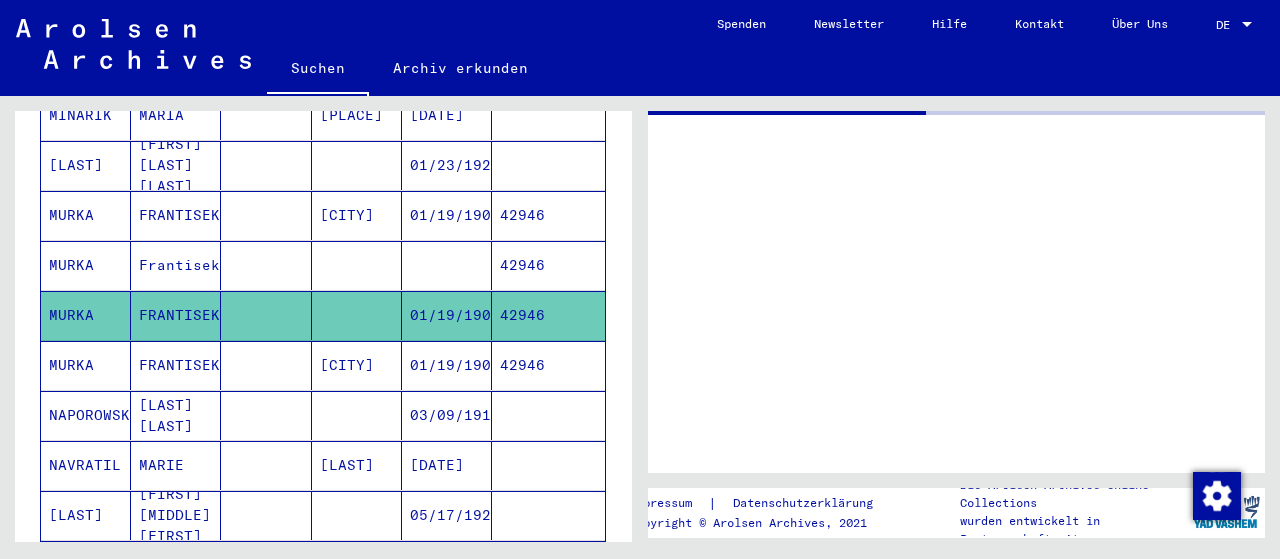 click on "FRANTISEK" 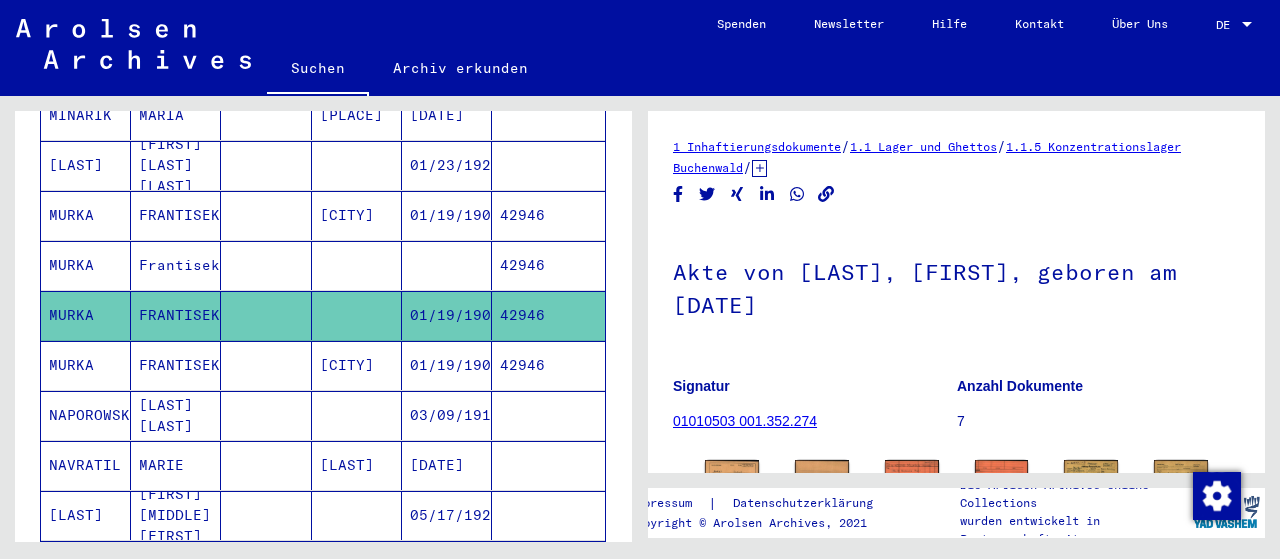 scroll, scrollTop: 0, scrollLeft: 0, axis: both 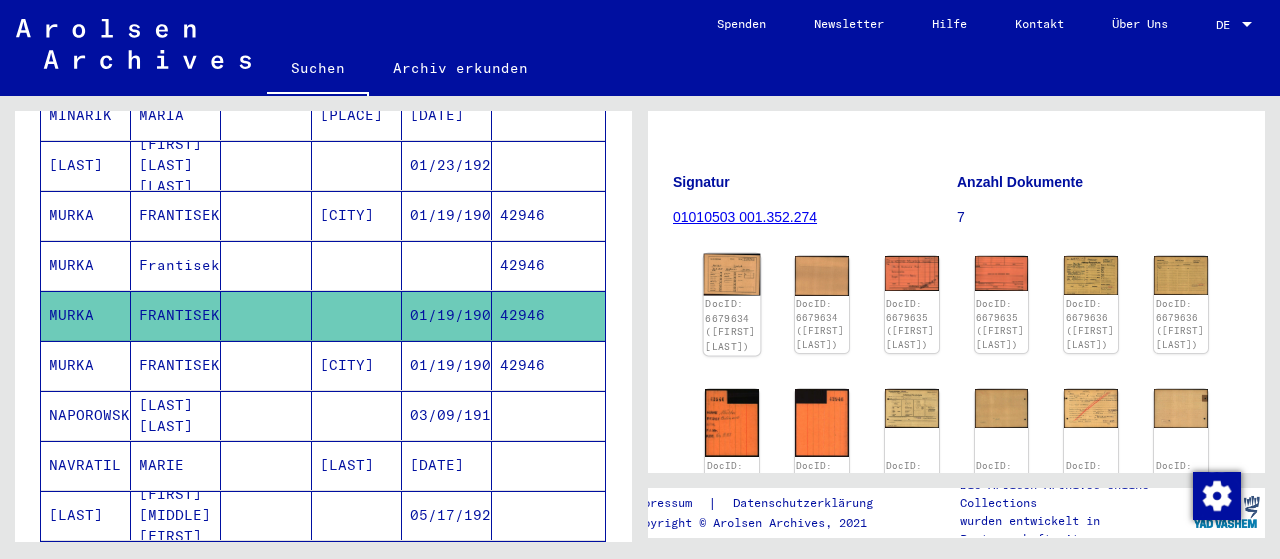 click 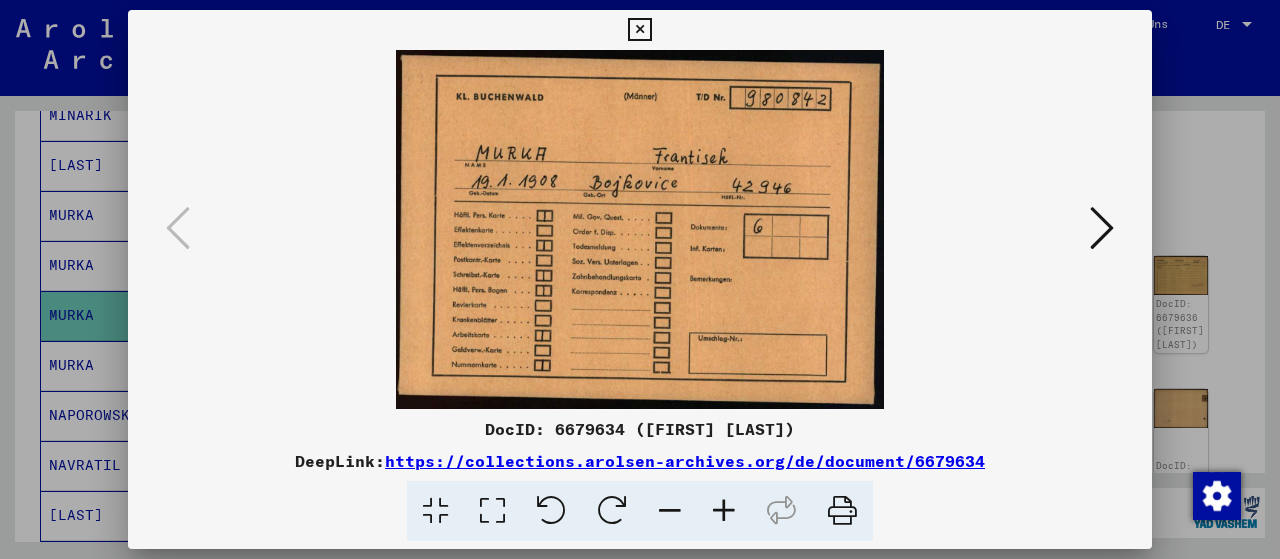 click at bounding box center [1102, 228] 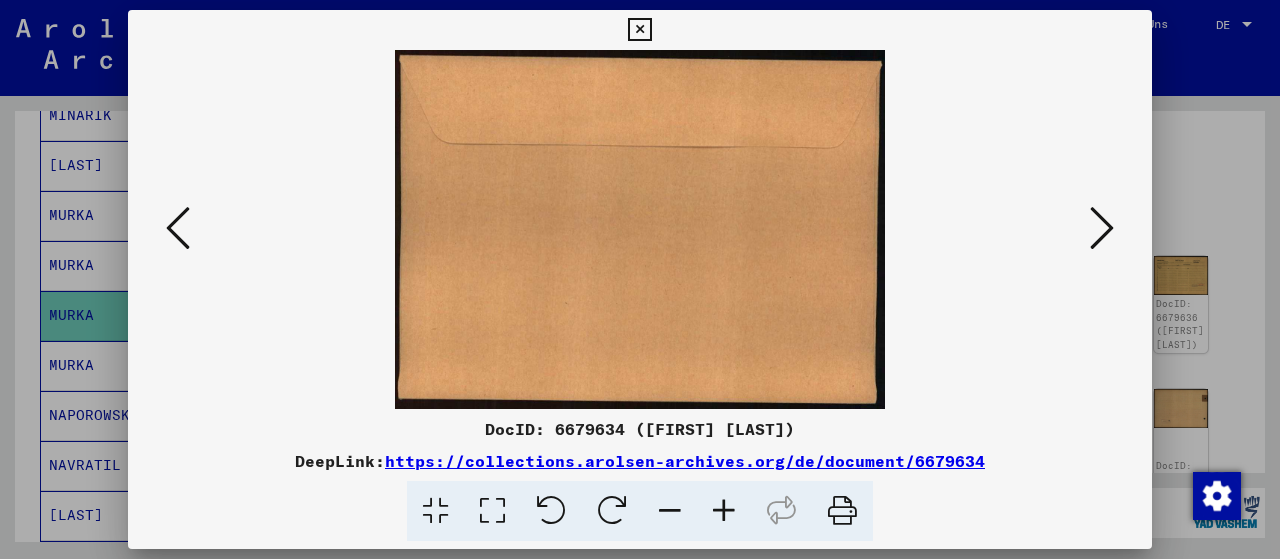 click at bounding box center (1102, 228) 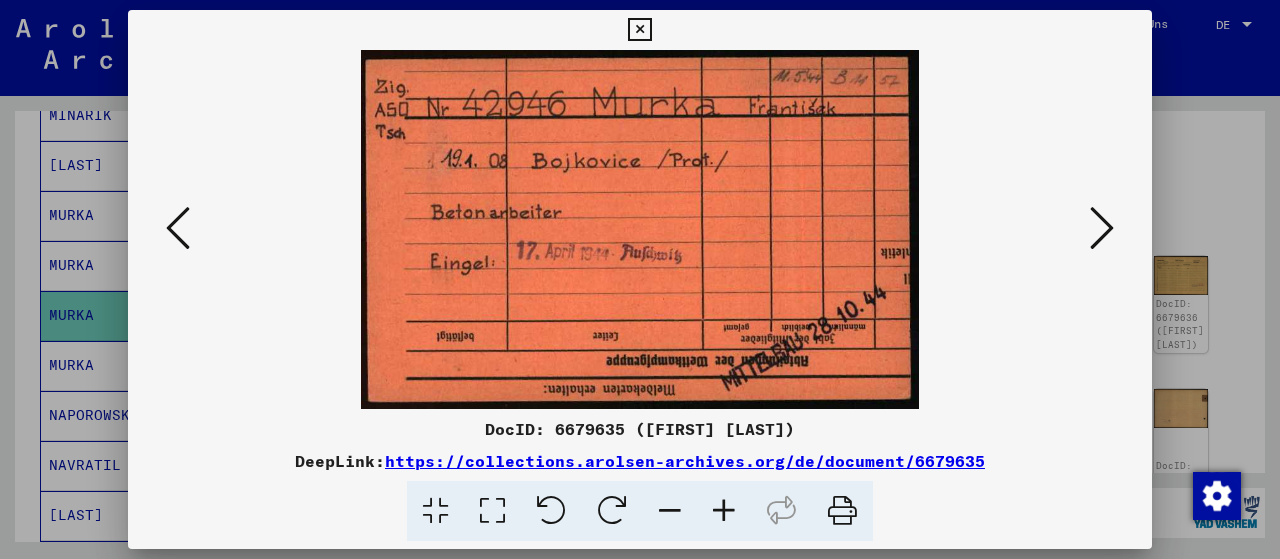 click at bounding box center (1102, 228) 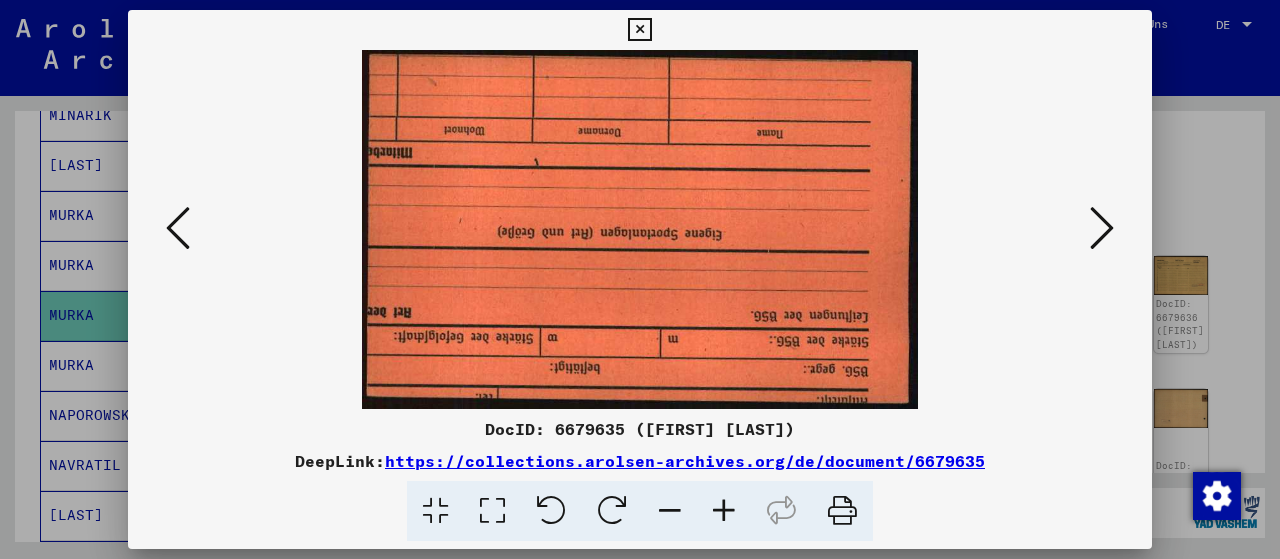 click at bounding box center [1102, 228] 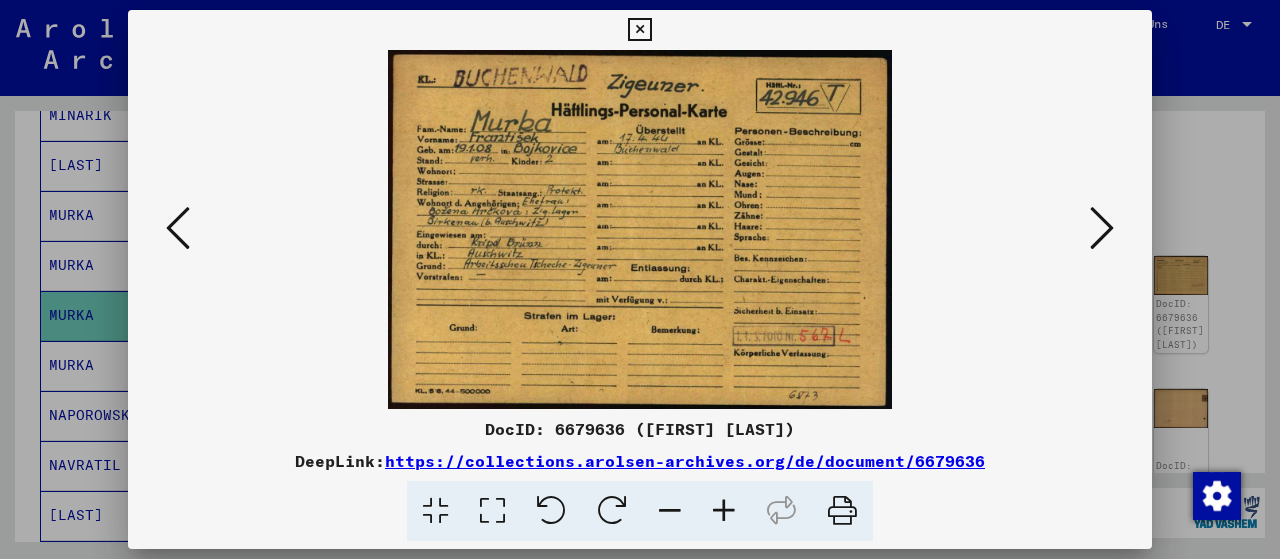 click at bounding box center [1102, 228] 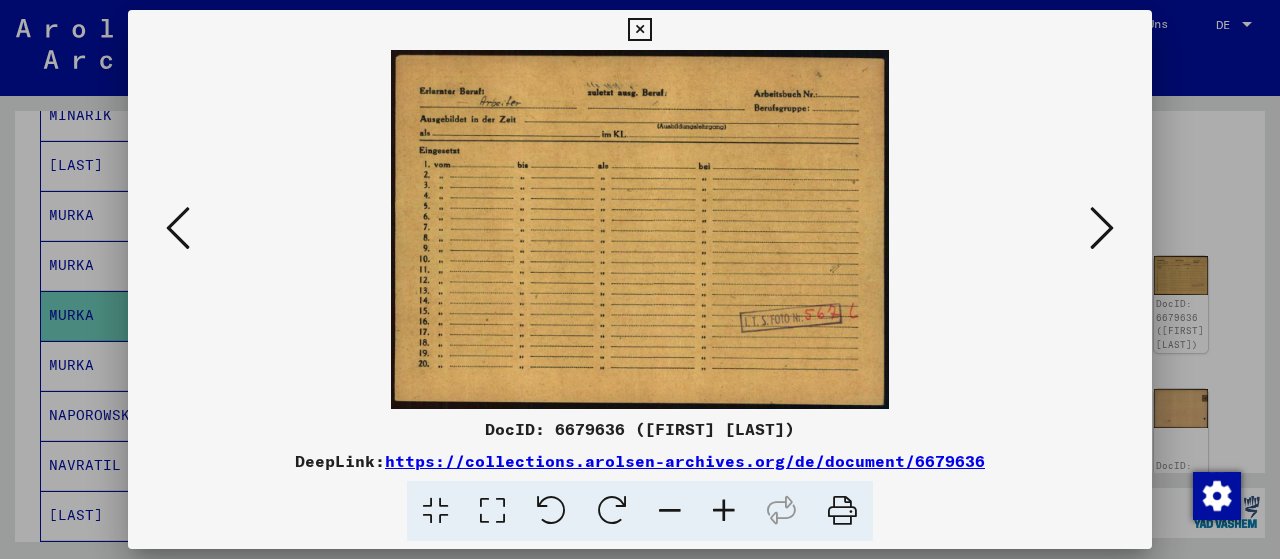 click at bounding box center [1102, 228] 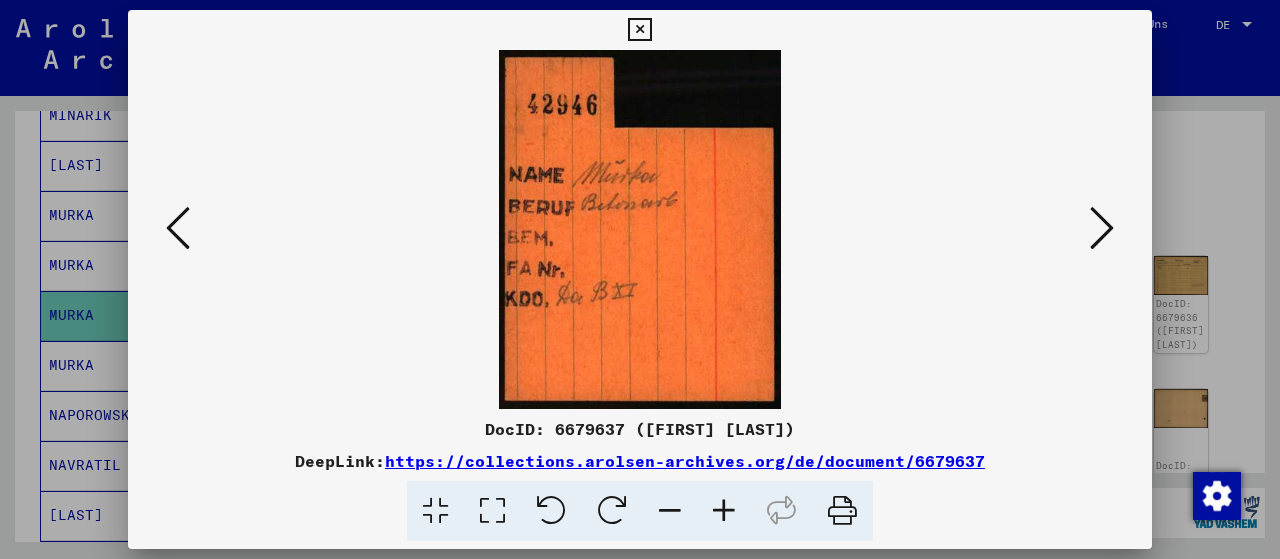 click at bounding box center (1102, 228) 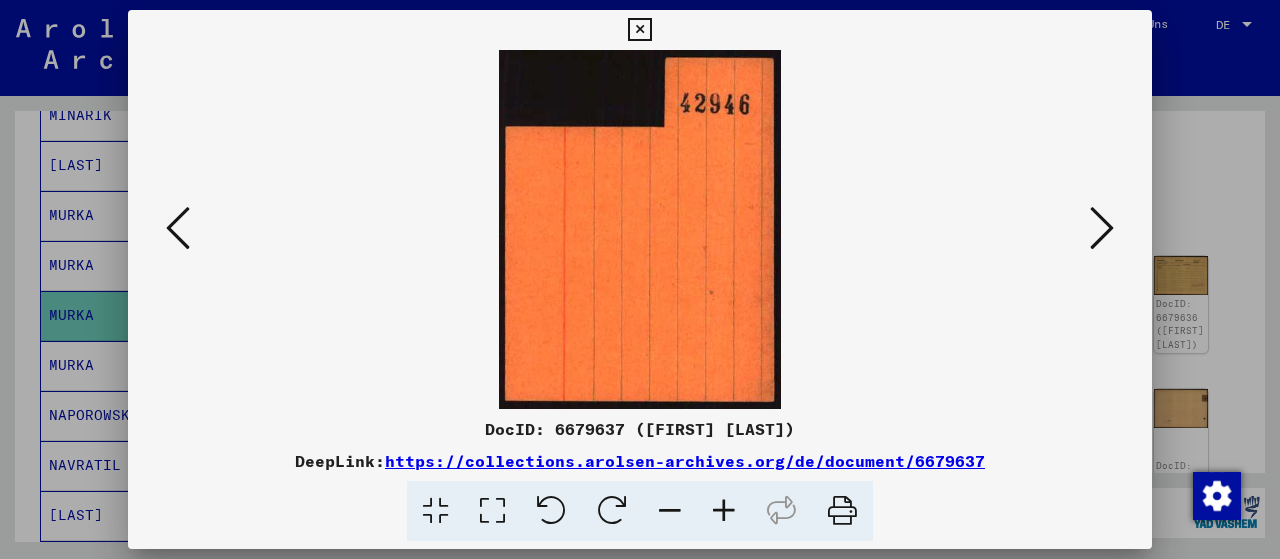 click at bounding box center (1102, 228) 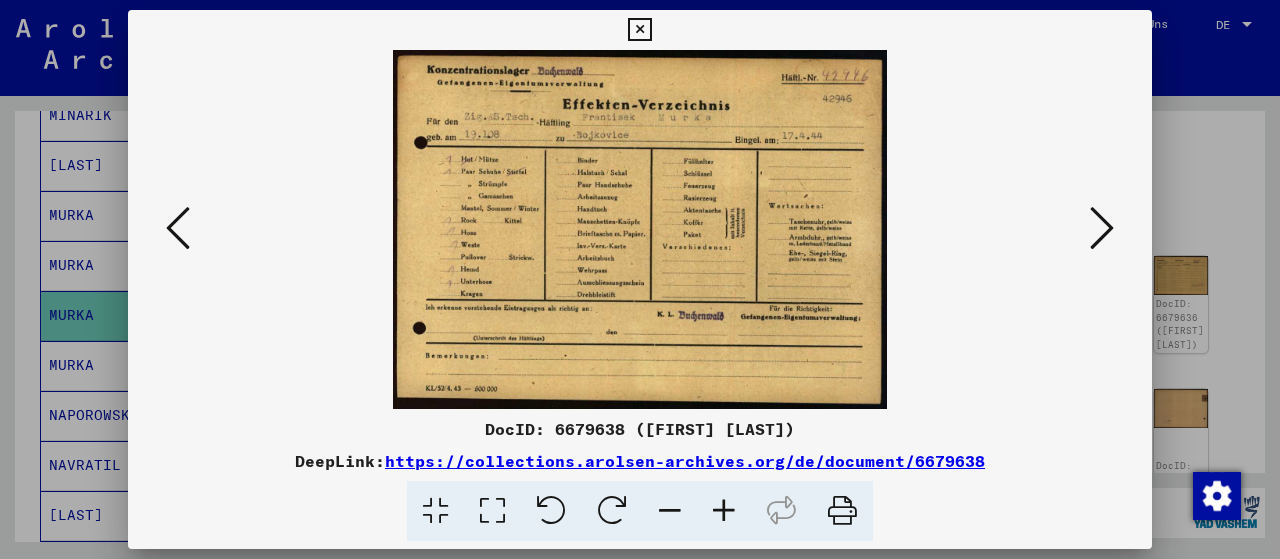 click at bounding box center [1102, 228] 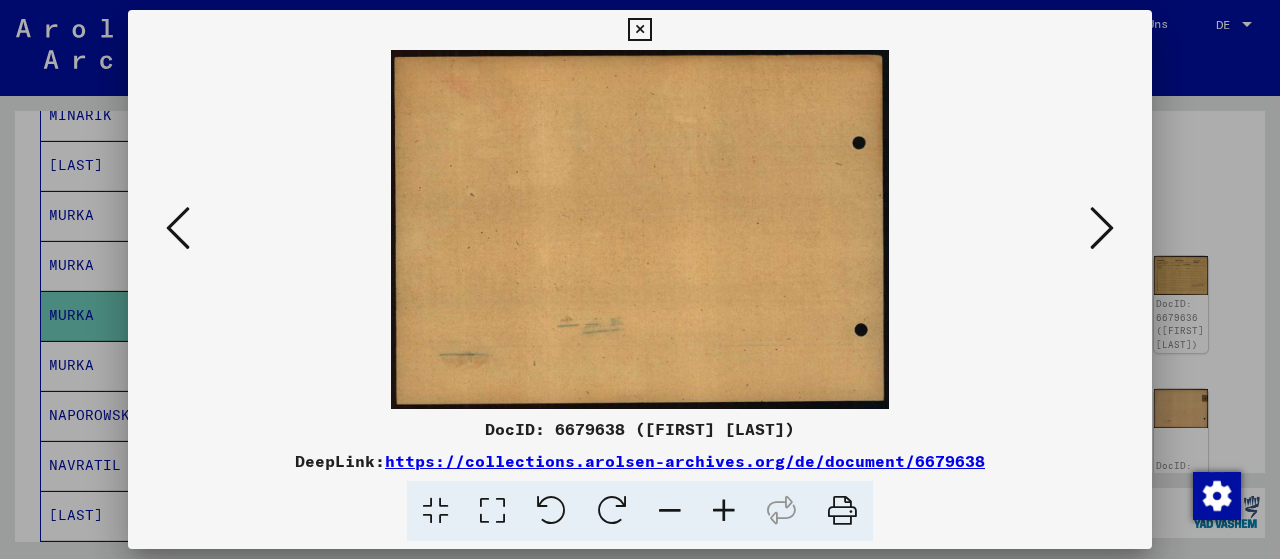 click at bounding box center (1102, 228) 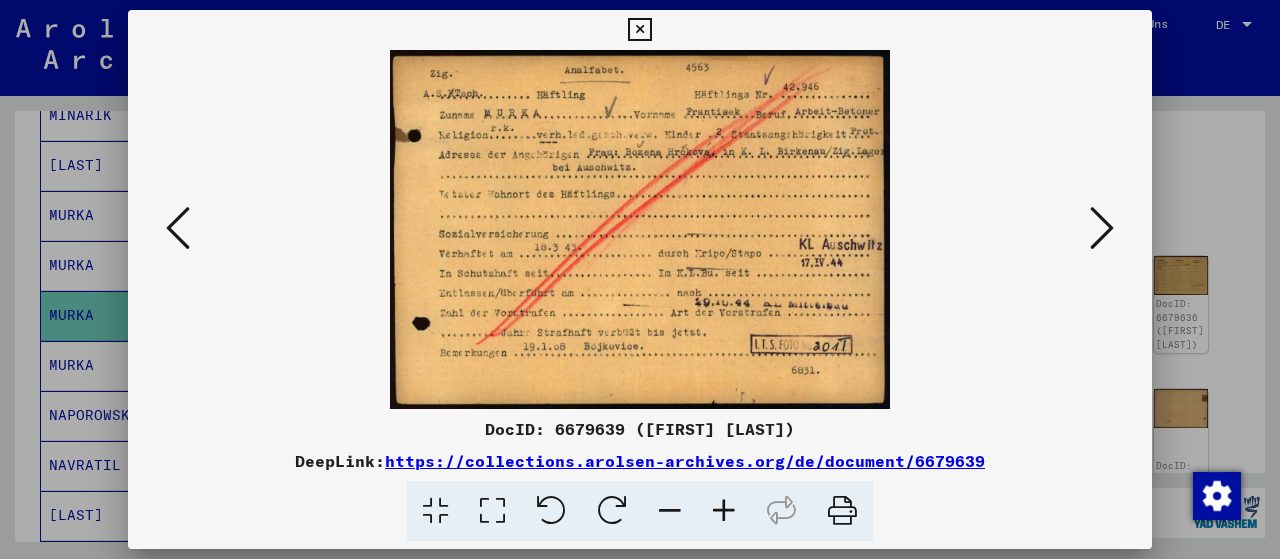 click at bounding box center (1102, 228) 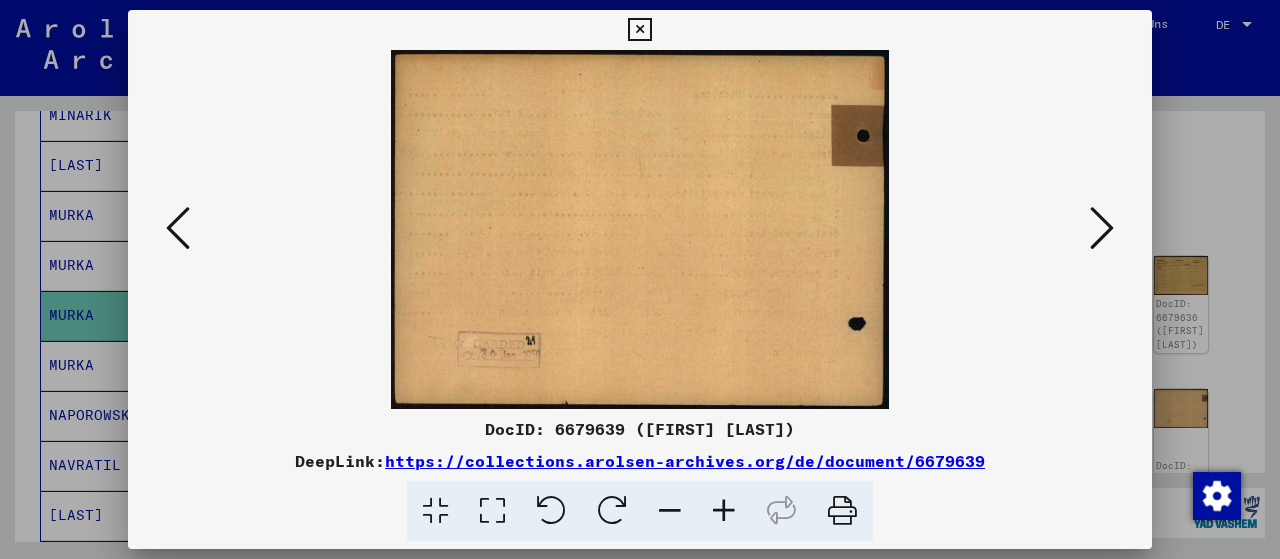 click at bounding box center (1102, 228) 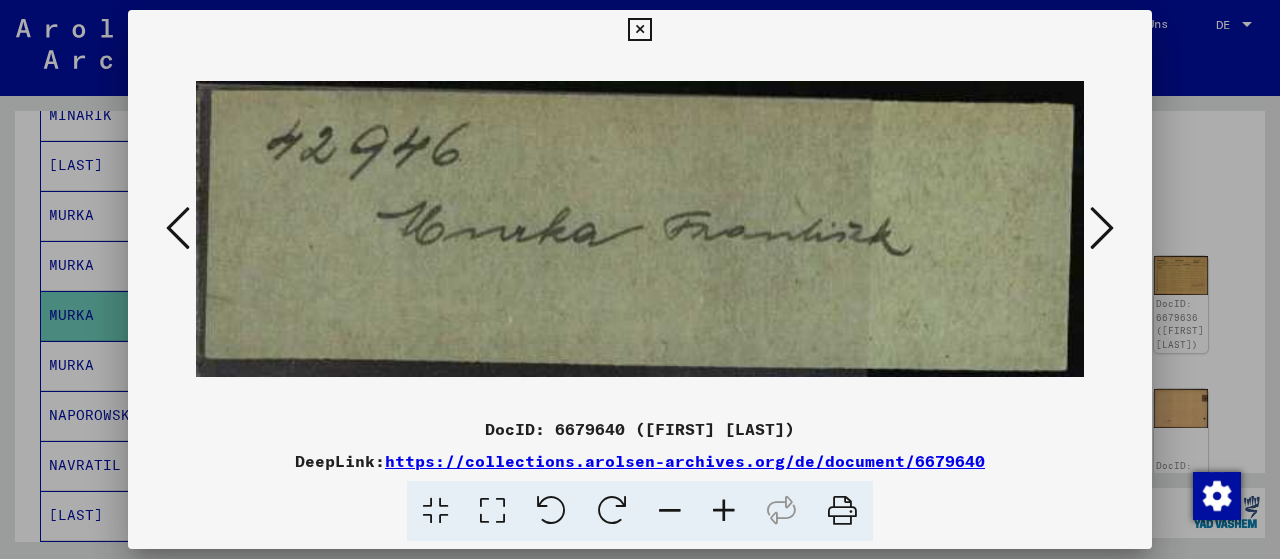 click at bounding box center [1102, 228] 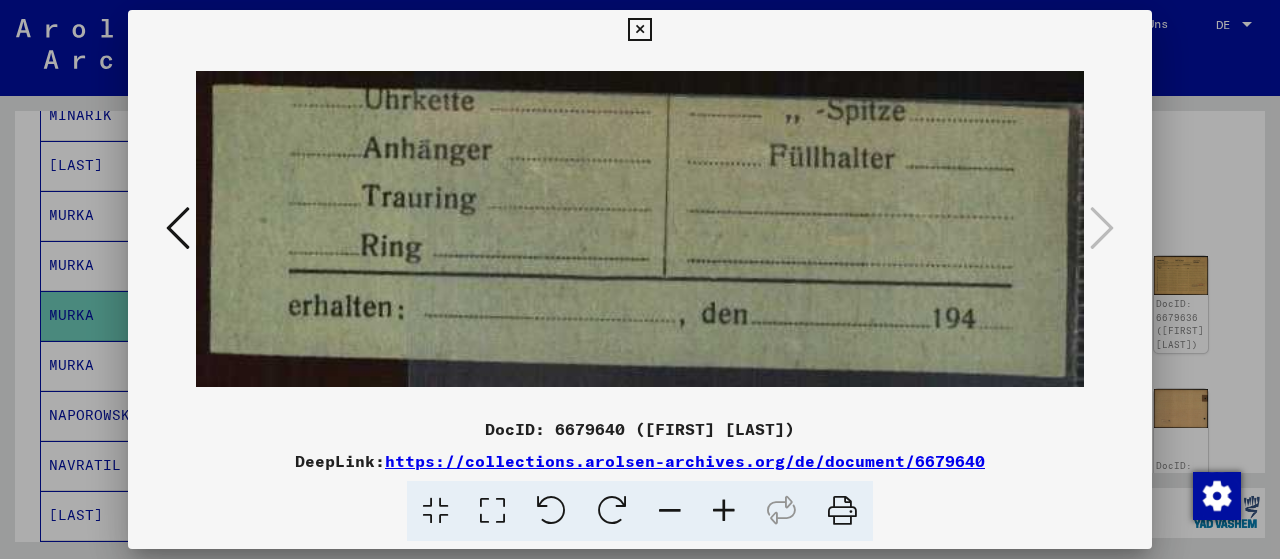 click at bounding box center [639, 30] 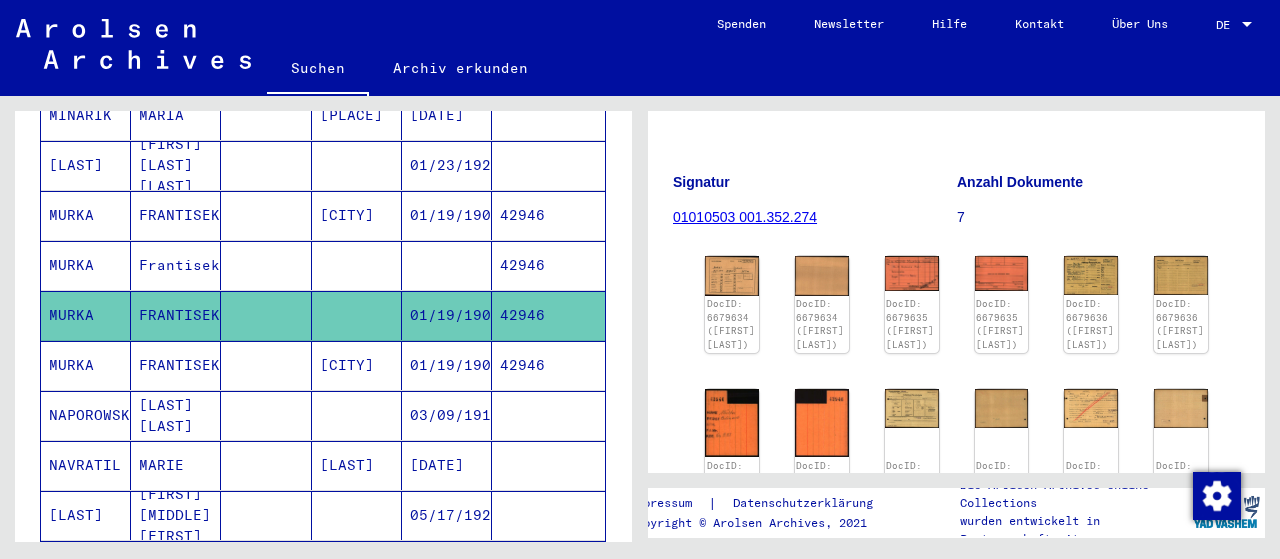 click on "FRANTISEK" at bounding box center [176, 415] 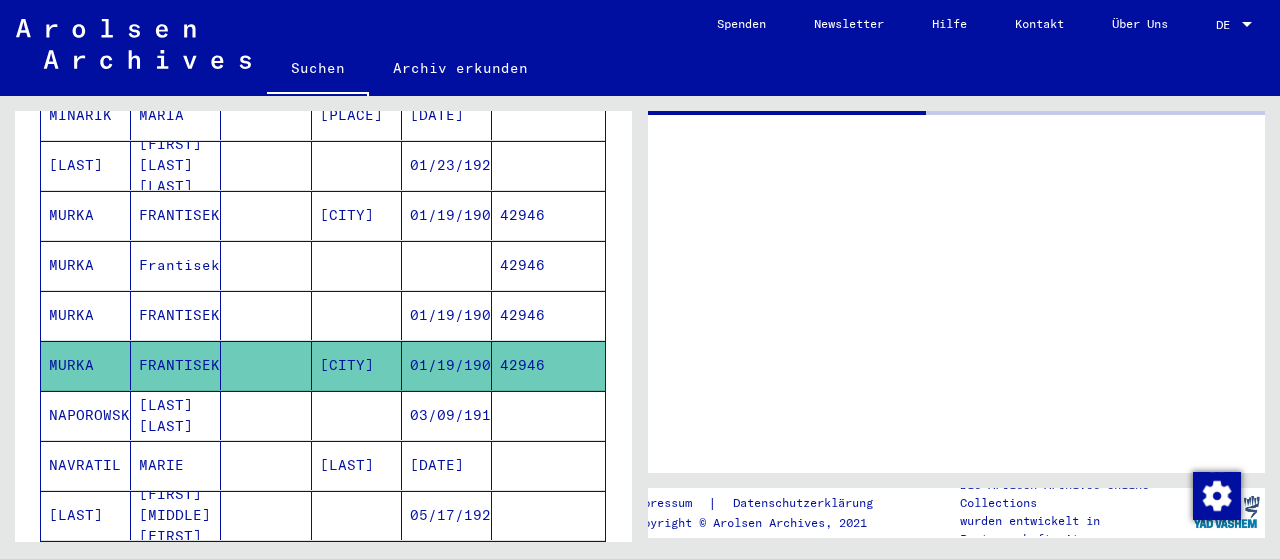 scroll, scrollTop: 0, scrollLeft: 0, axis: both 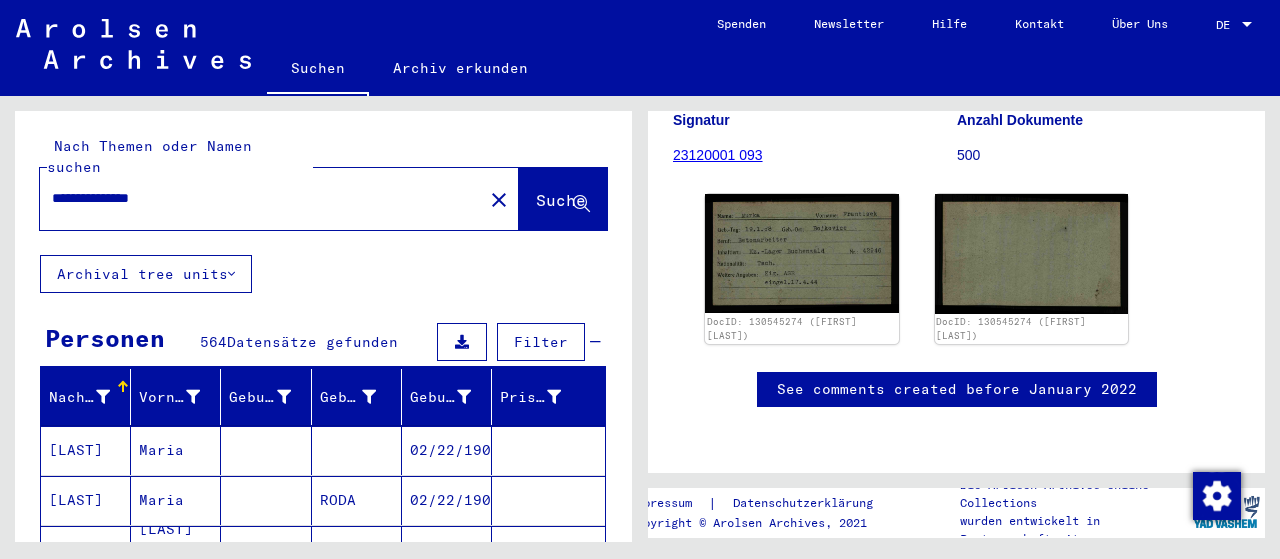 click on "close" 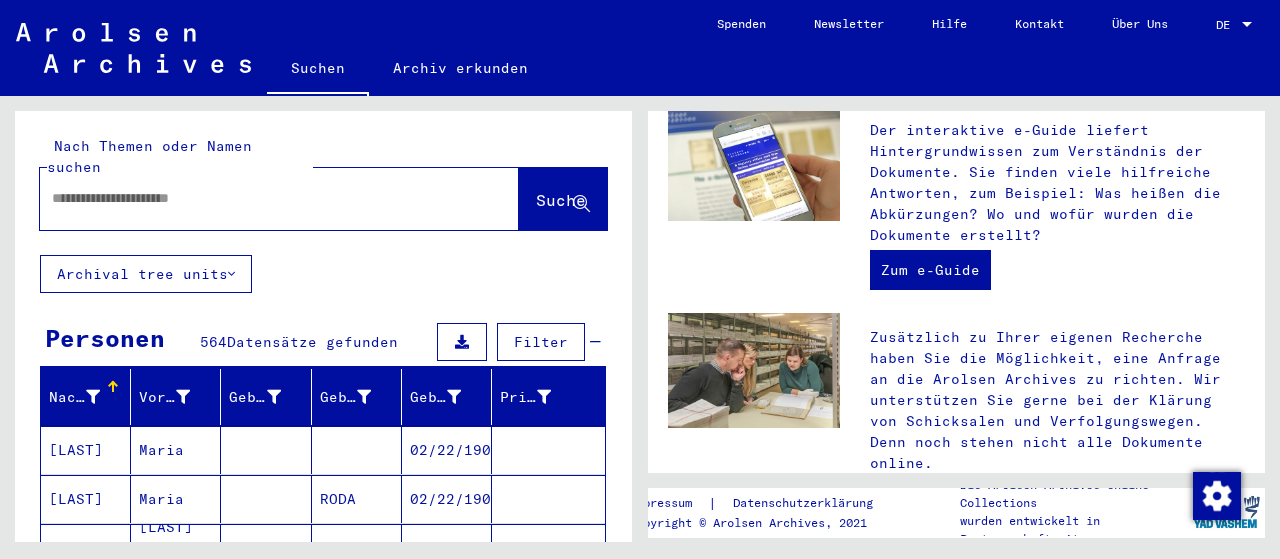 scroll, scrollTop: 0, scrollLeft: 0, axis: both 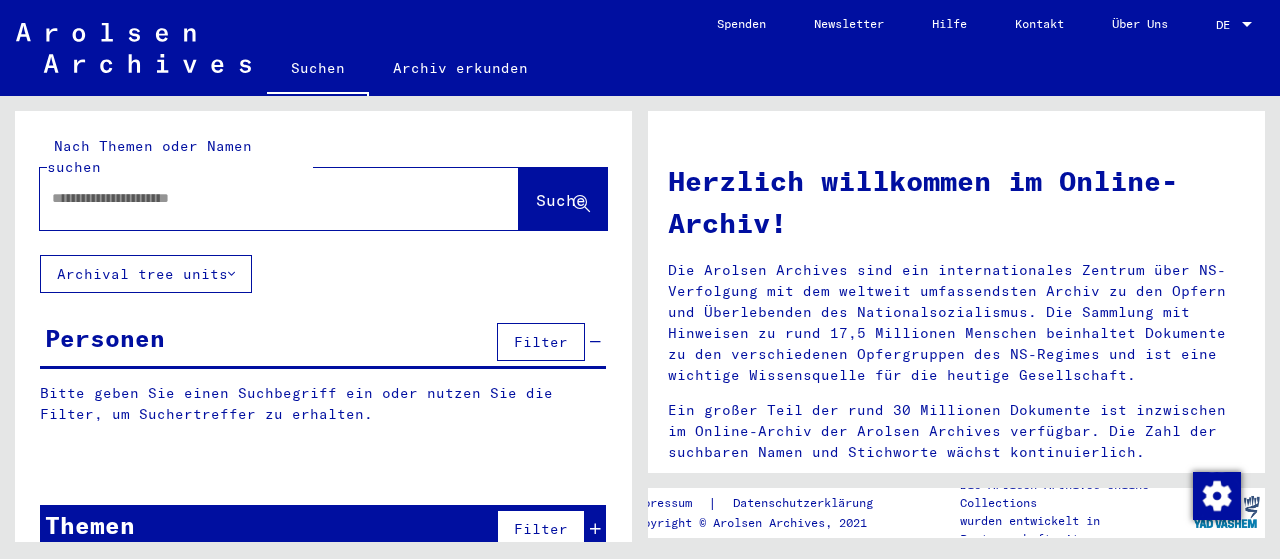 click at bounding box center [255, 198] 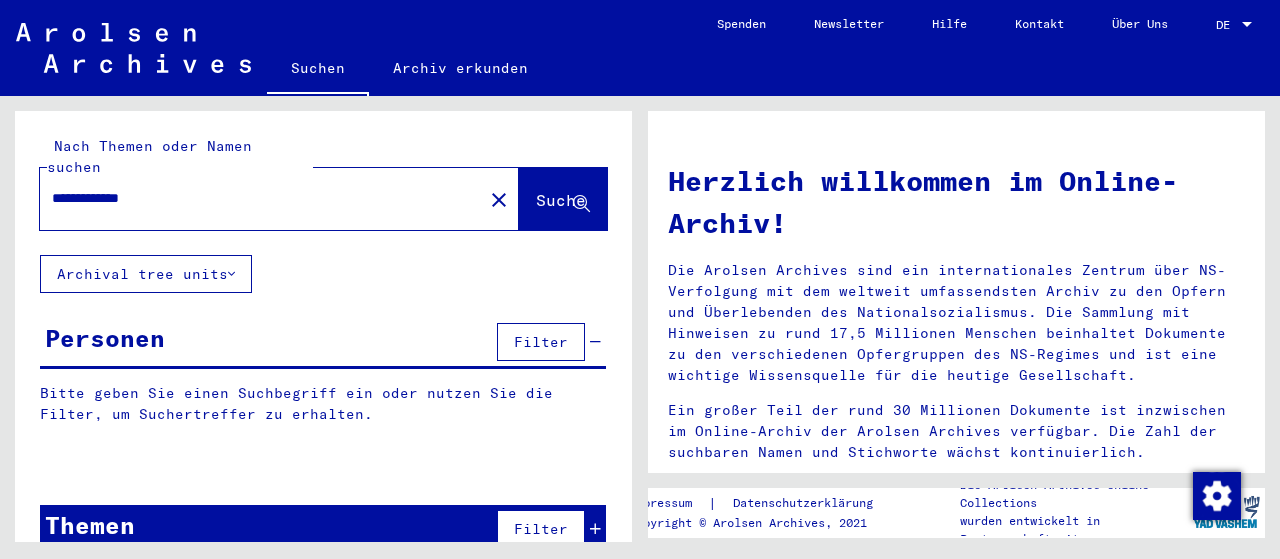 type on "**********" 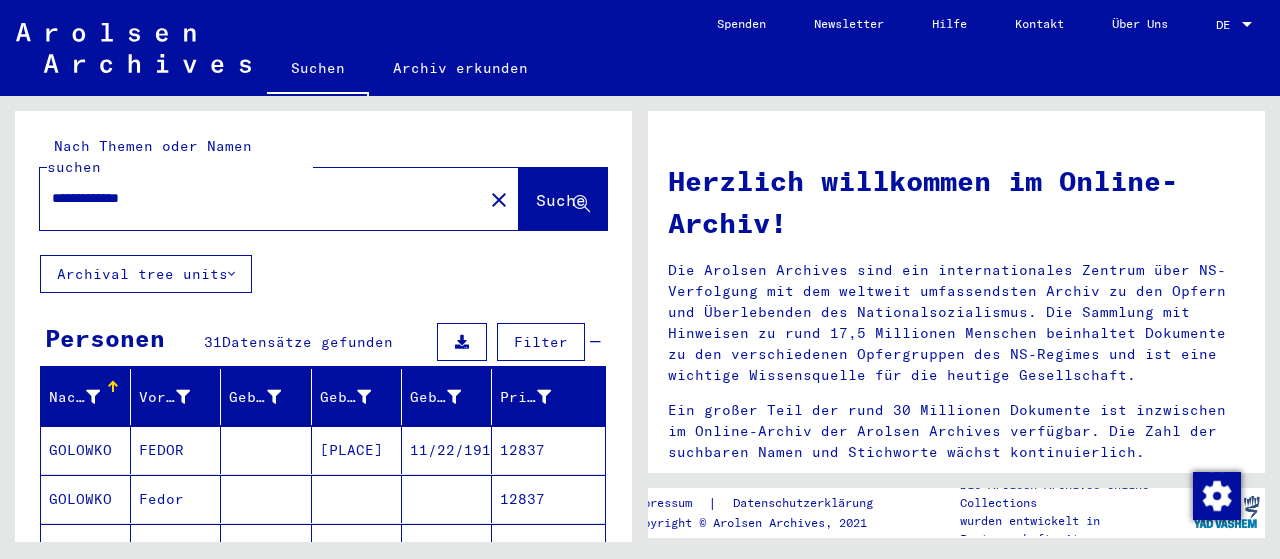 click on "GOLOWKO" at bounding box center [86, 499] 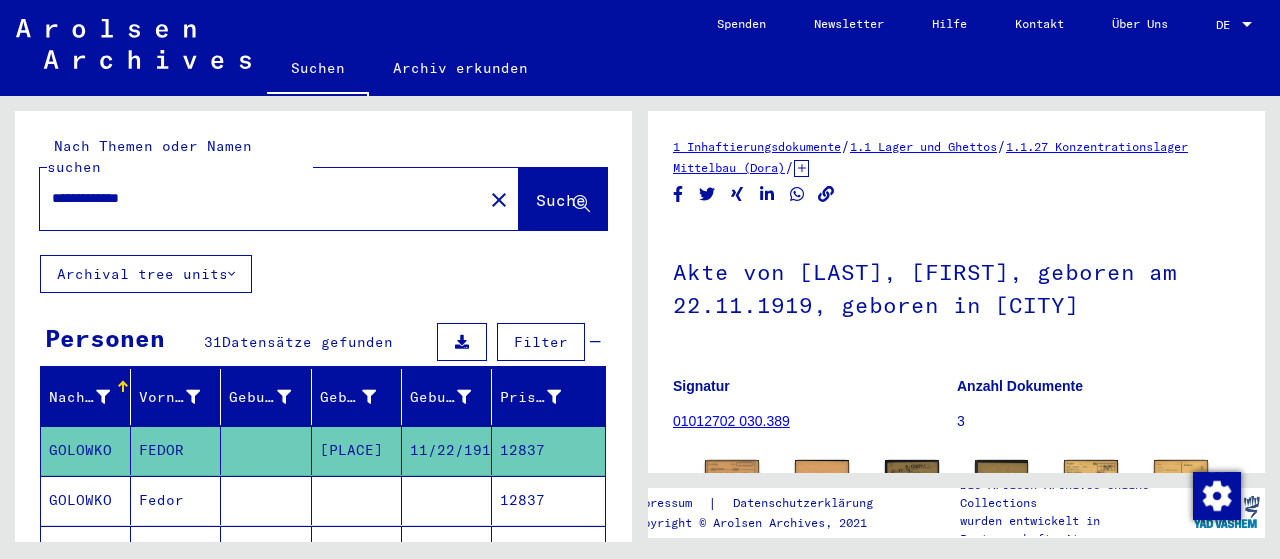 scroll, scrollTop: 0, scrollLeft: 0, axis: both 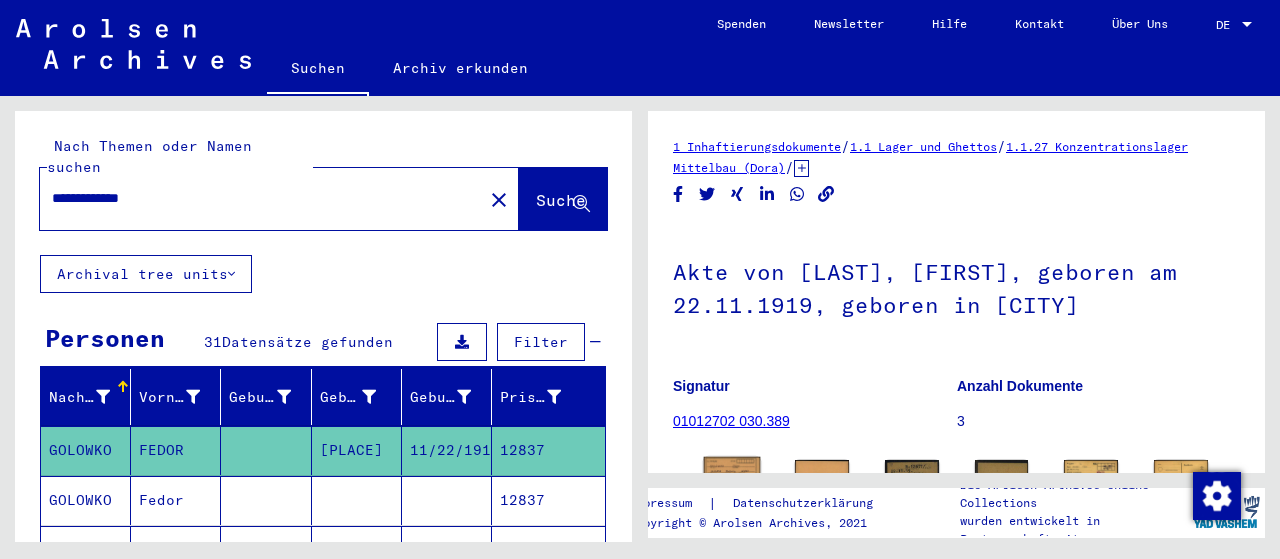 click 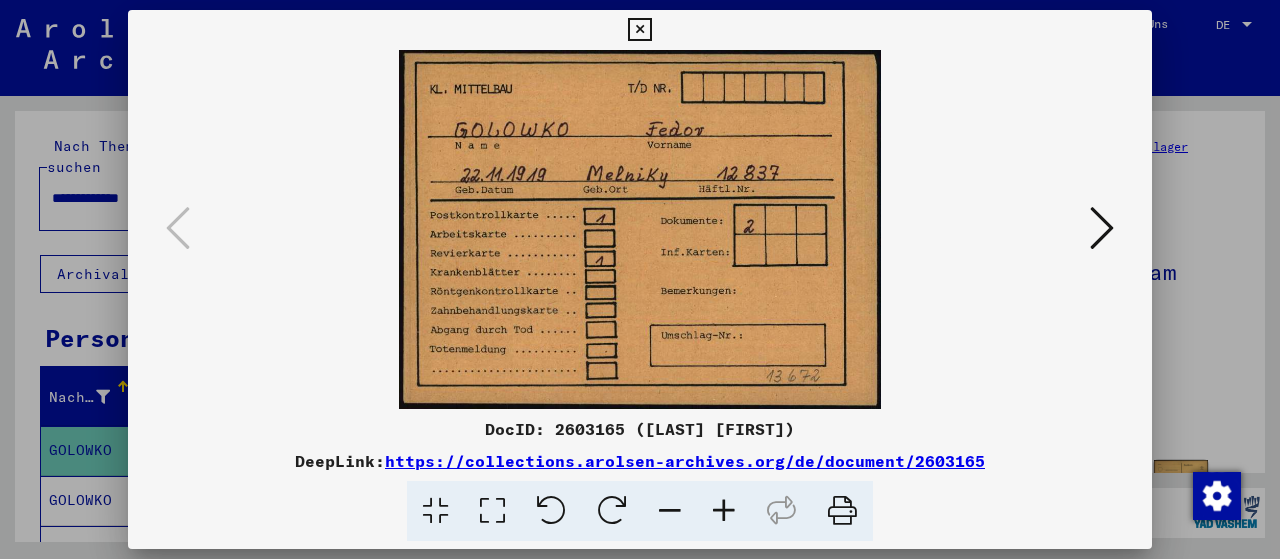 click at bounding box center [1102, 229] 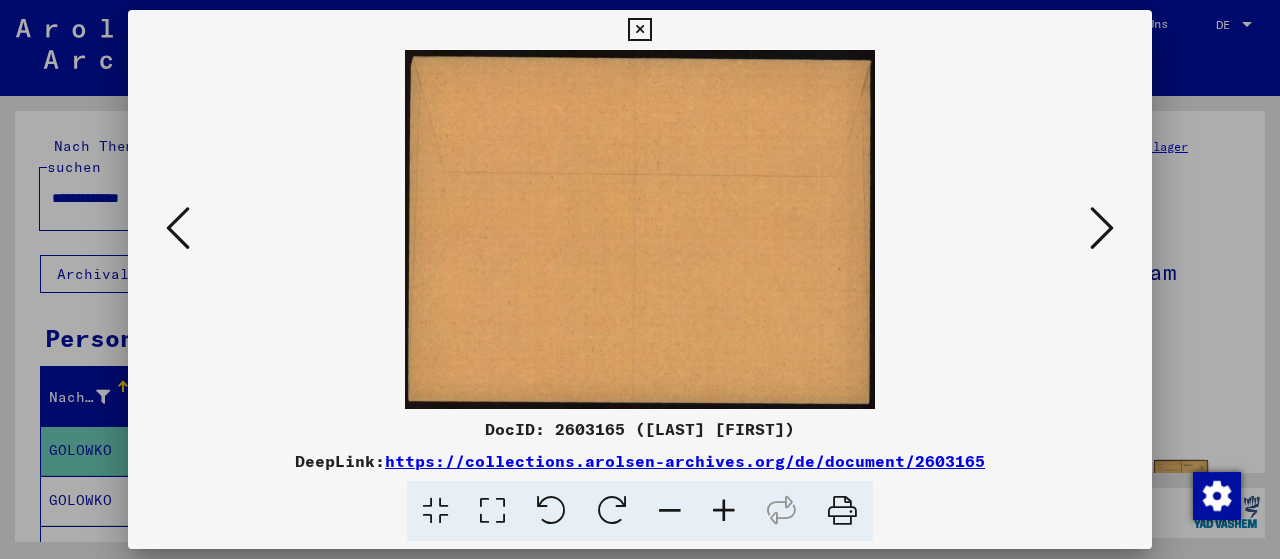 click at bounding box center [1102, 229] 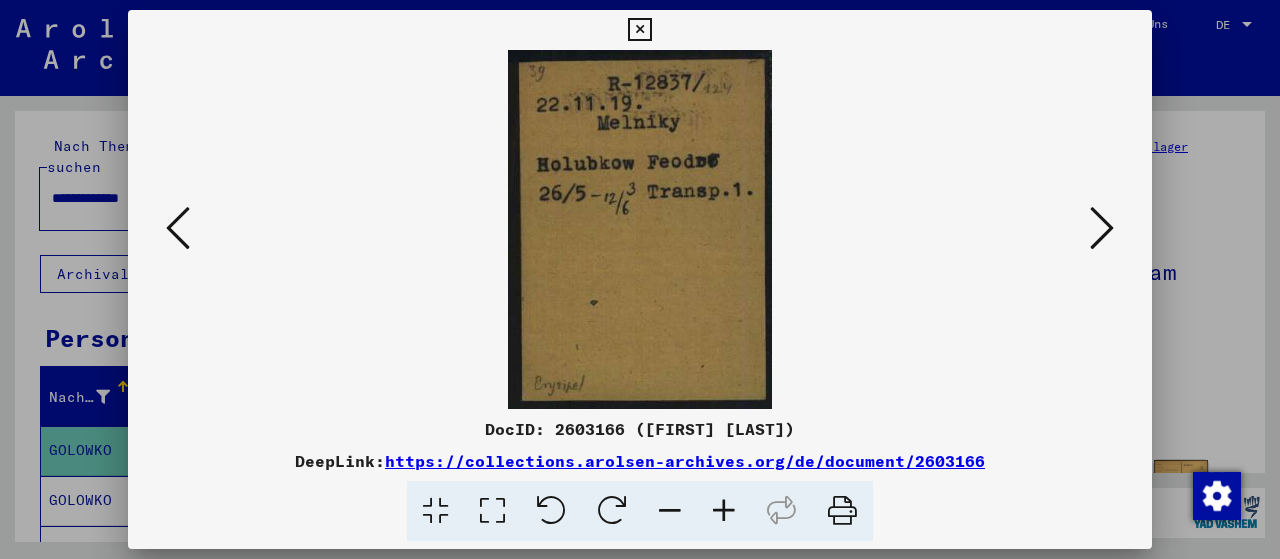 click at bounding box center (1102, 229) 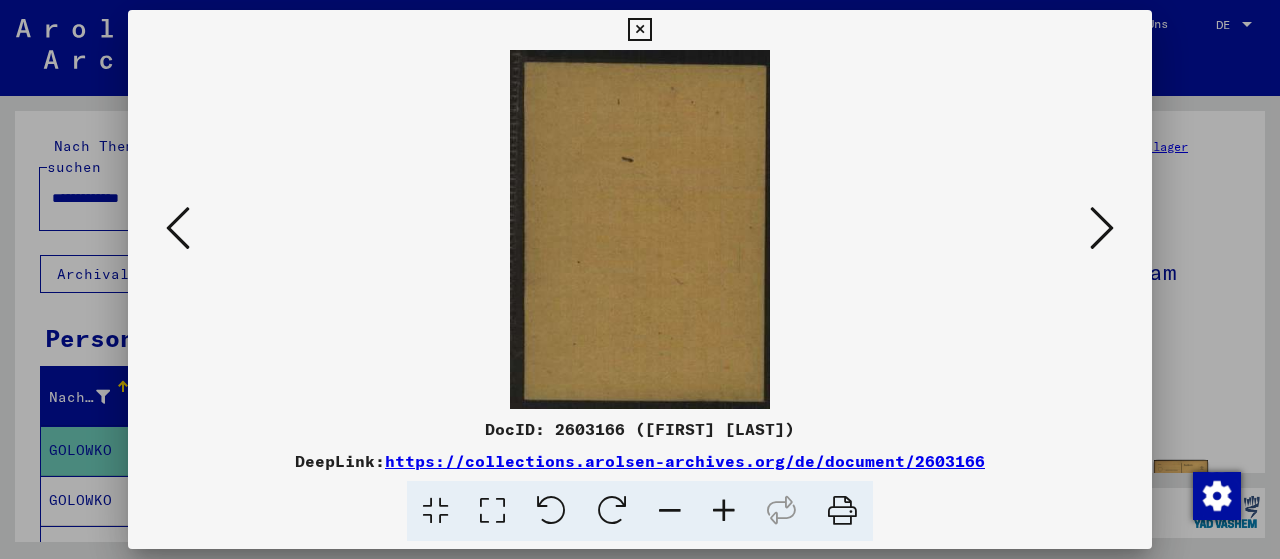 click at bounding box center [1102, 229] 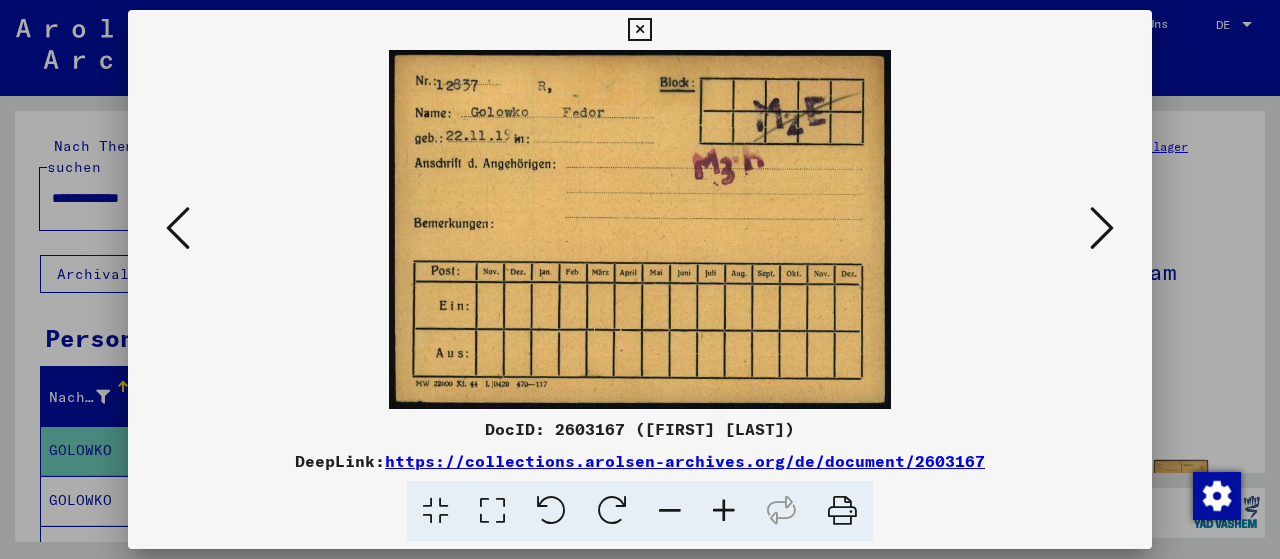 click at bounding box center (1102, 229) 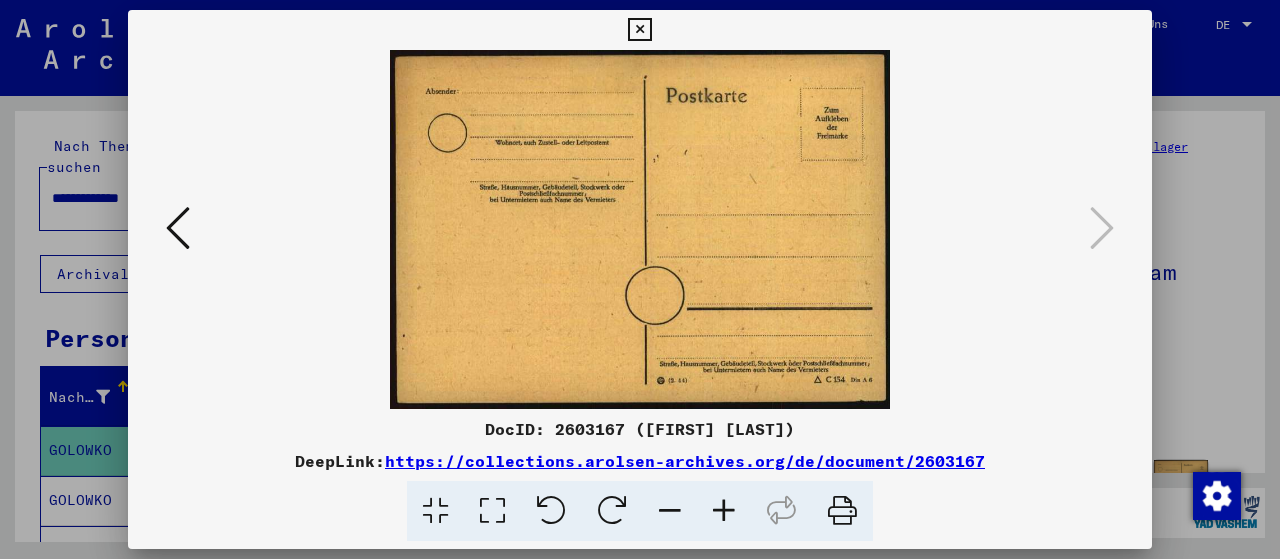 click at bounding box center (639, 30) 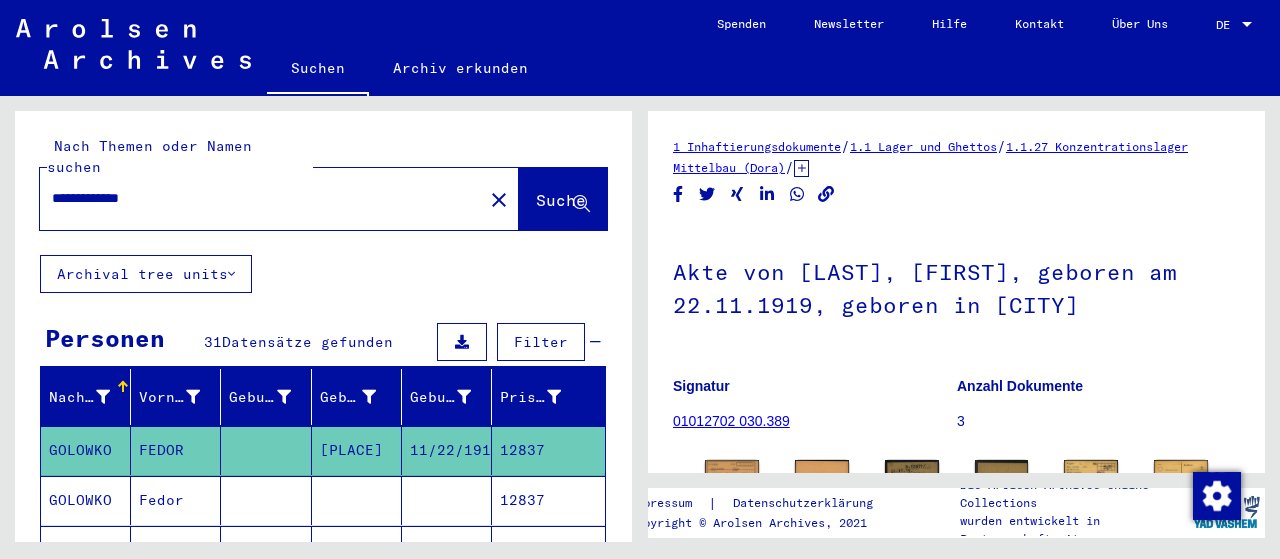 click on "Fedor" at bounding box center [176, 550] 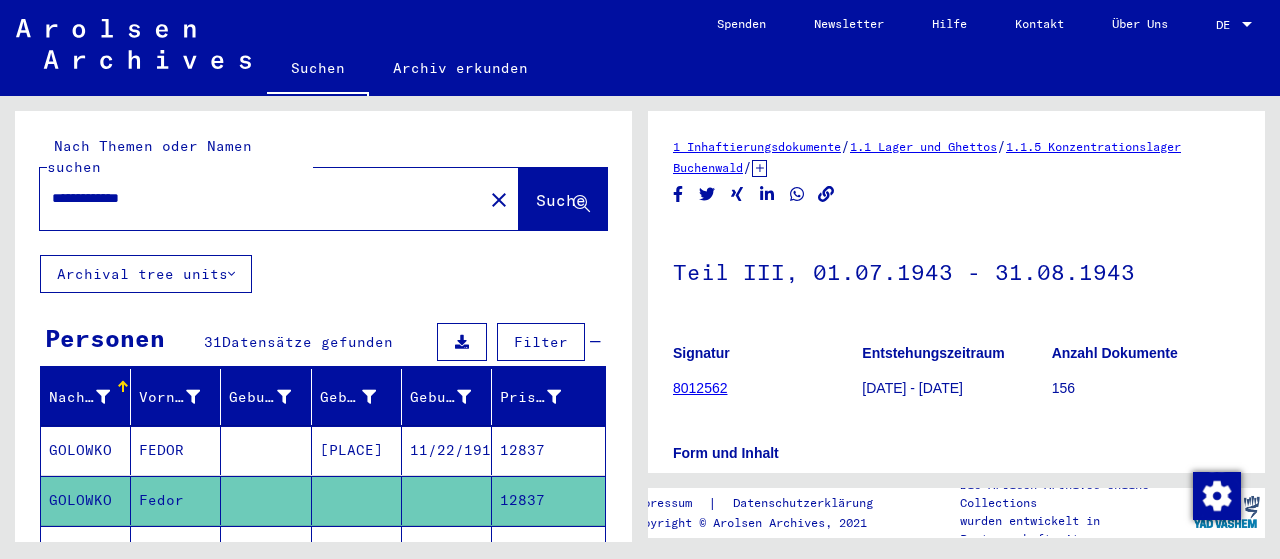 scroll, scrollTop: 0, scrollLeft: 0, axis: both 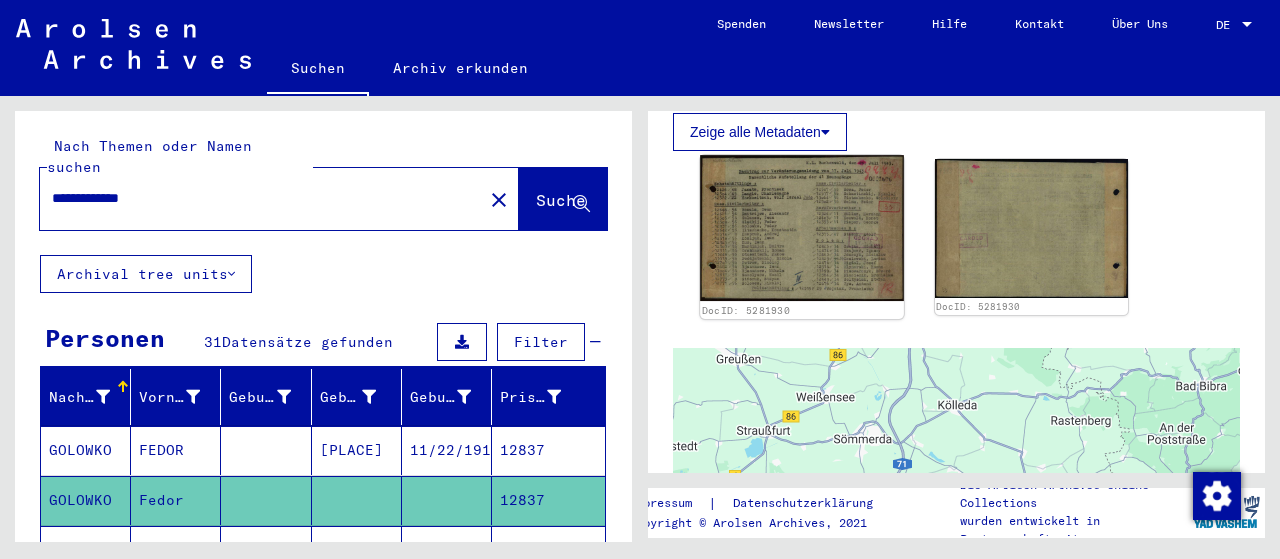 click 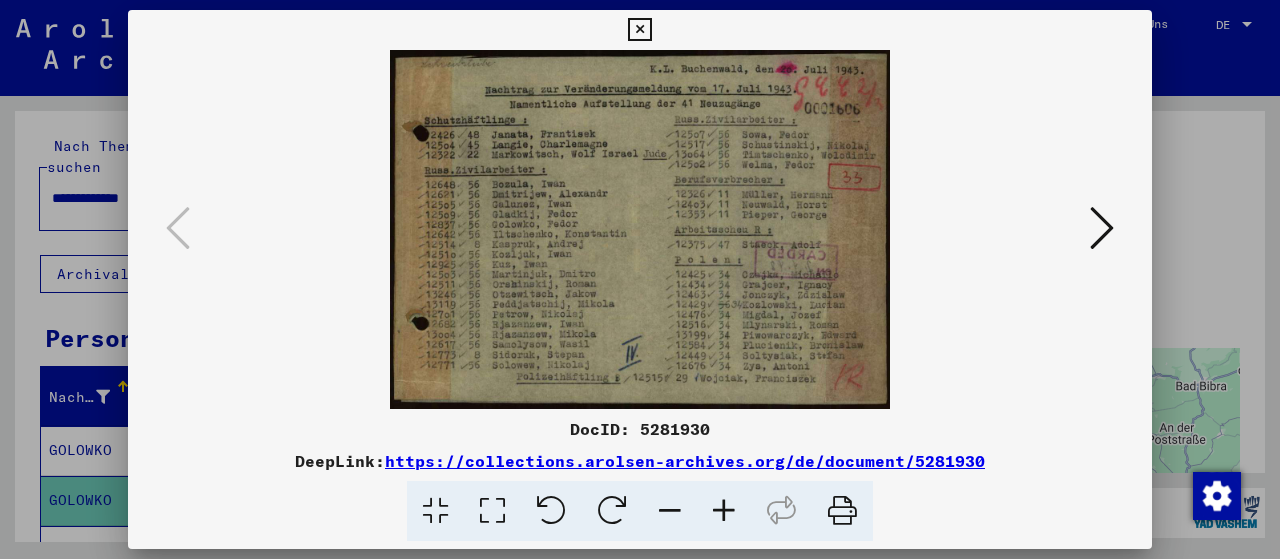 click at bounding box center [639, 30] 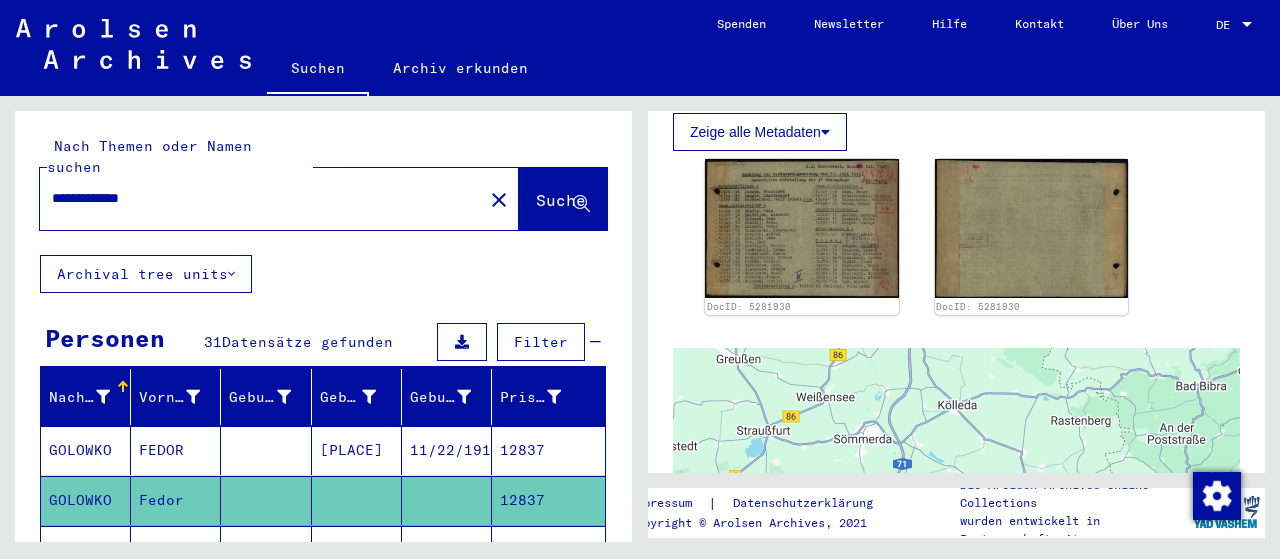 click on "Fedor" at bounding box center [176, 600] 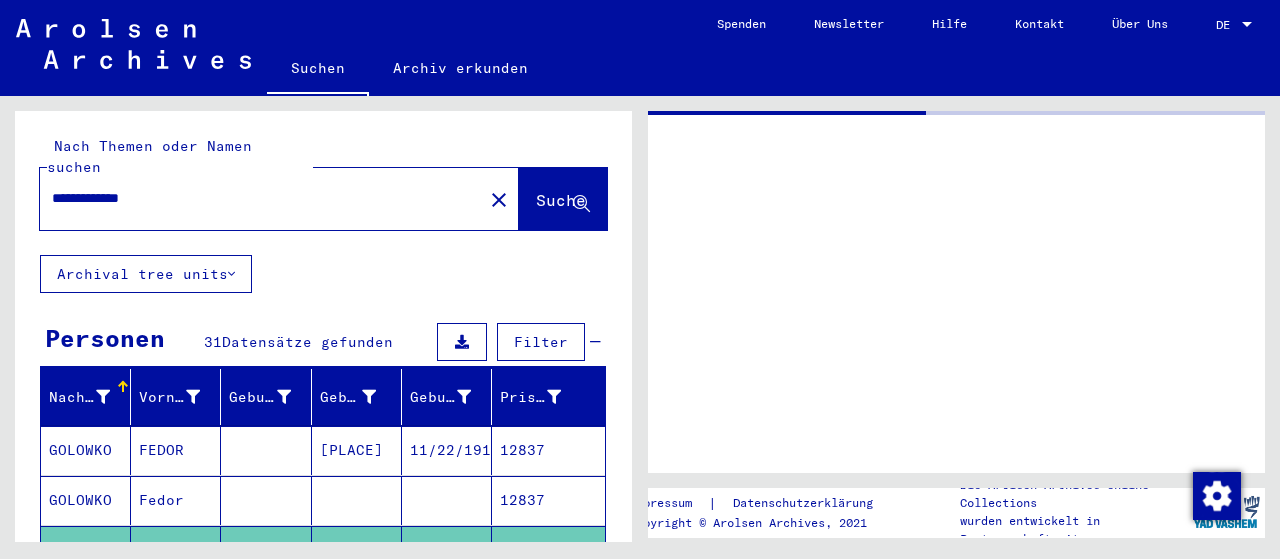 scroll, scrollTop: 0, scrollLeft: 0, axis: both 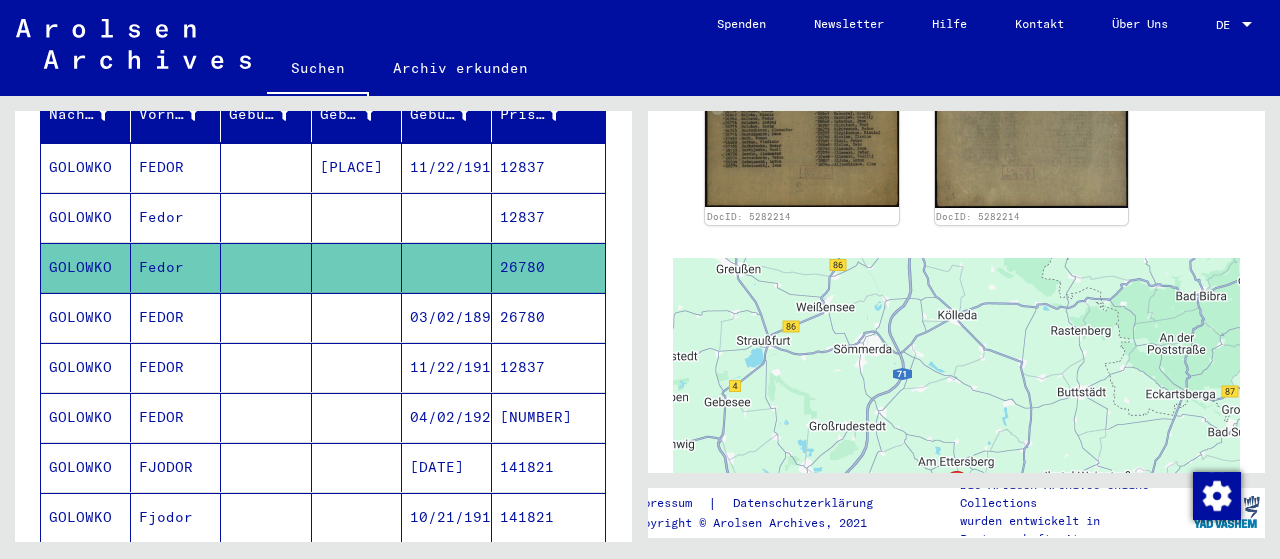 click at bounding box center (357, 417) 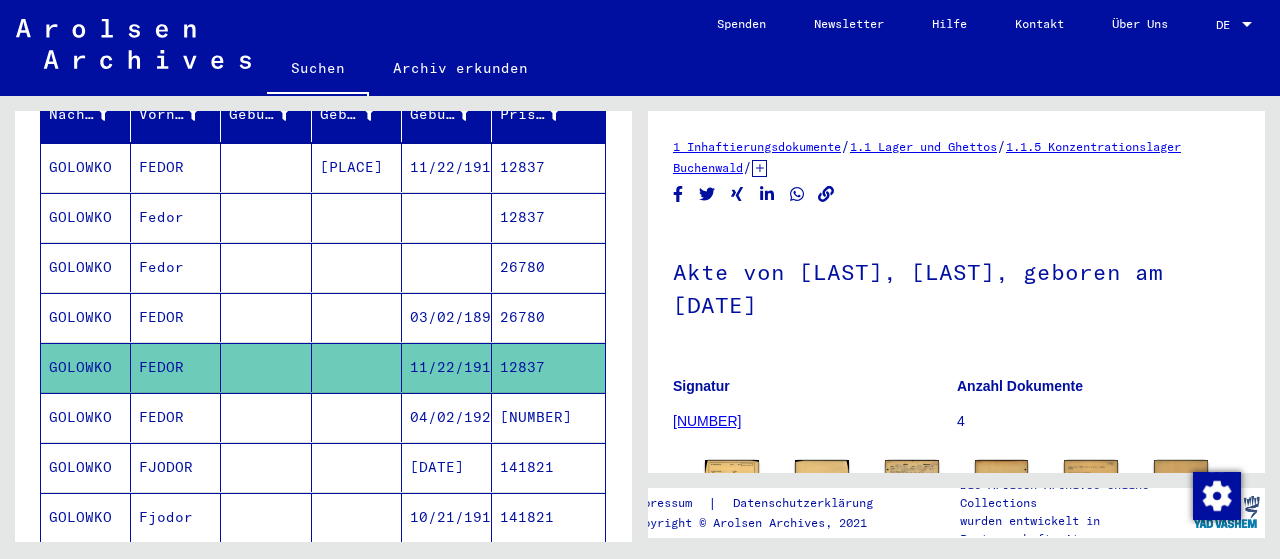 scroll, scrollTop: 0, scrollLeft: 0, axis: both 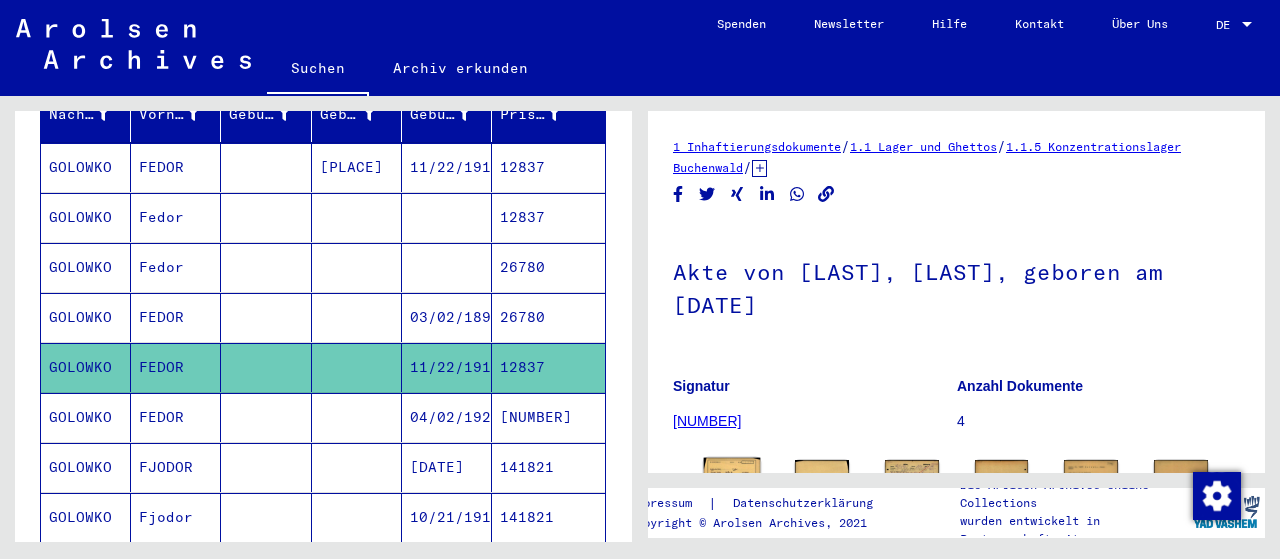 click 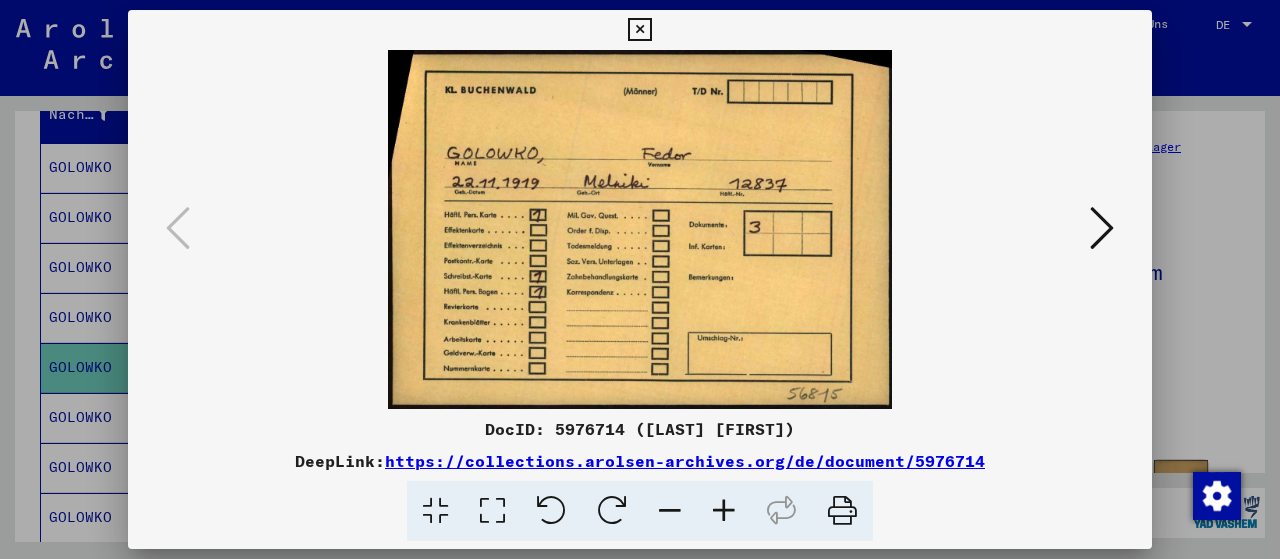 click at bounding box center (1102, 228) 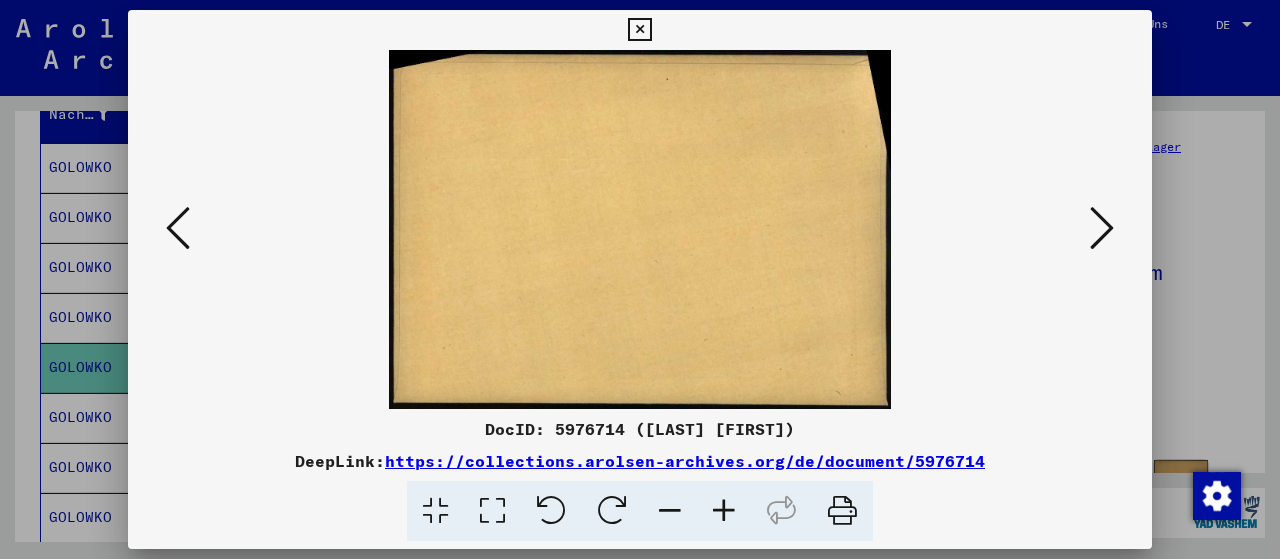 click at bounding box center [1102, 228] 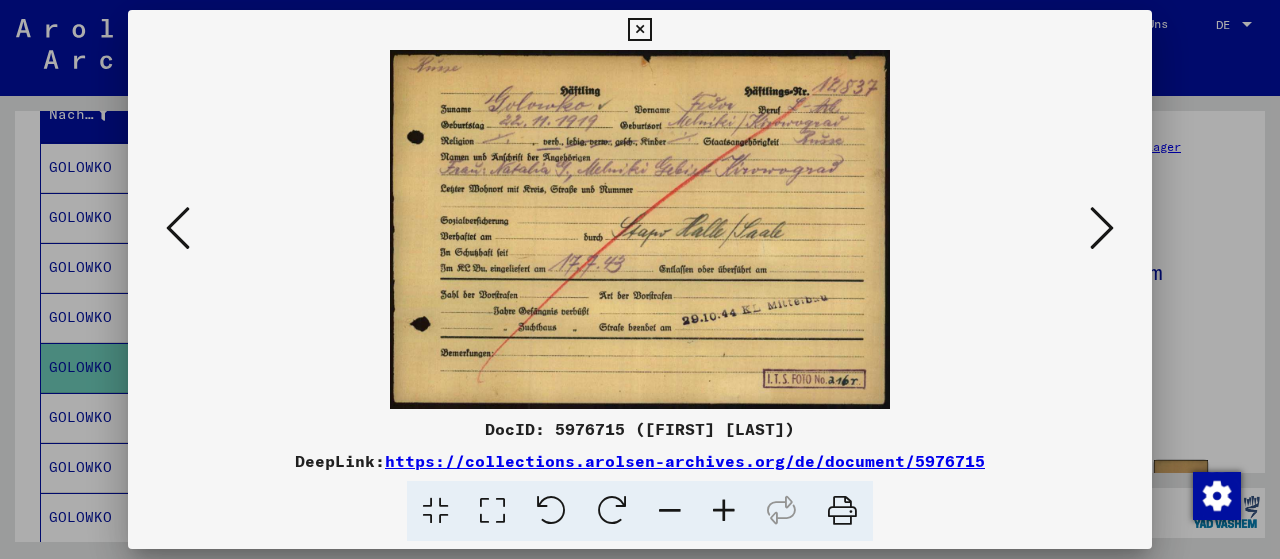 click at bounding box center (1102, 228) 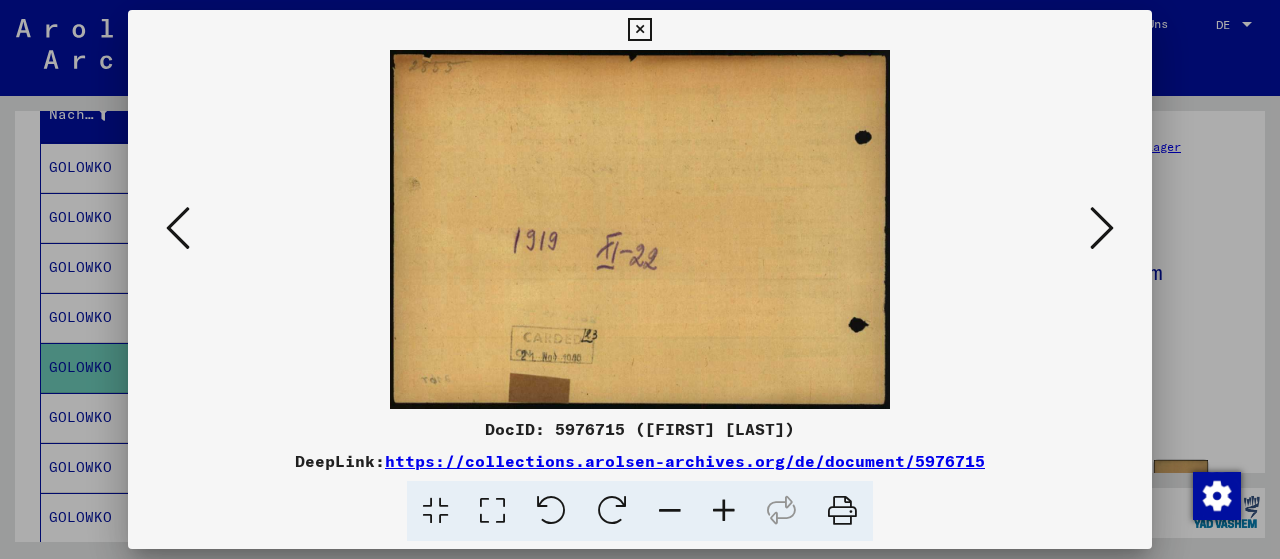 click at bounding box center (1102, 228) 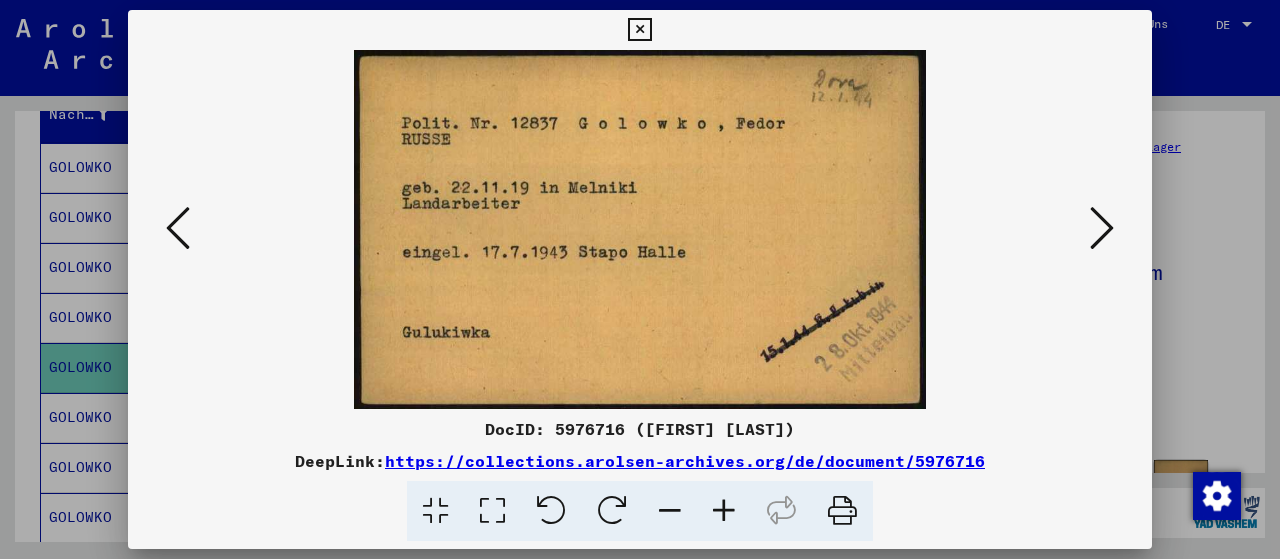 click at bounding box center [1102, 228] 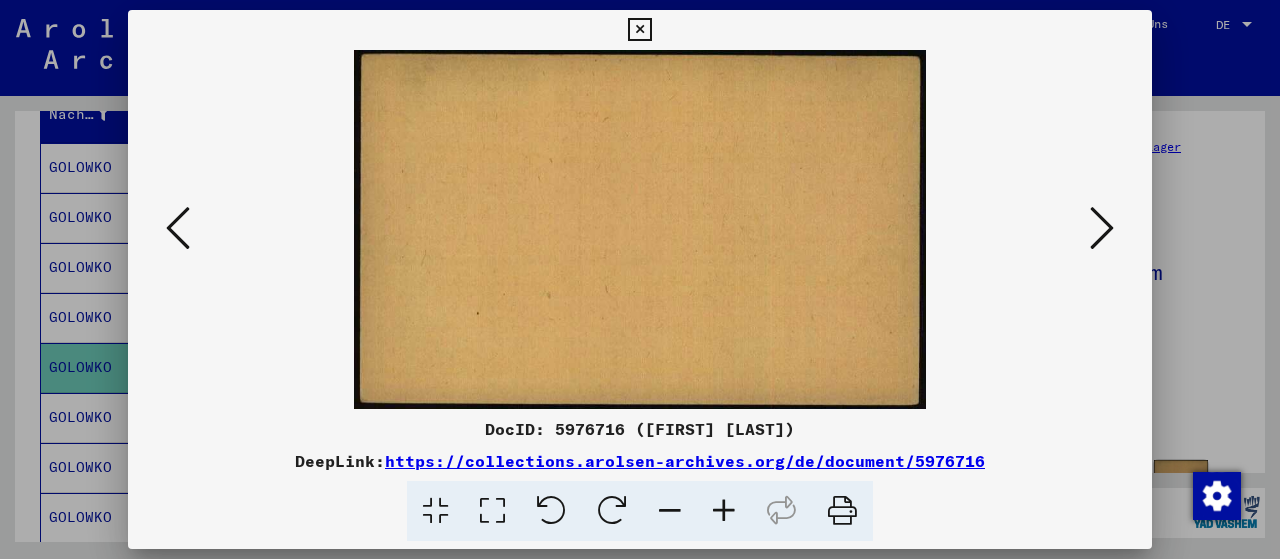 click at bounding box center (1102, 228) 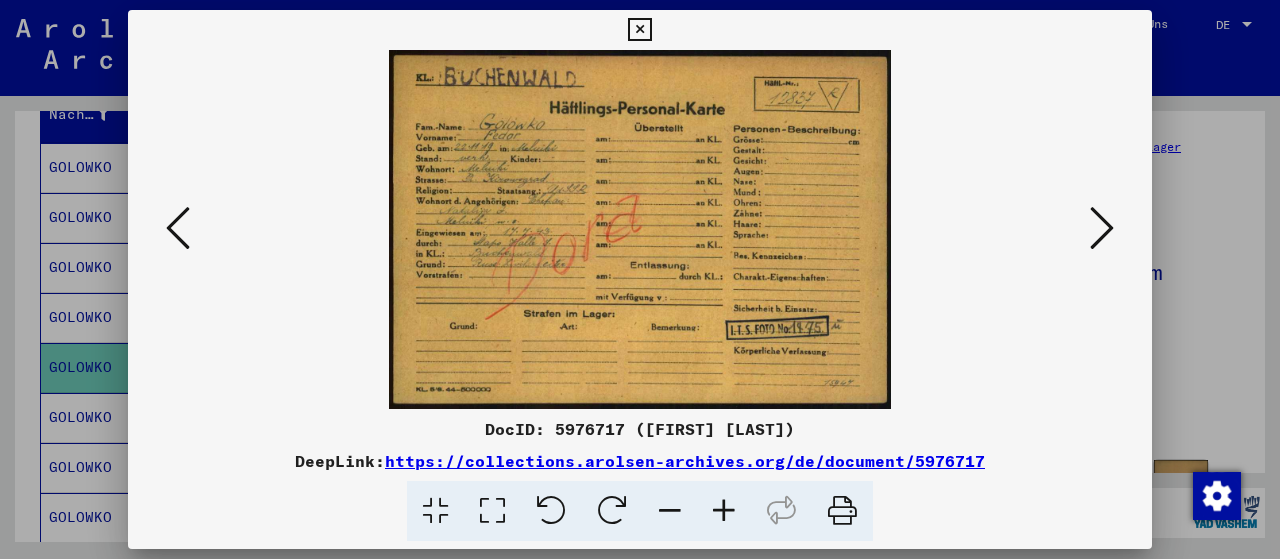 click at bounding box center (1102, 228) 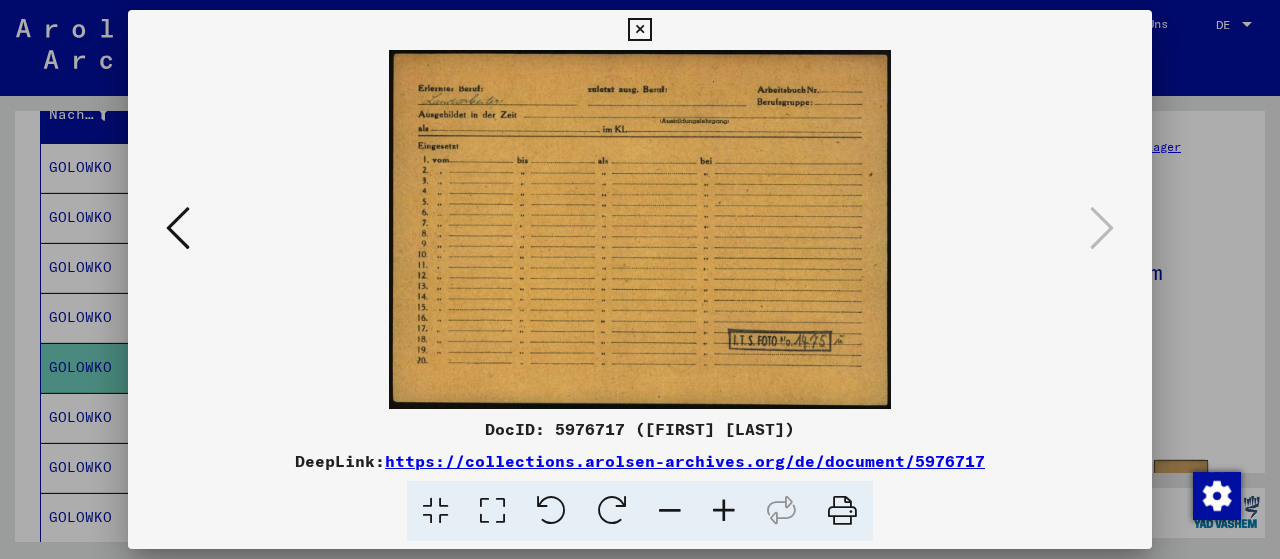 click at bounding box center [639, 30] 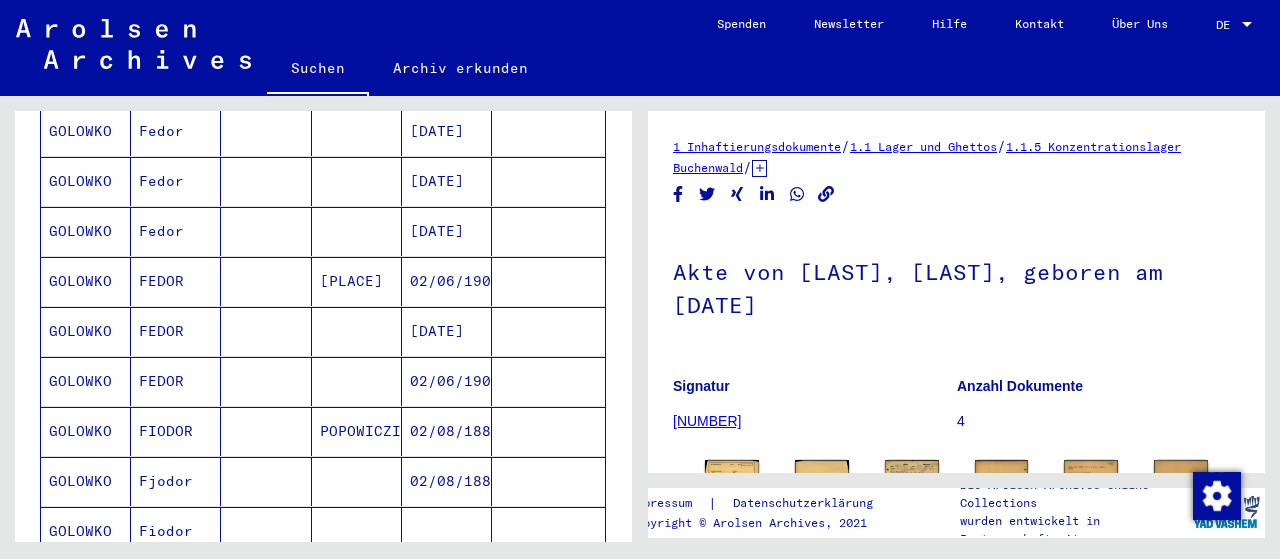 scroll, scrollTop: 1121, scrollLeft: 0, axis: vertical 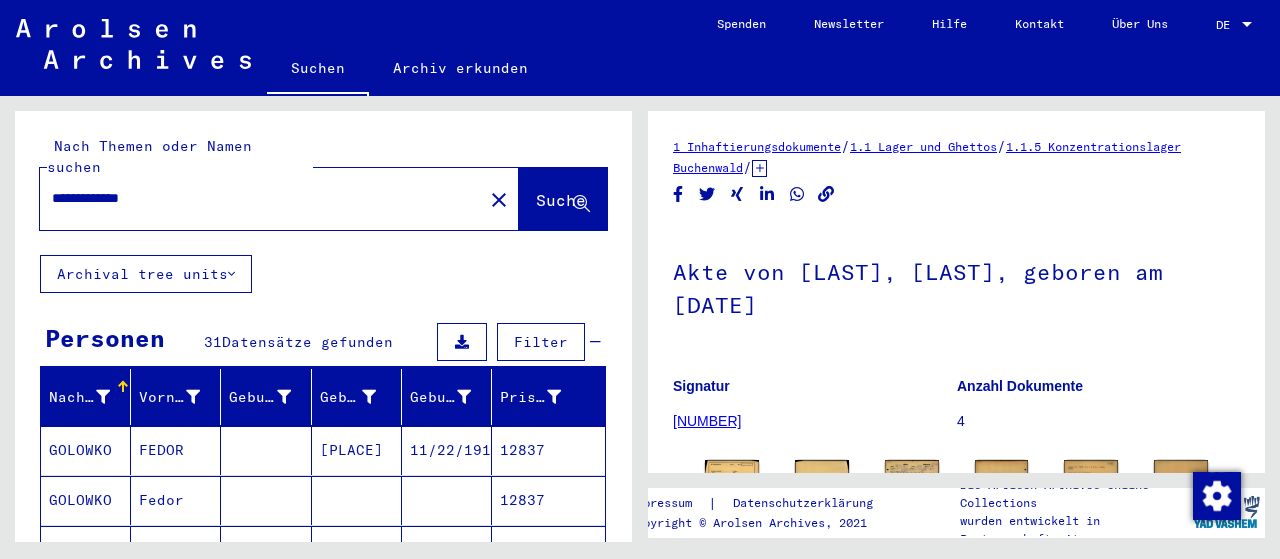 click on "close" 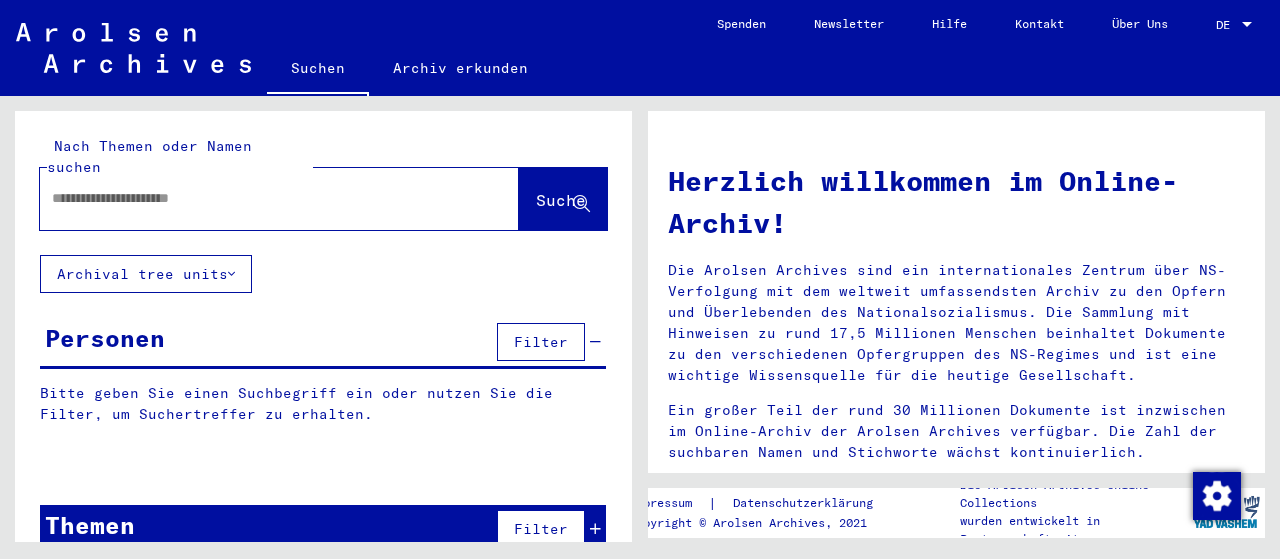 click 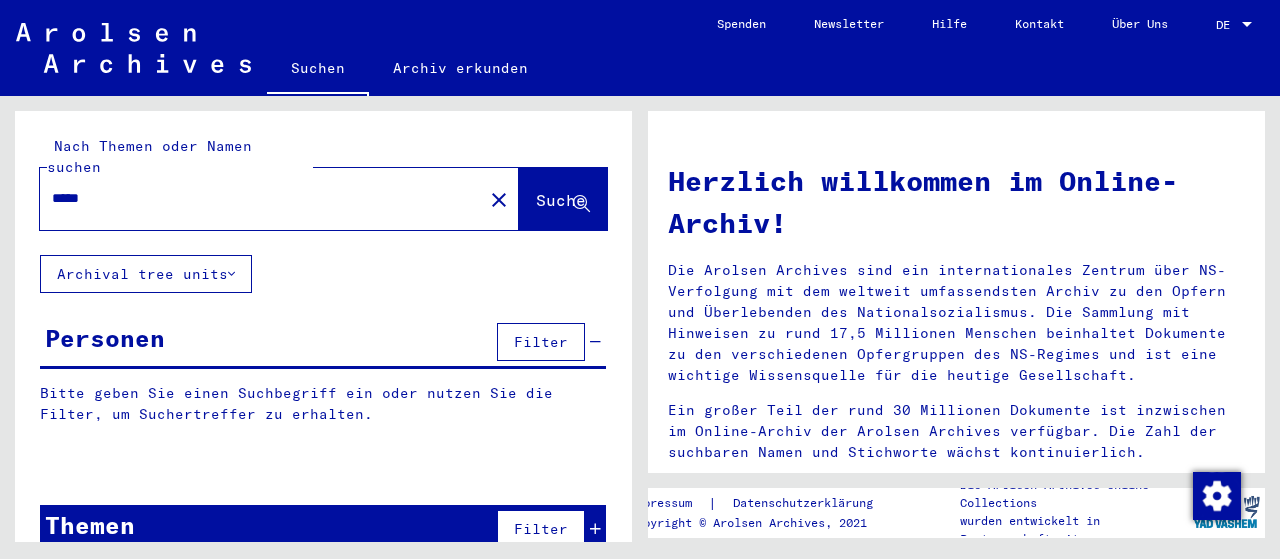 type on "*****" 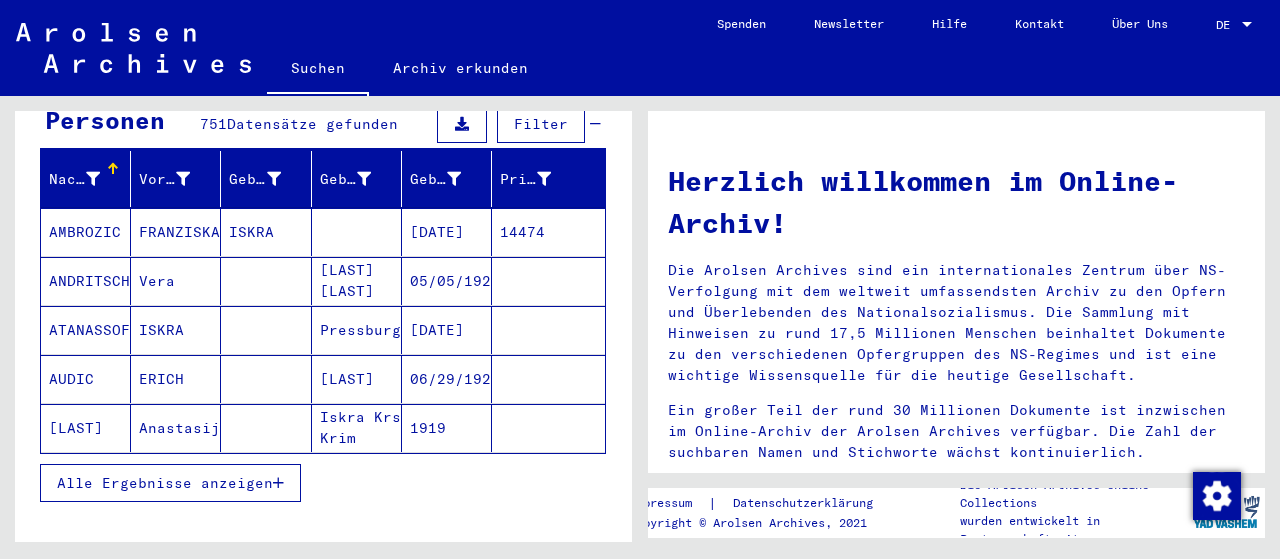 scroll, scrollTop: 232, scrollLeft: 0, axis: vertical 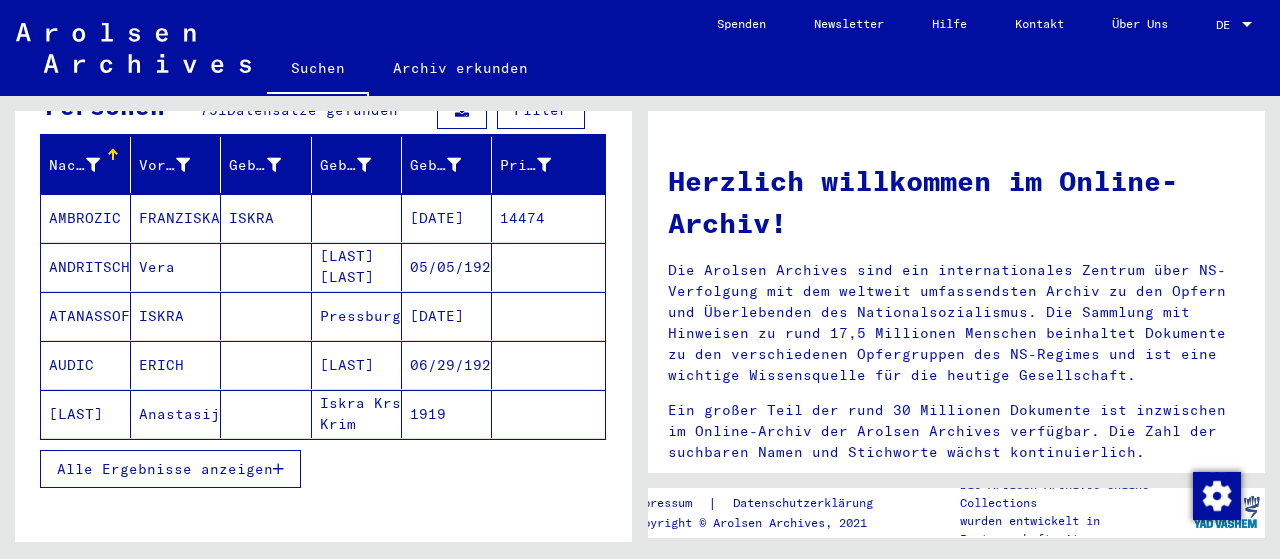 click on "Alle Ergebnisse anzeigen" at bounding box center (165, 469) 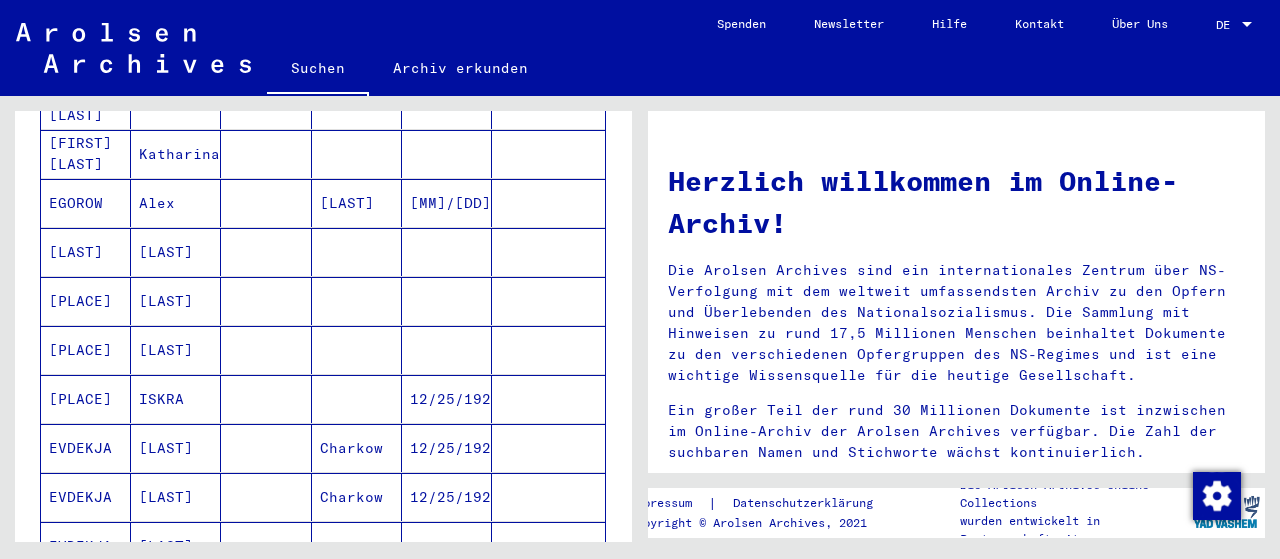 scroll, scrollTop: 1289, scrollLeft: 0, axis: vertical 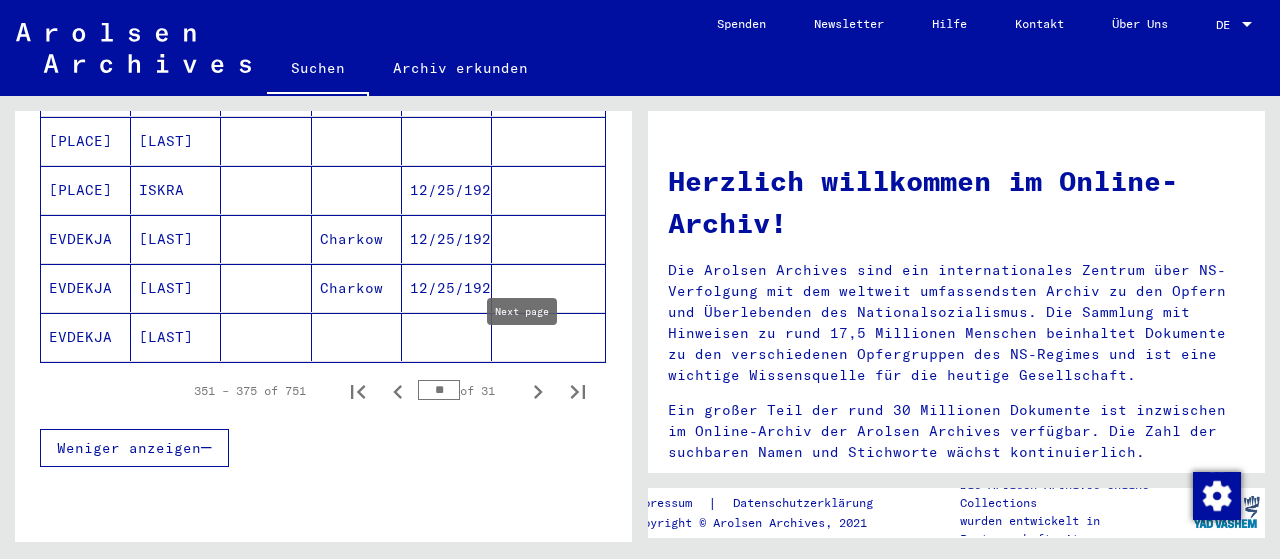 click 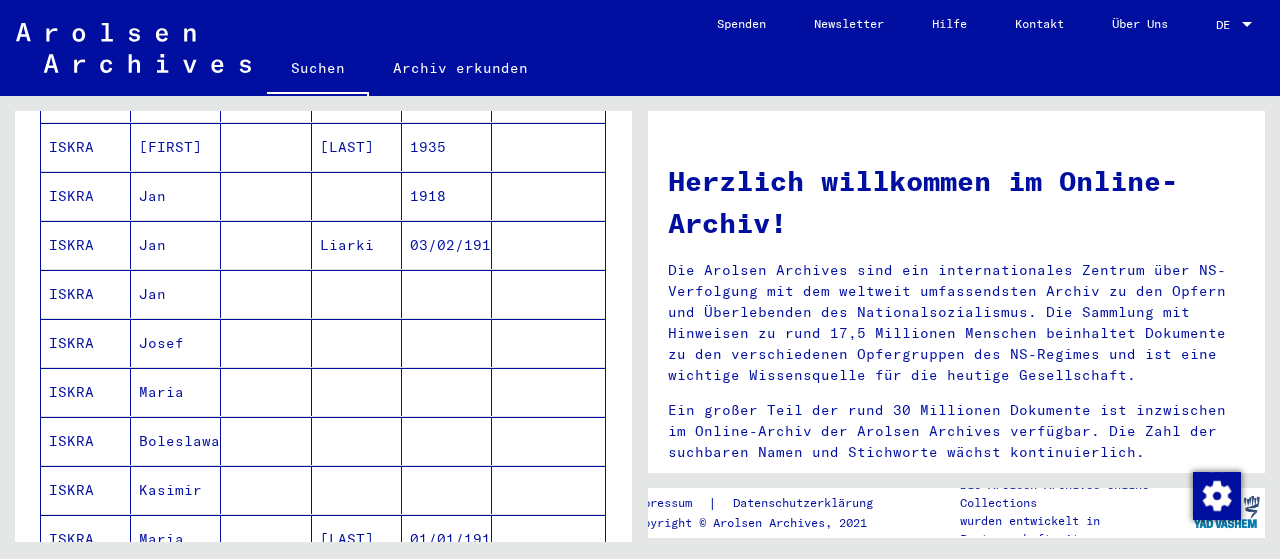 scroll, scrollTop: 251, scrollLeft: 0, axis: vertical 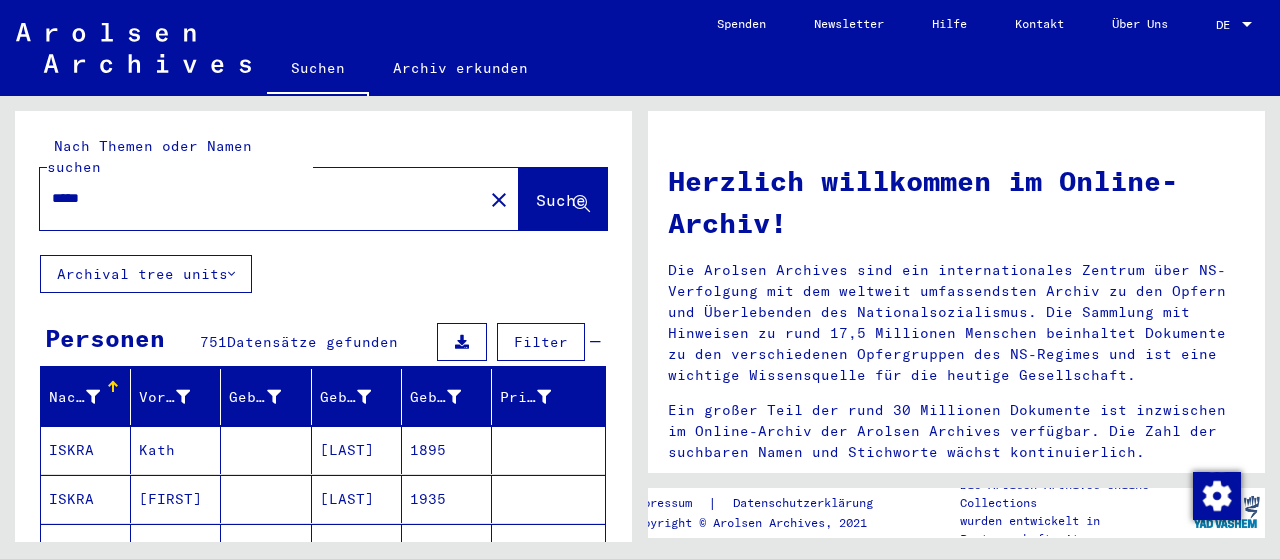 drag, startPoint x: 214, startPoint y: 179, endPoint x: 5, endPoint y: 151, distance: 210.86726 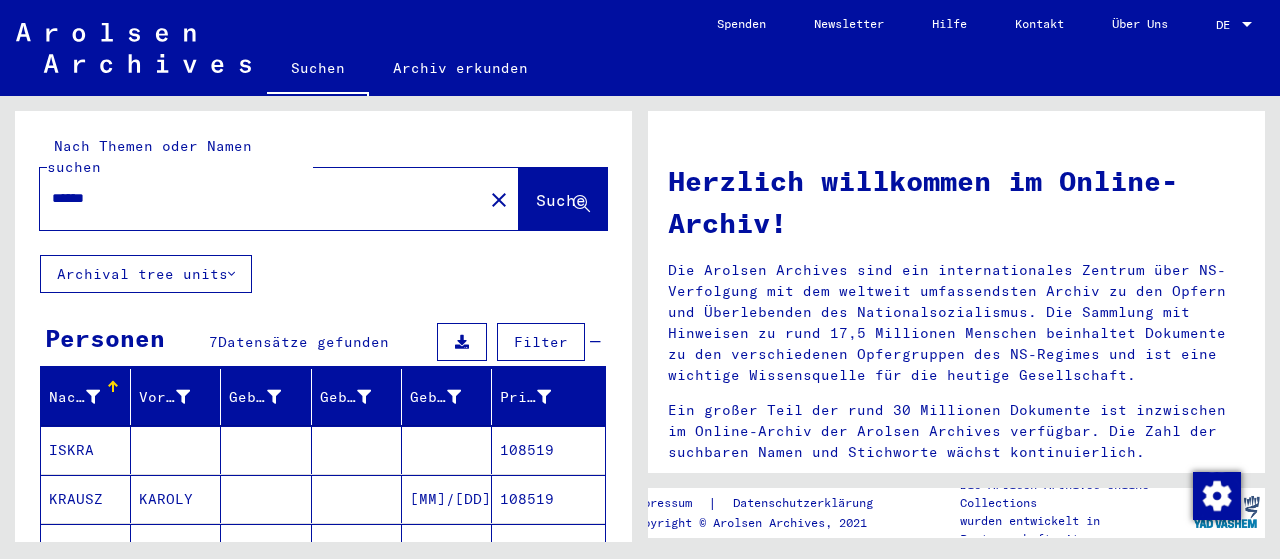 click on "ISKRA" at bounding box center [86, 499] 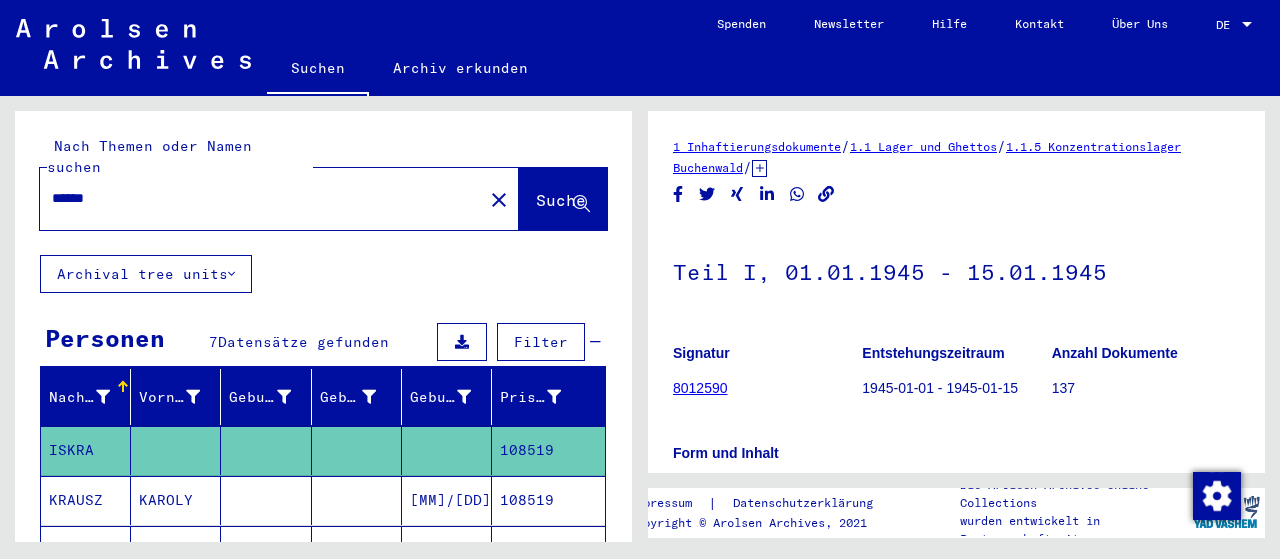 scroll, scrollTop: 0, scrollLeft: 0, axis: both 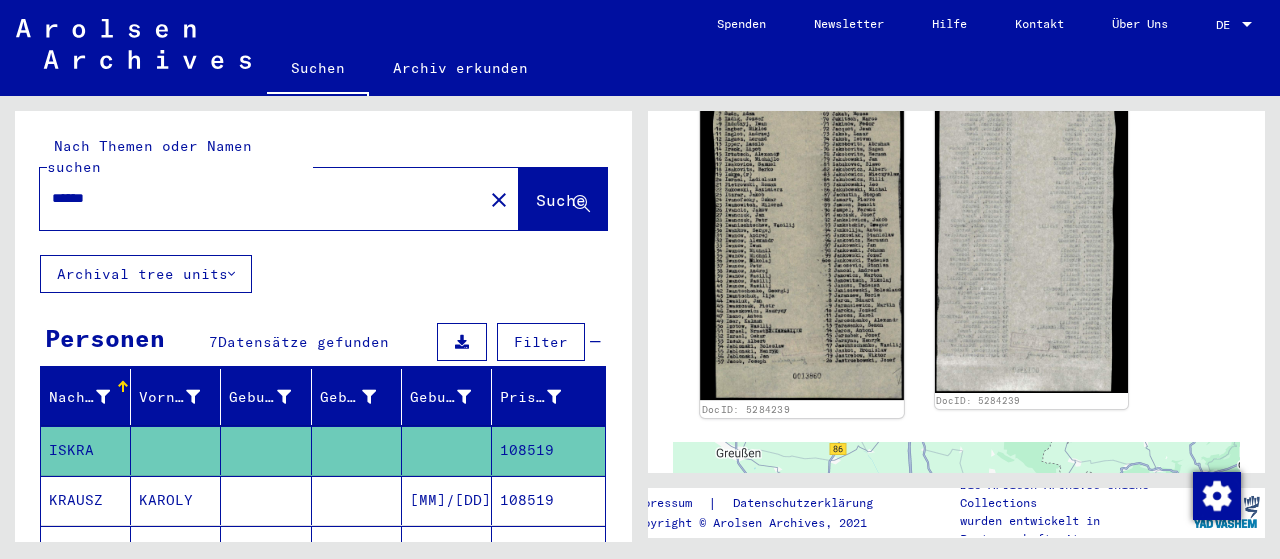 click 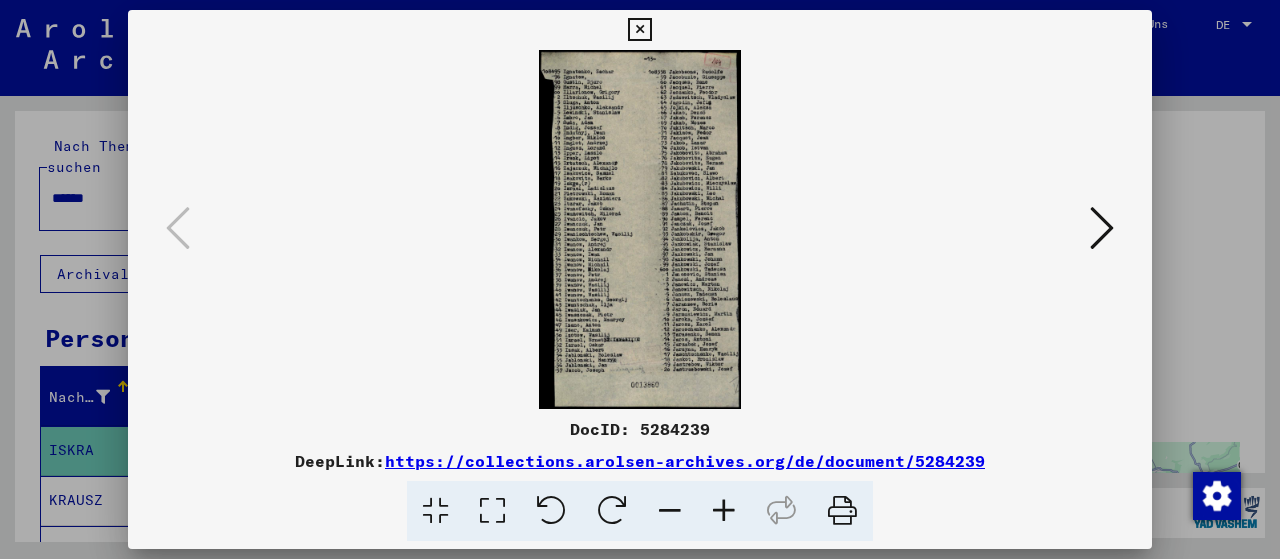 click at bounding box center (1102, 228) 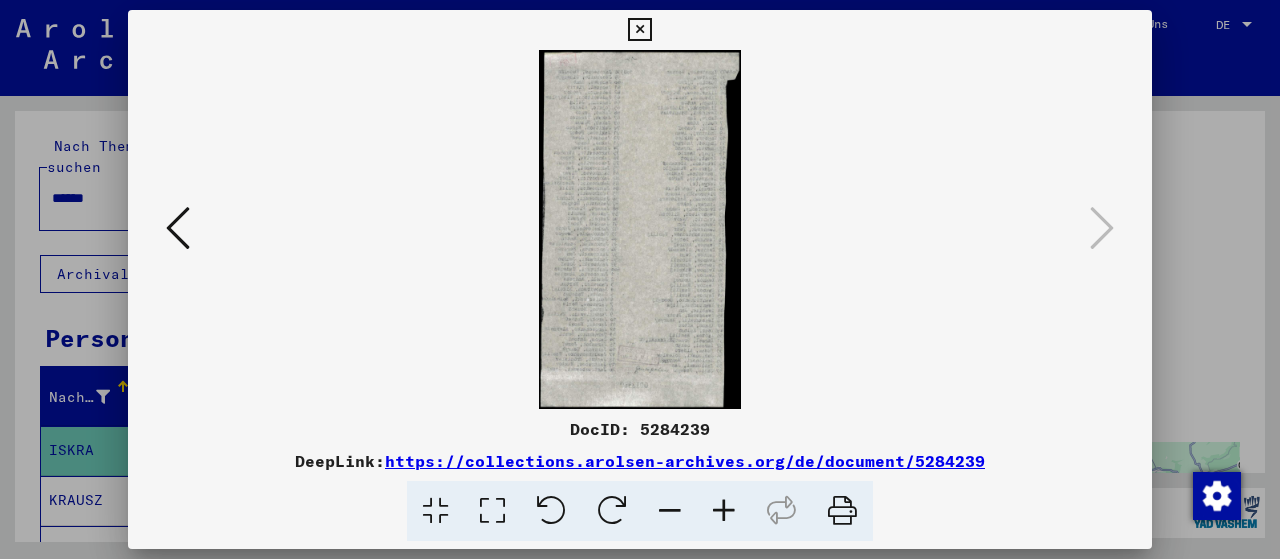 click at bounding box center [178, 228] 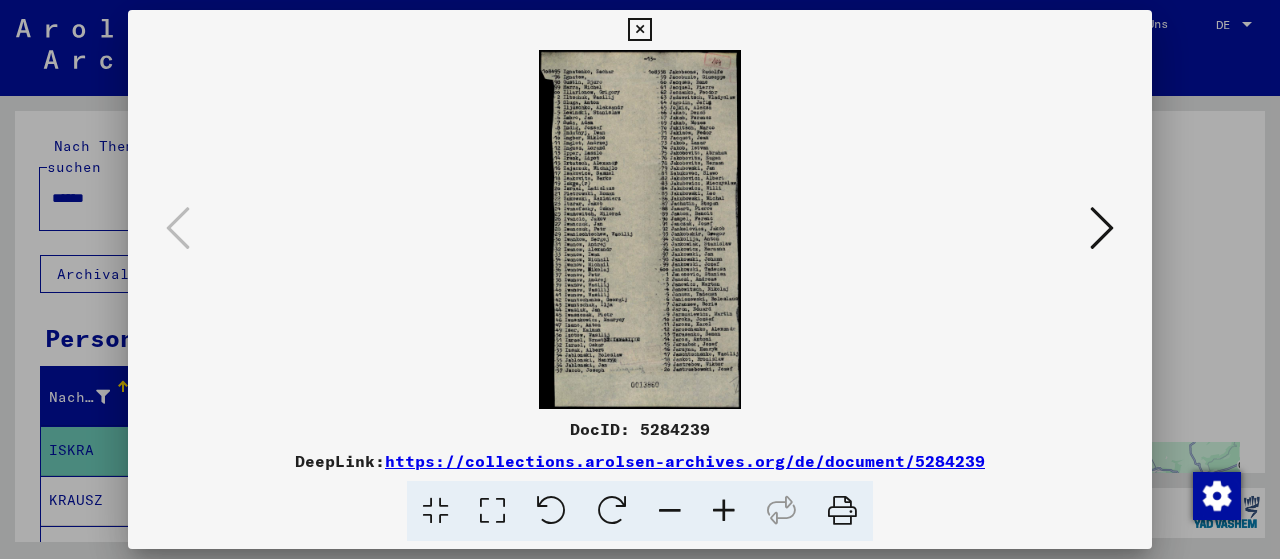 click at bounding box center (639, 30) 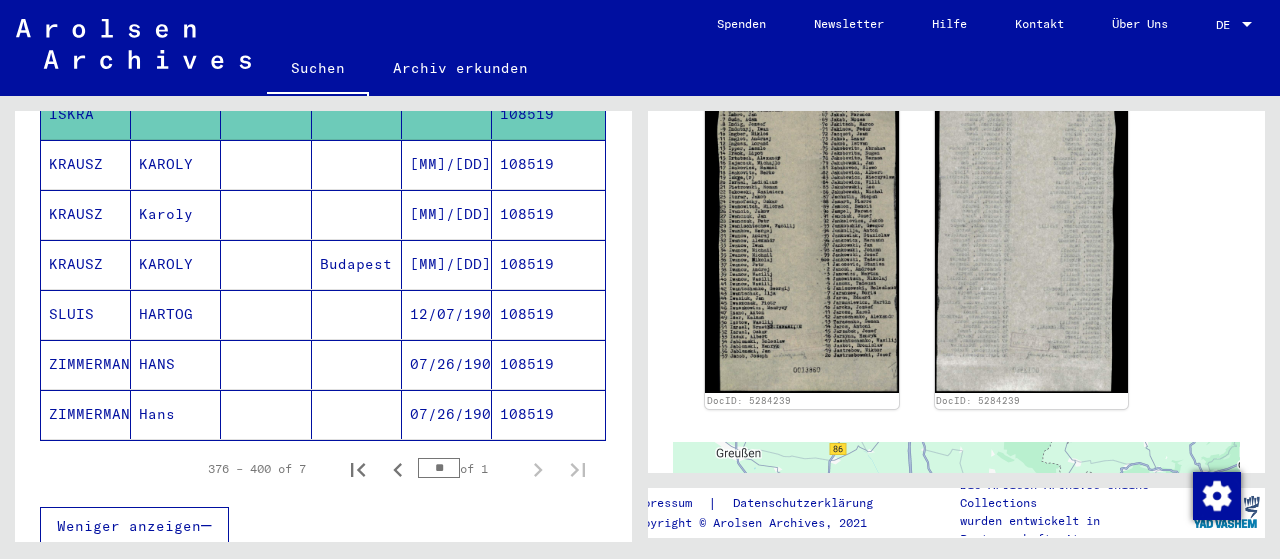 scroll, scrollTop: 261, scrollLeft: 0, axis: vertical 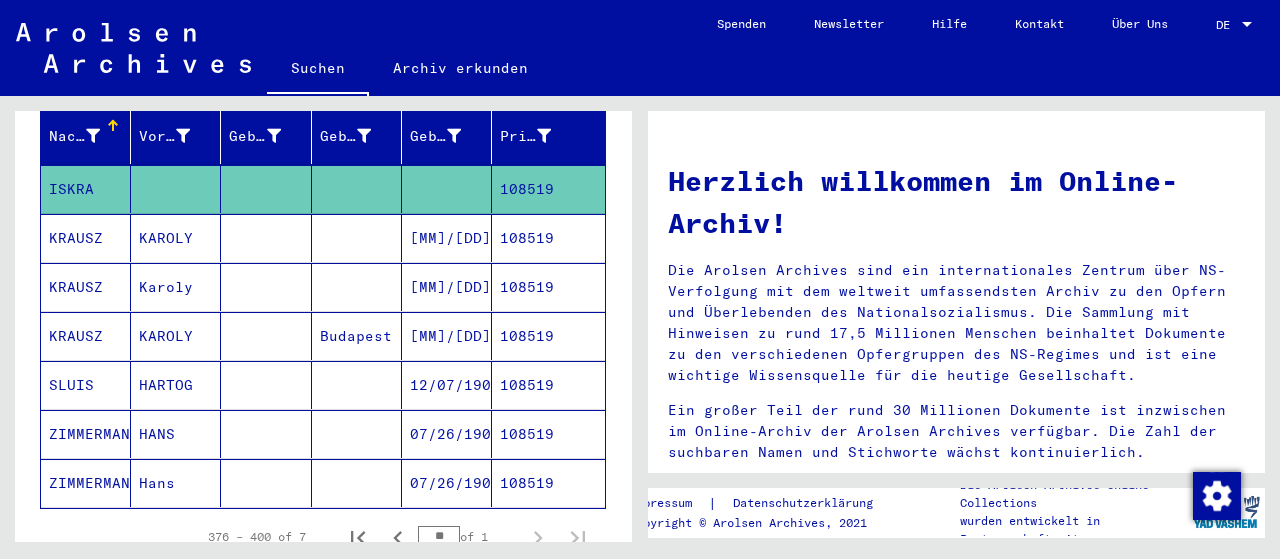 type on "*****" 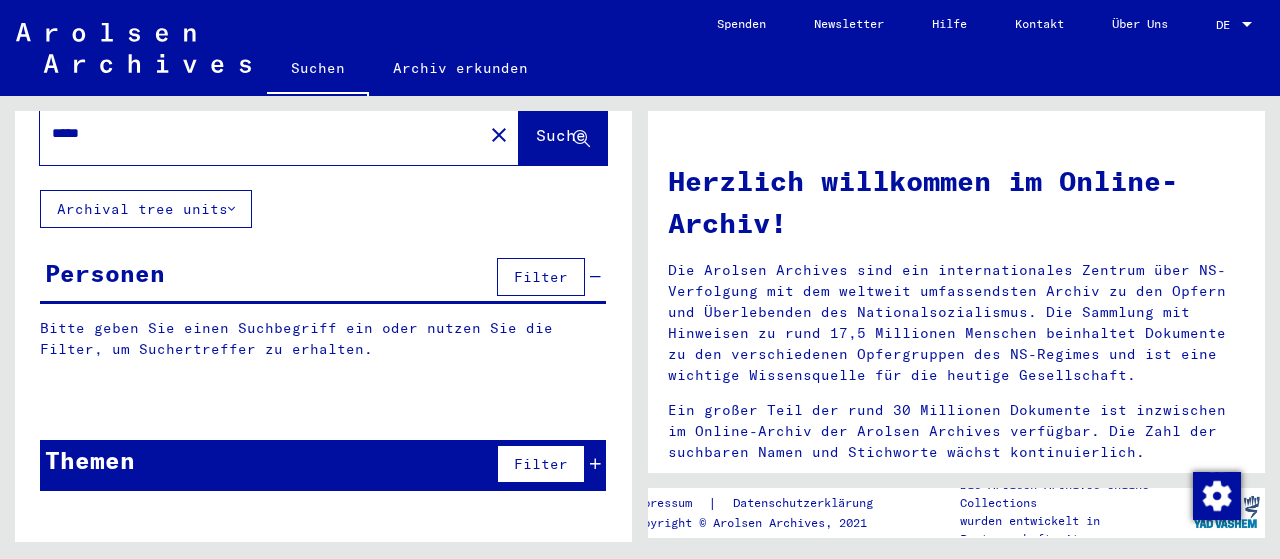 scroll, scrollTop: 0, scrollLeft: 0, axis: both 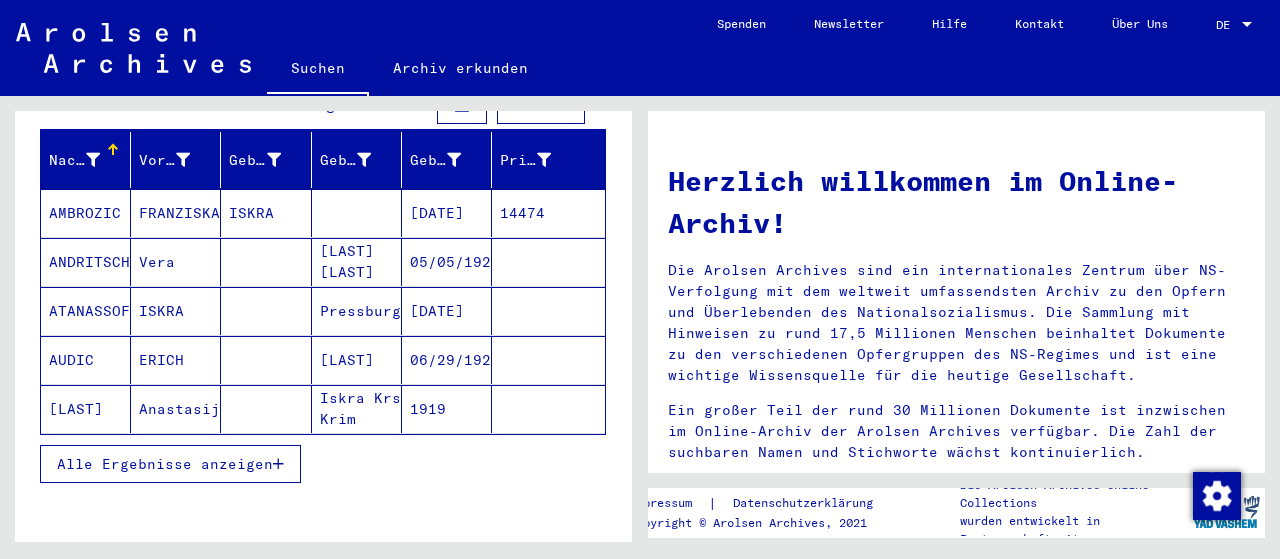 click on "Alle Ergebnisse anzeigen" at bounding box center [165, 464] 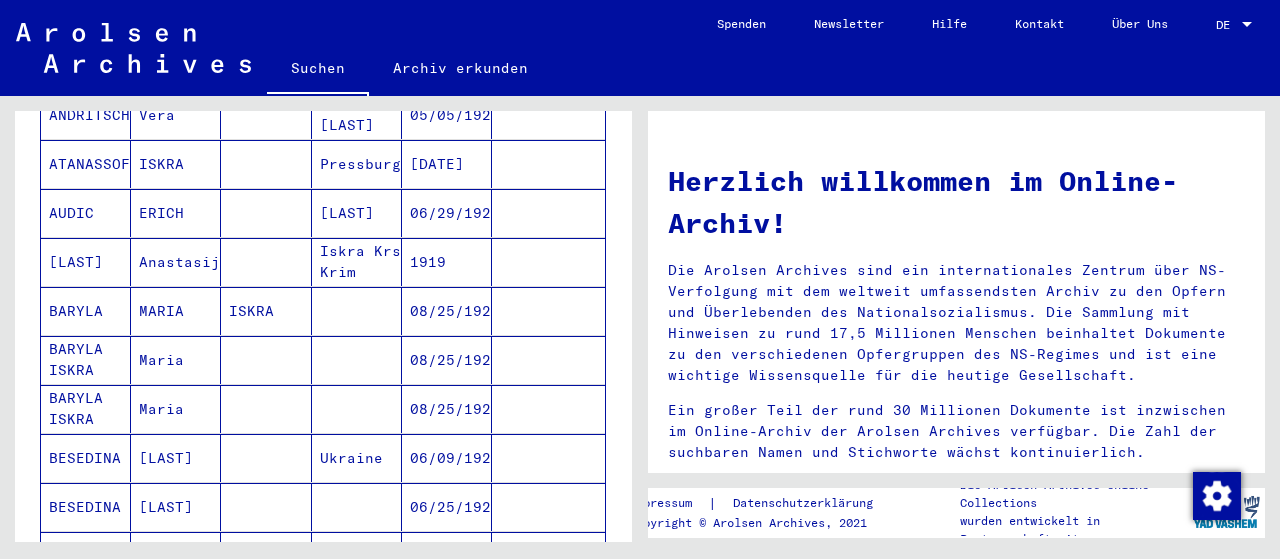 scroll, scrollTop: 451, scrollLeft: 0, axis: vertical 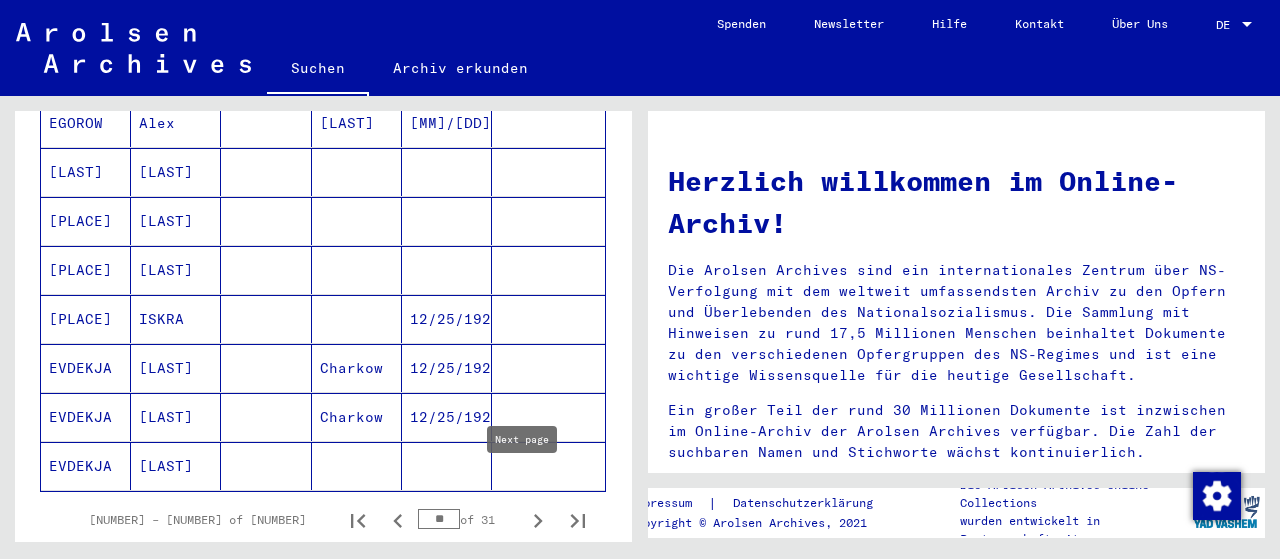 click 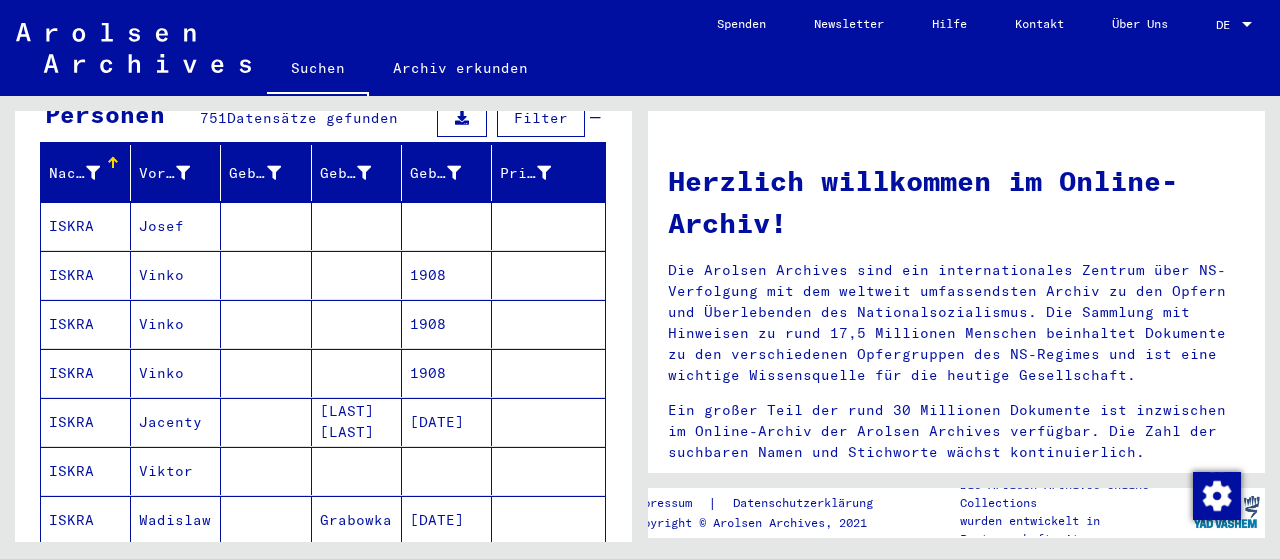 scroll, scrollTop: 179, scrollLeft: 0, axis: vertical 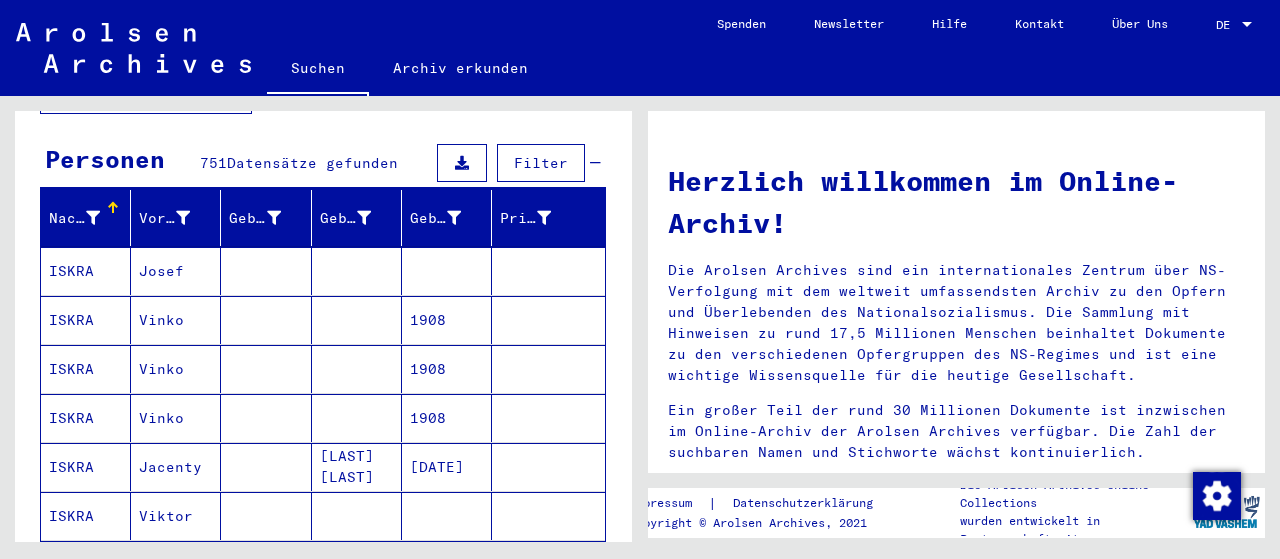 click on "ISKRA" at bounding box center [86, 320] 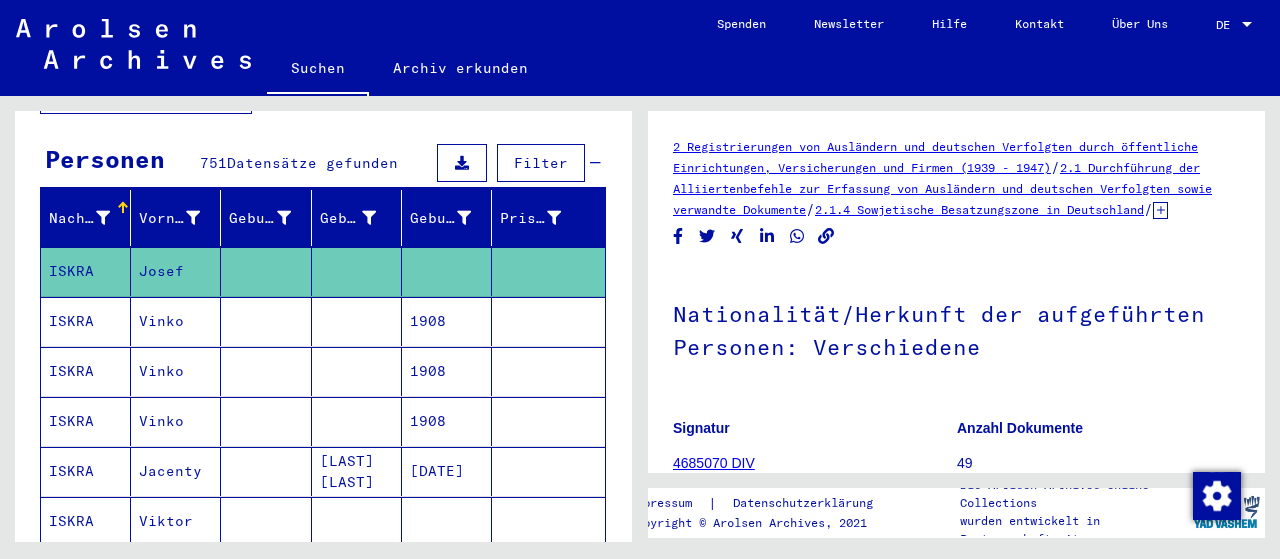 scroll, scrollTop: 0, scrollLeft: 0, axis: both 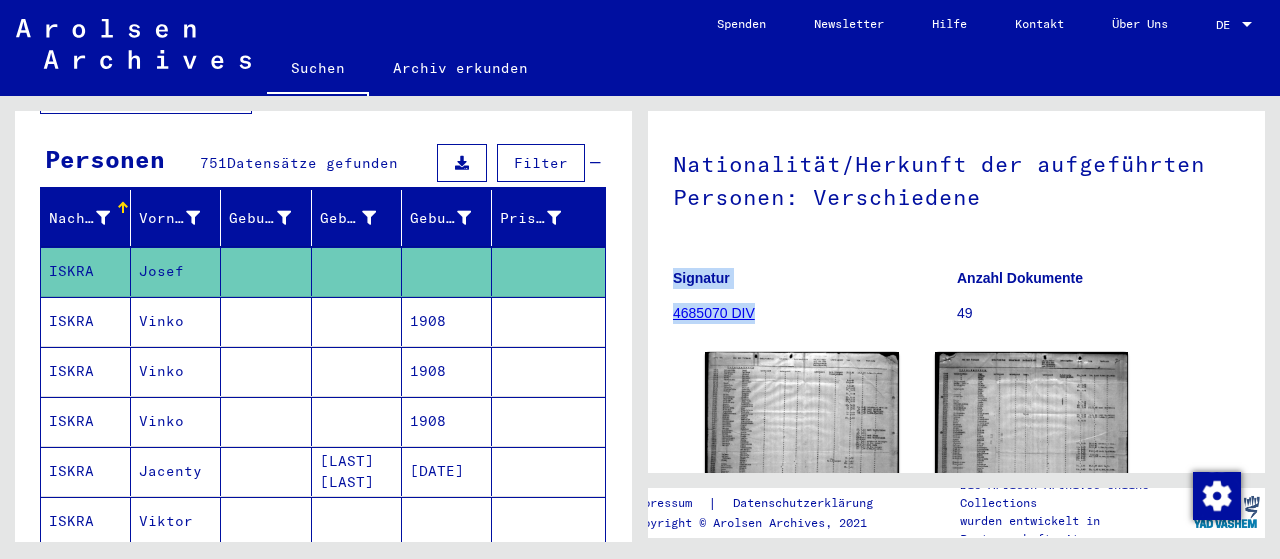 drag, startPoint x: 1247, startPoint y: 225, endPoint x: 1238, endPoint y: 278, distance: 53.75872 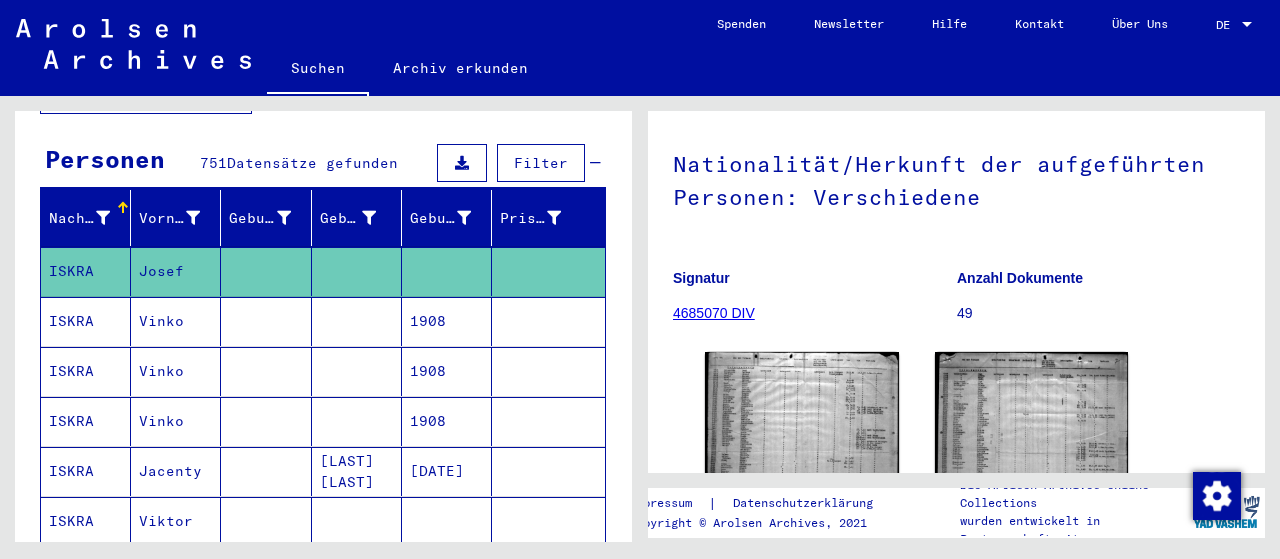 click on "[DATE]" at bounding box center [447, 521] 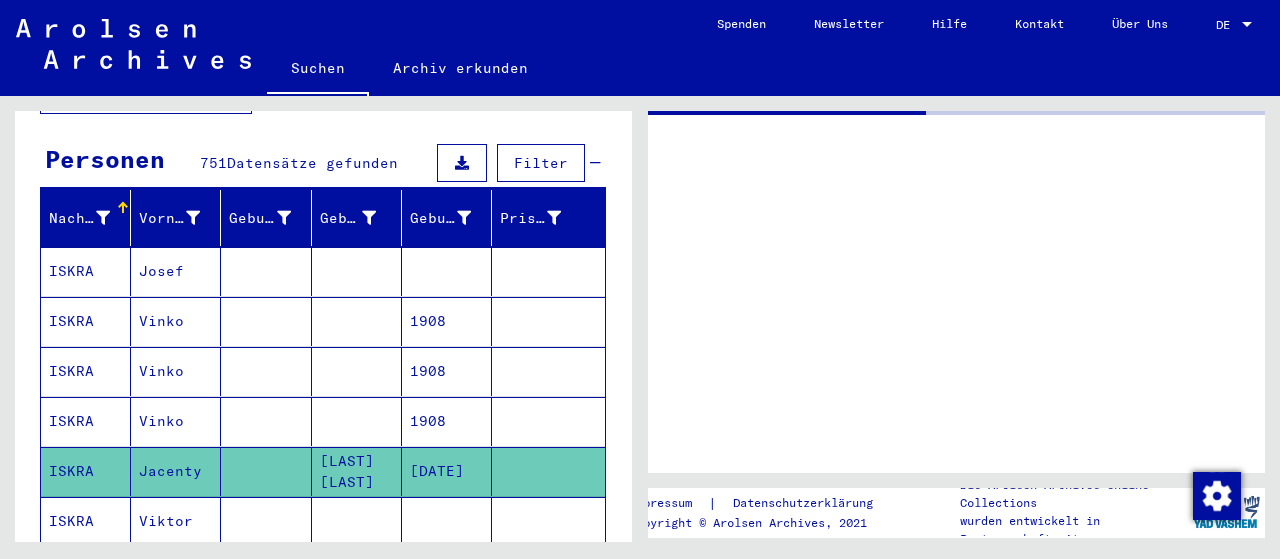 scroll, scrollTop: 0, scrollLeft: 0, axis: both 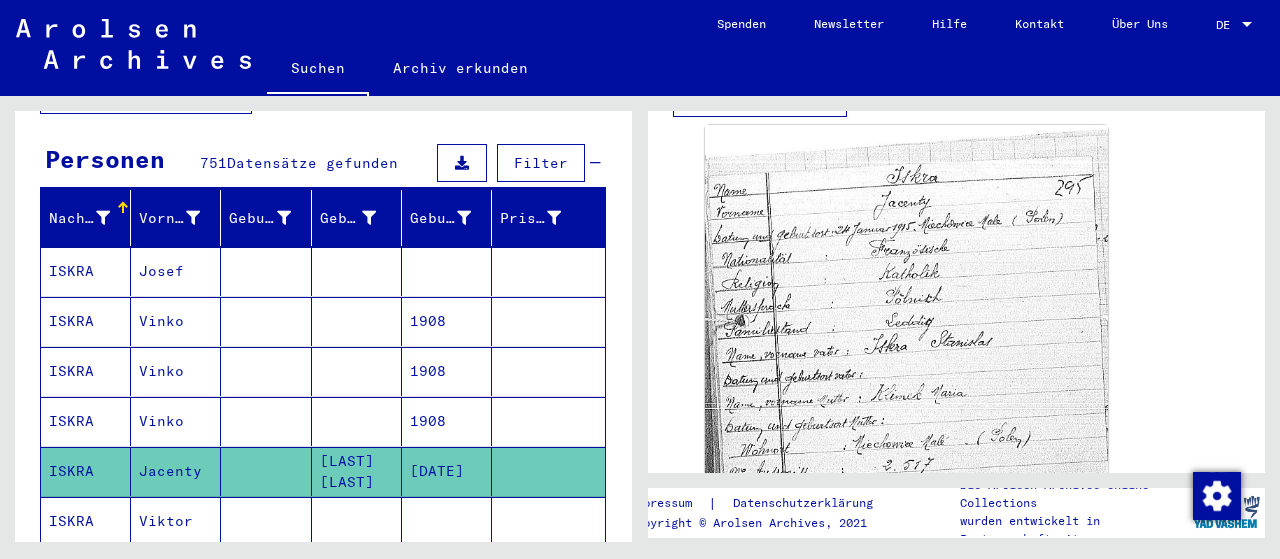 drag, startPoint x: 1269, startPoint y: 277, endPoint x: 1267, endPoint y: 287, distance: 10.198039 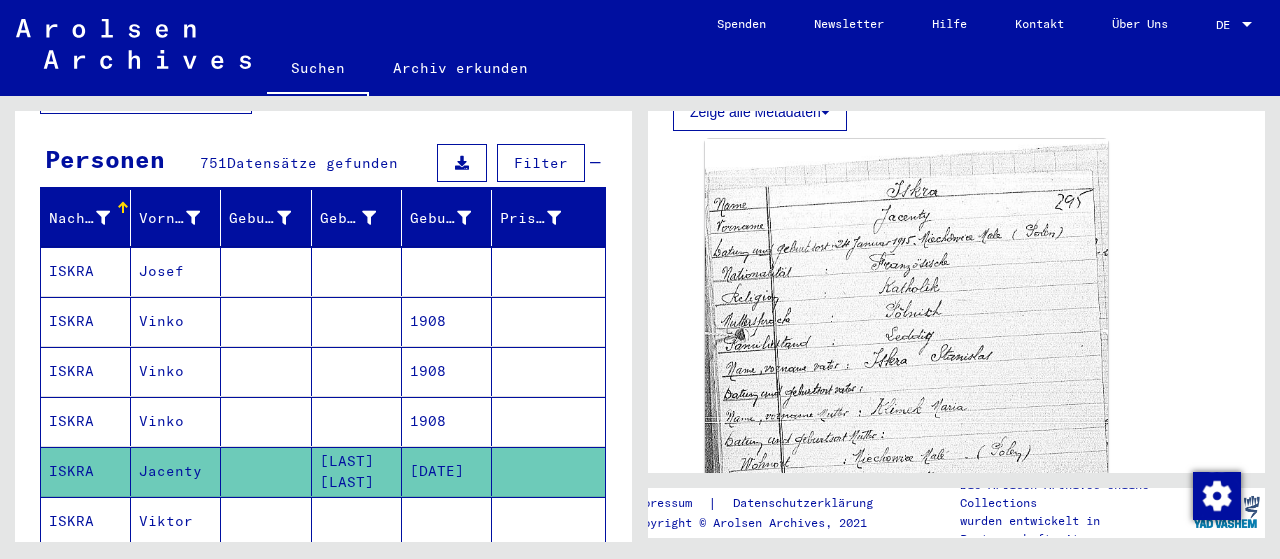scroll, scrollTop: 563, scrollLeft: 0, axis: vertical 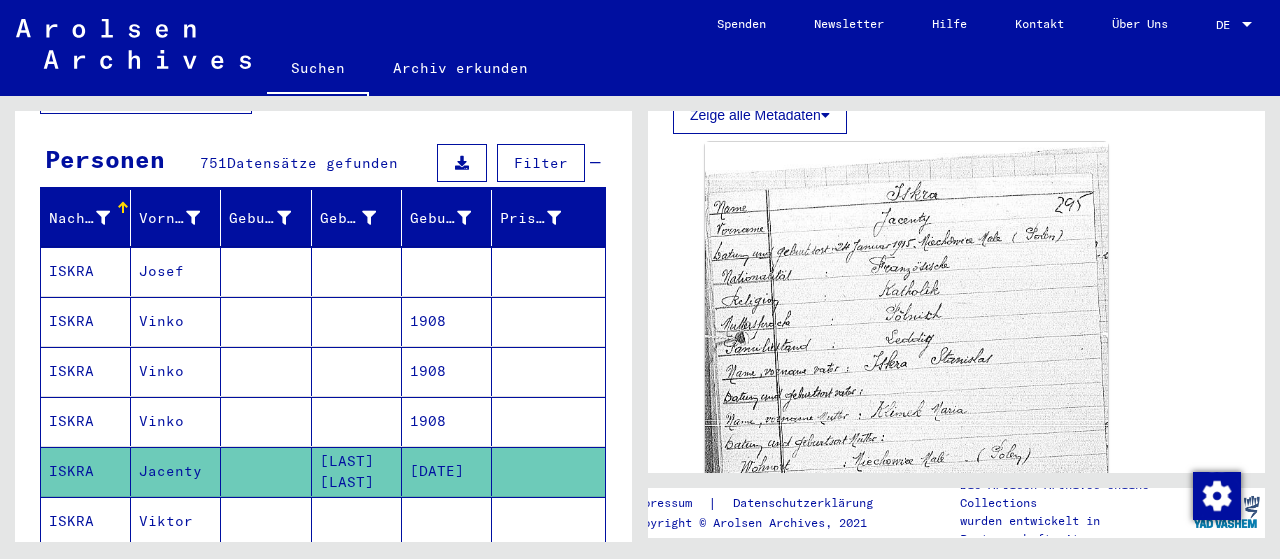 click on "Viktor" at bounding box center [176, 571] 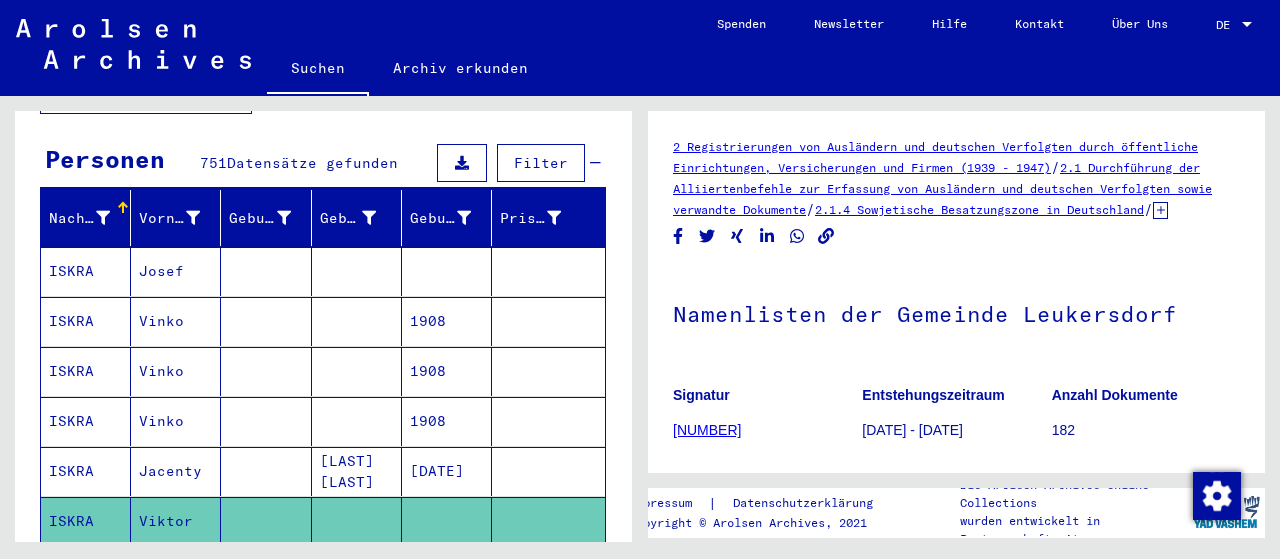scroll, scrollTop: 0, scrollLeft: 0, axis: both 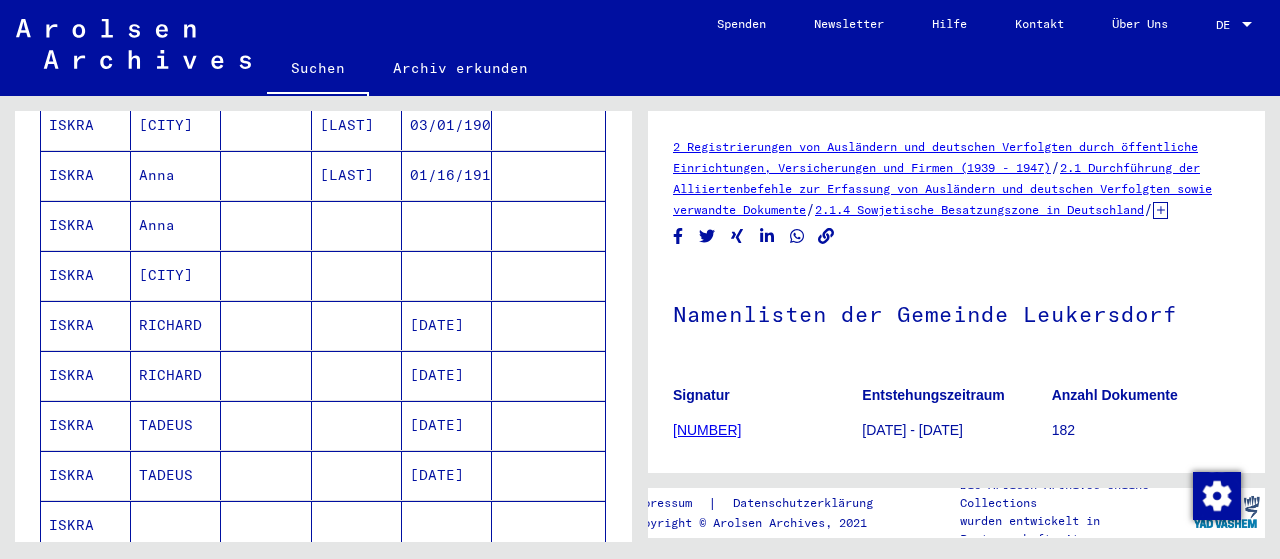click on "TADEUS" at bounding box center [176, 475] 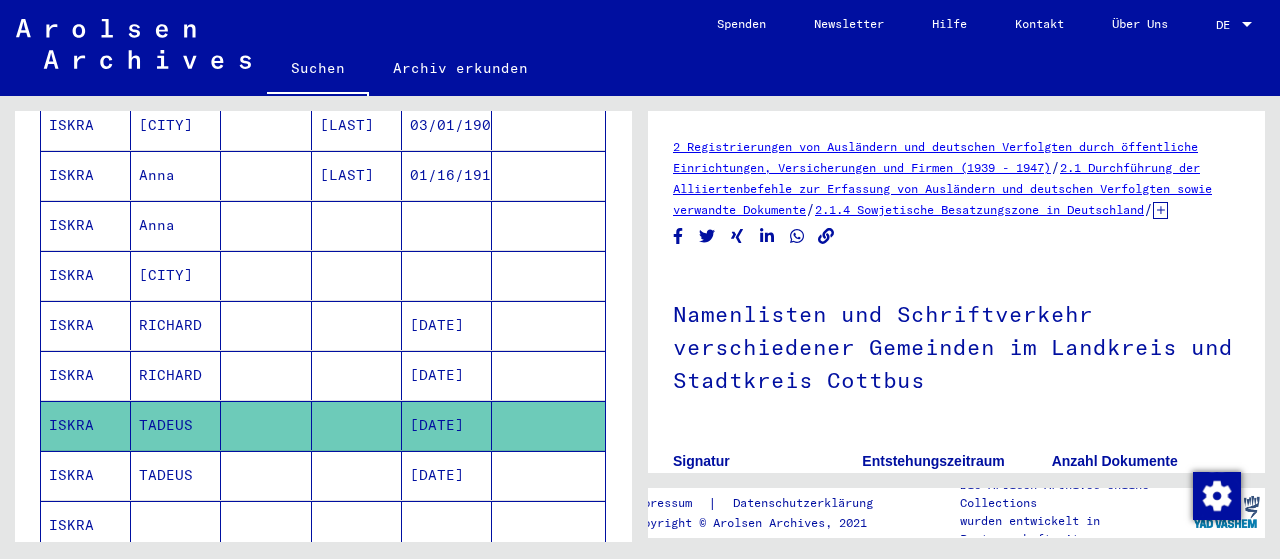 scroll, scrollTop: 0, scrollLeft: 0, axis: both 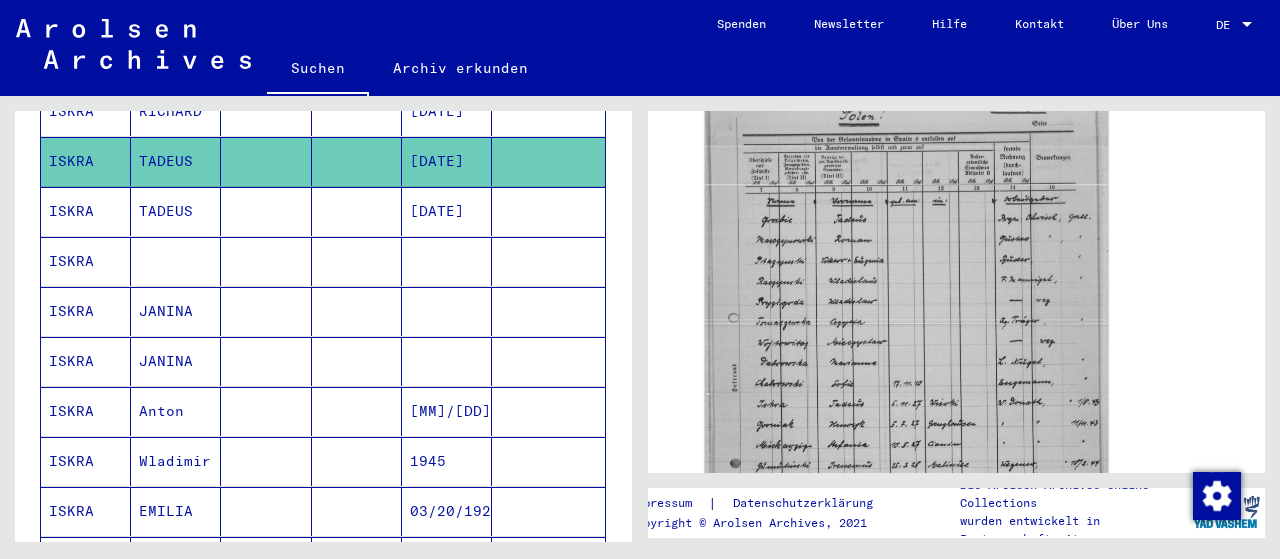 click at bounding box center [176, 311] 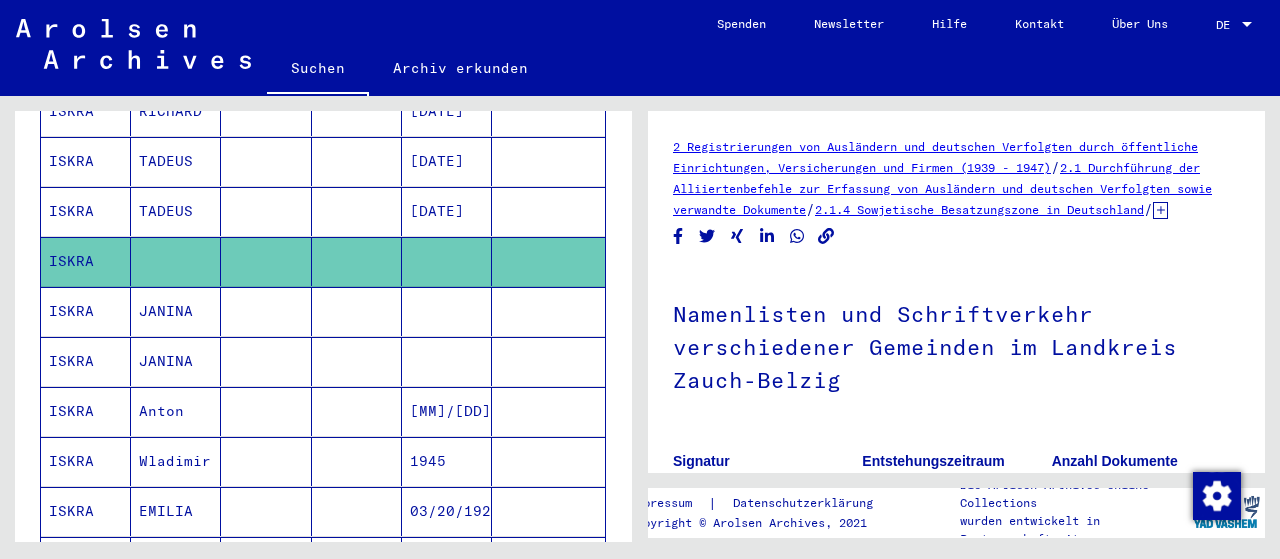 scroll, scrollTop: 0, scrollLeft: 0, axis: both 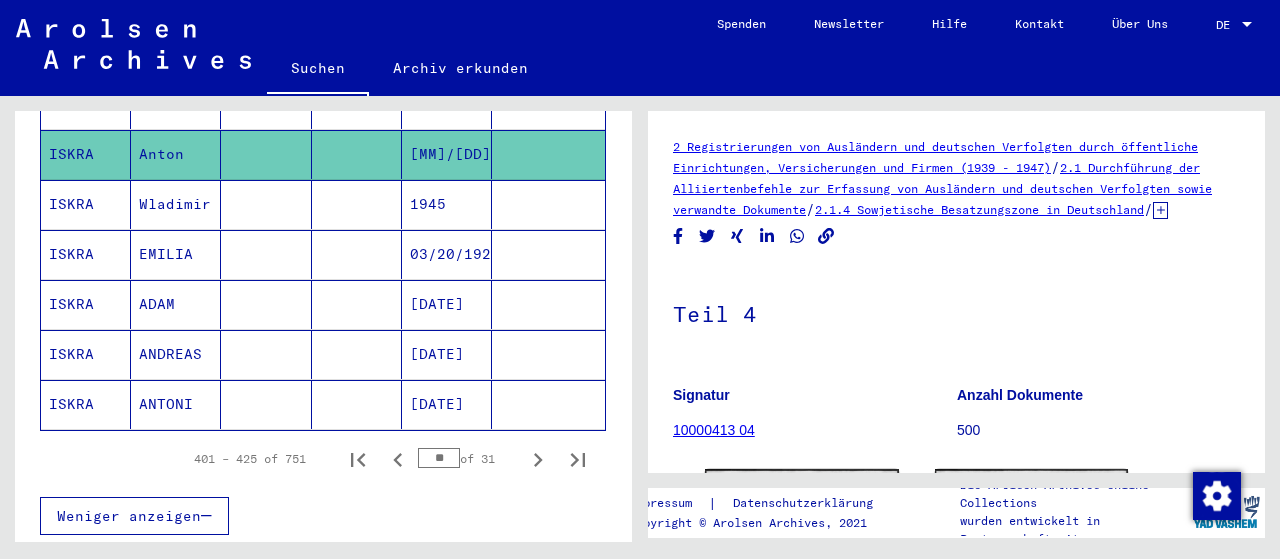 click at bounding box center (266, 354) 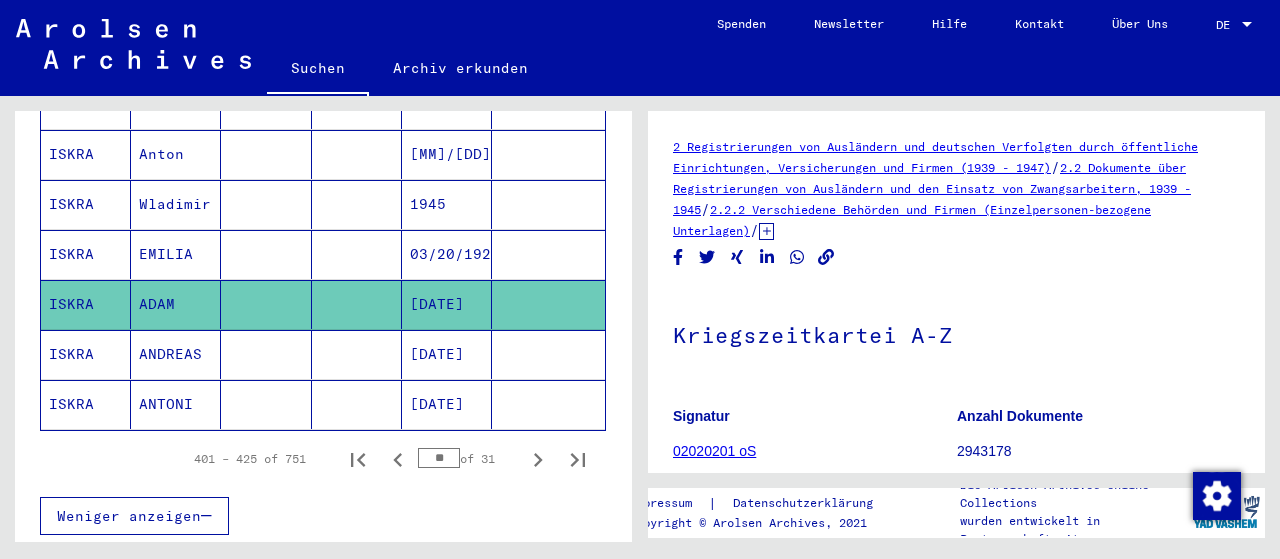 scroll, scrollTop: 0, scrollLeft: 0, axis: both 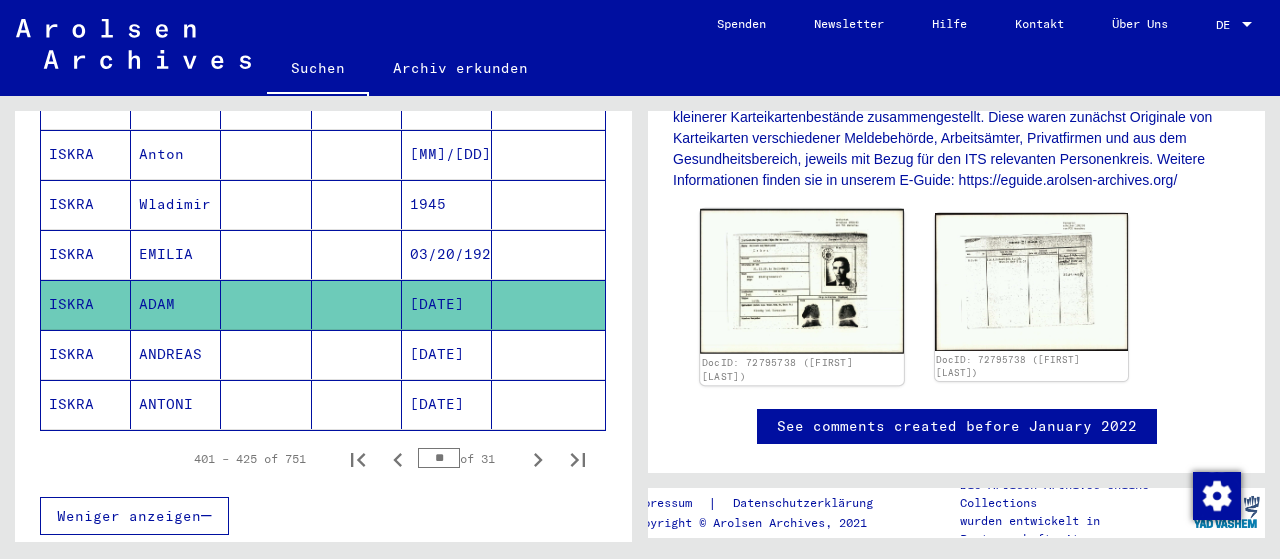 click 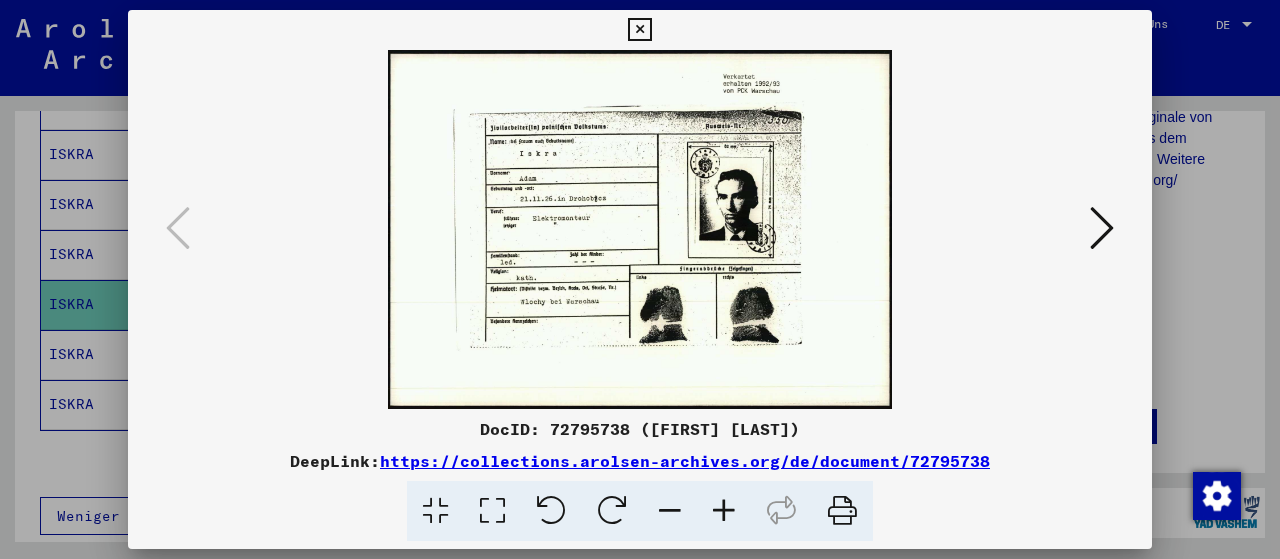 click at bounding box center (1102, 228) 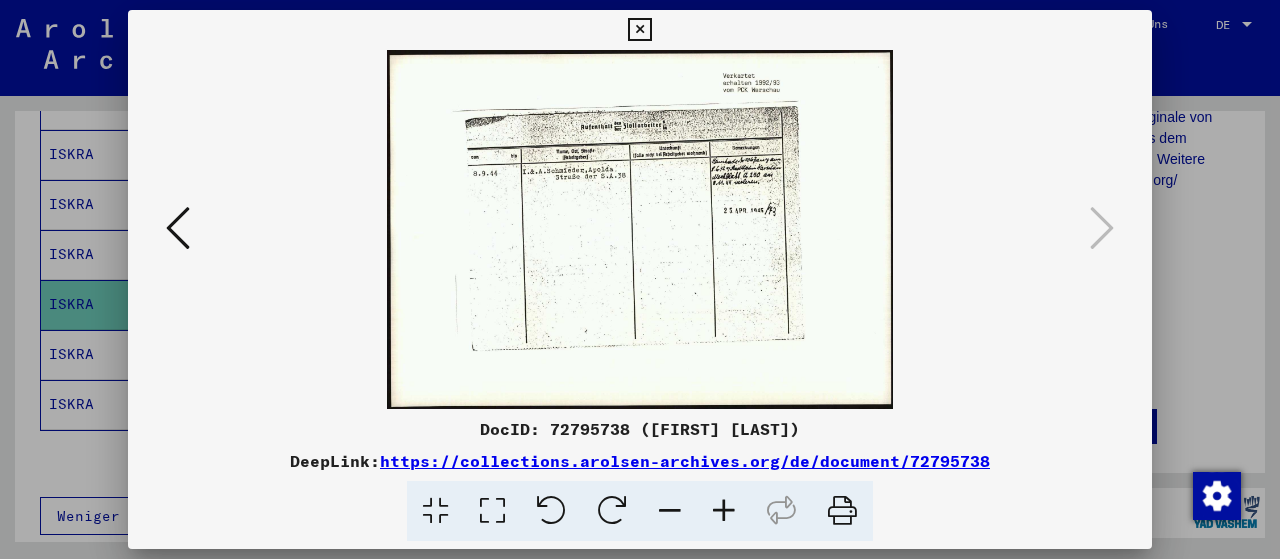 click at bounding box center (639, 30) 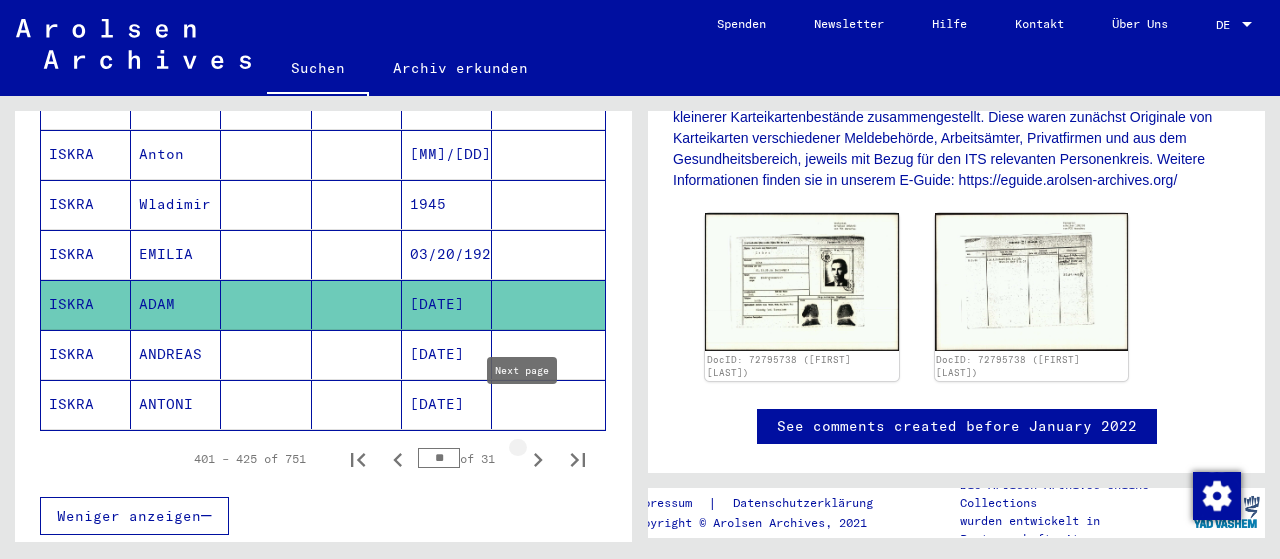 click 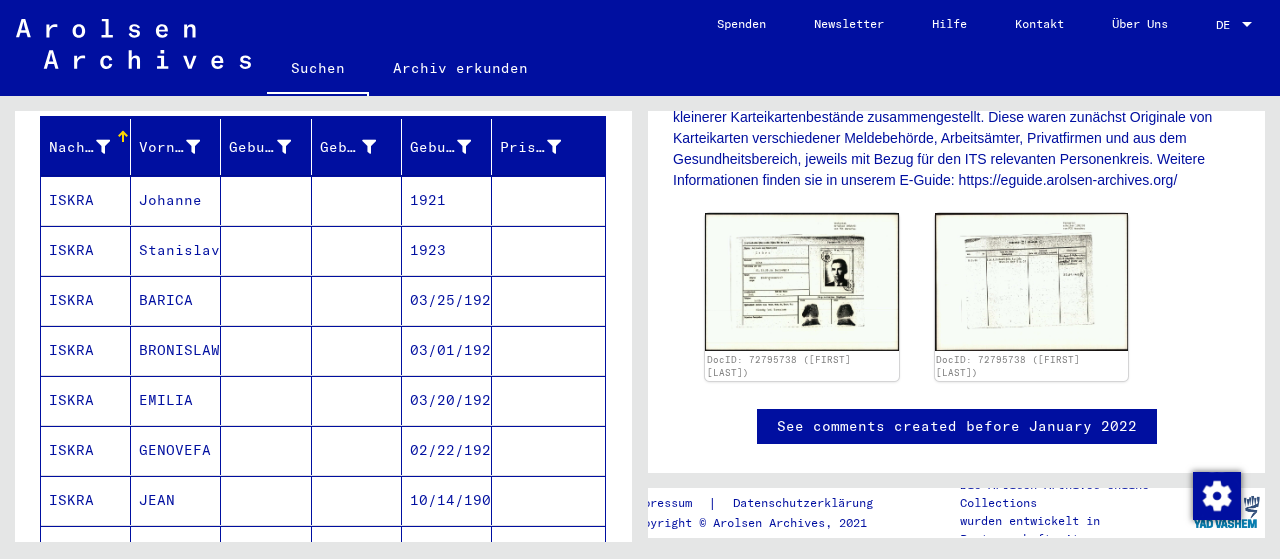 scroll, scrollTop: 216, scrollLeft: 0, axis: vertical 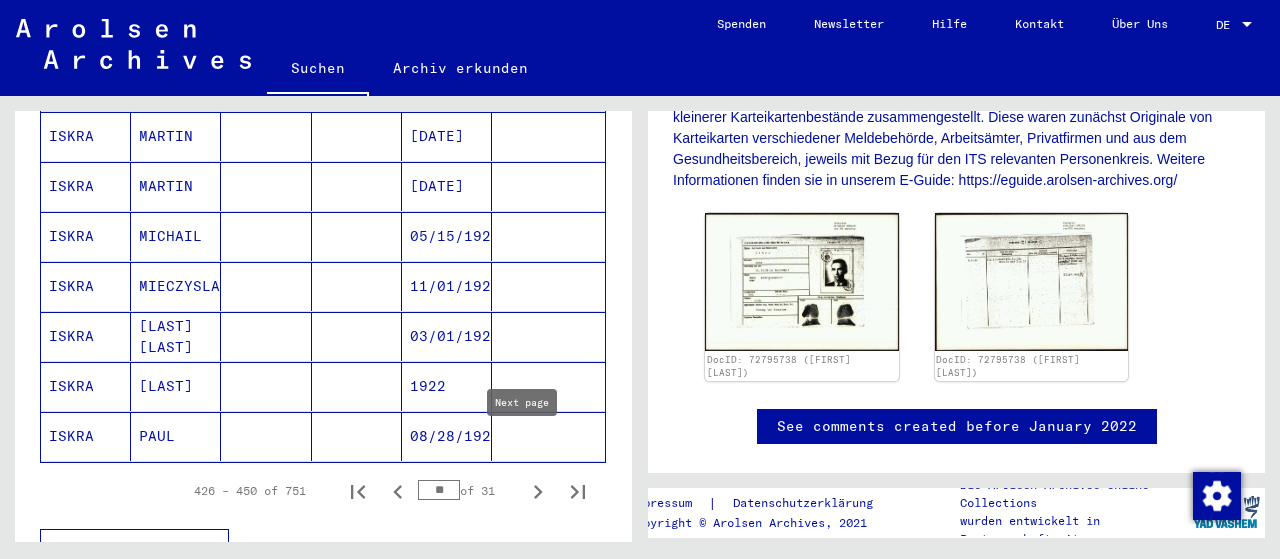click 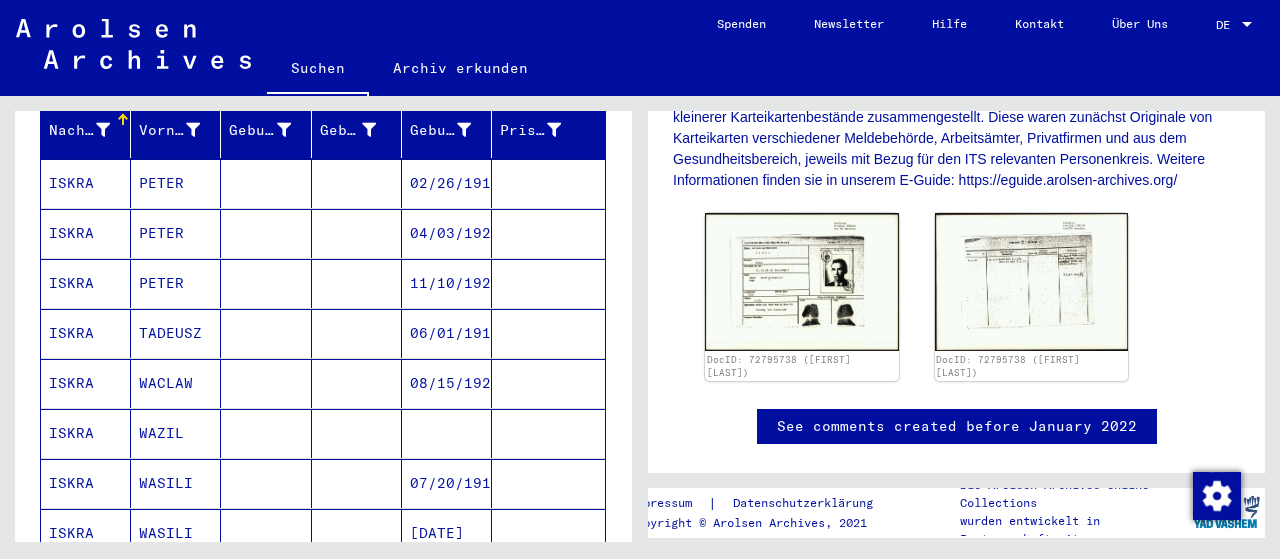 scroll, scrollTop: 237, scrollLeft: 0, axis: vertical 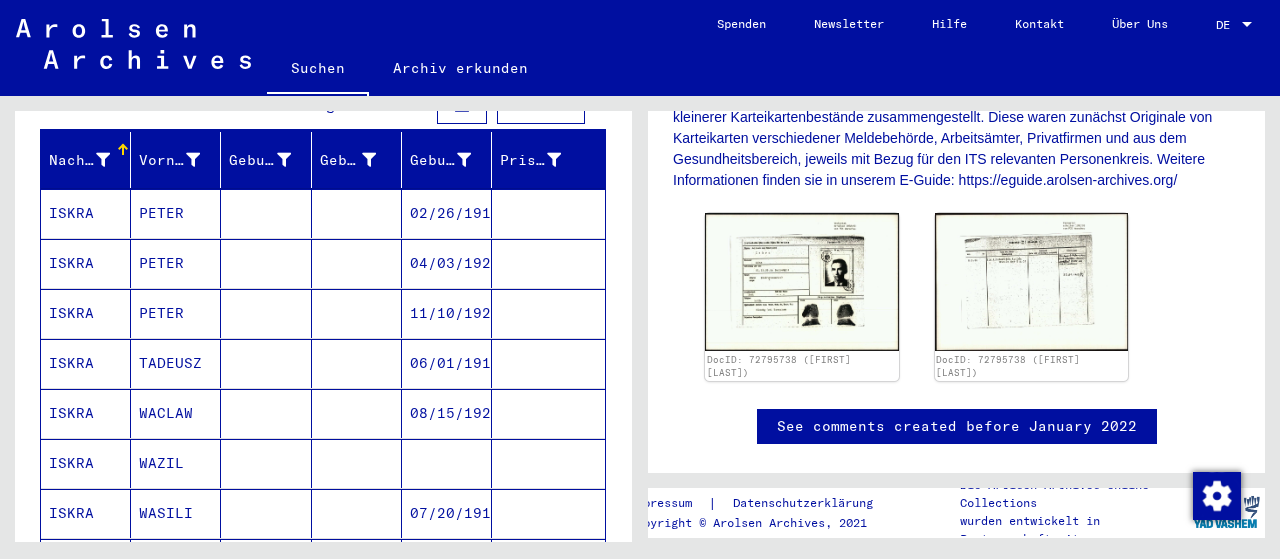click at bounding box center (357, 363) 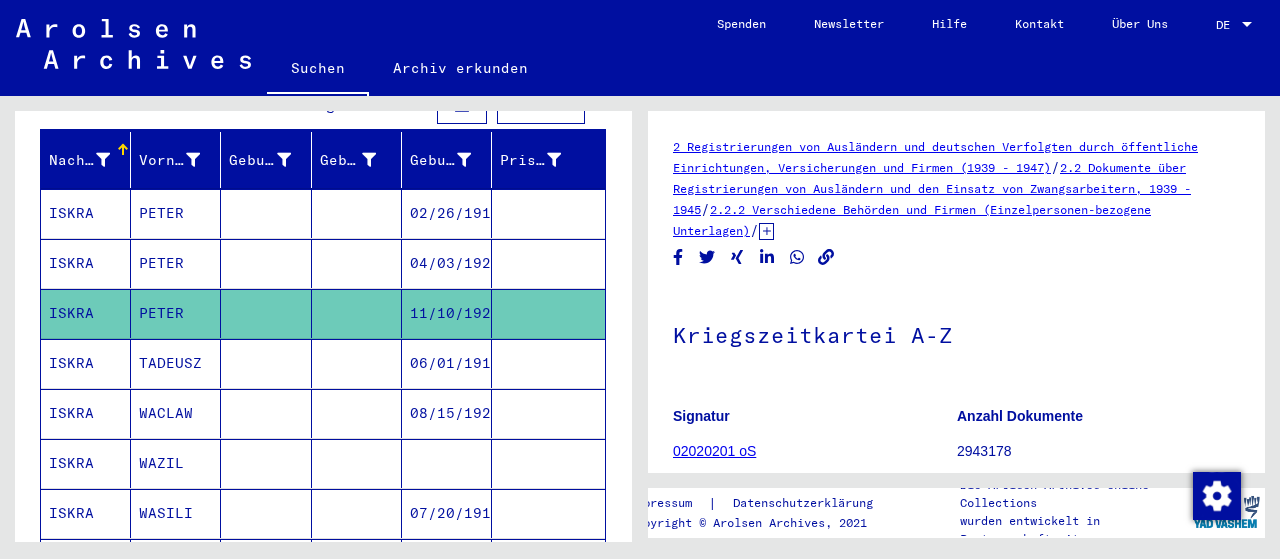 scroll, scrollTop: 0, scrollLeft: 0, axis: both 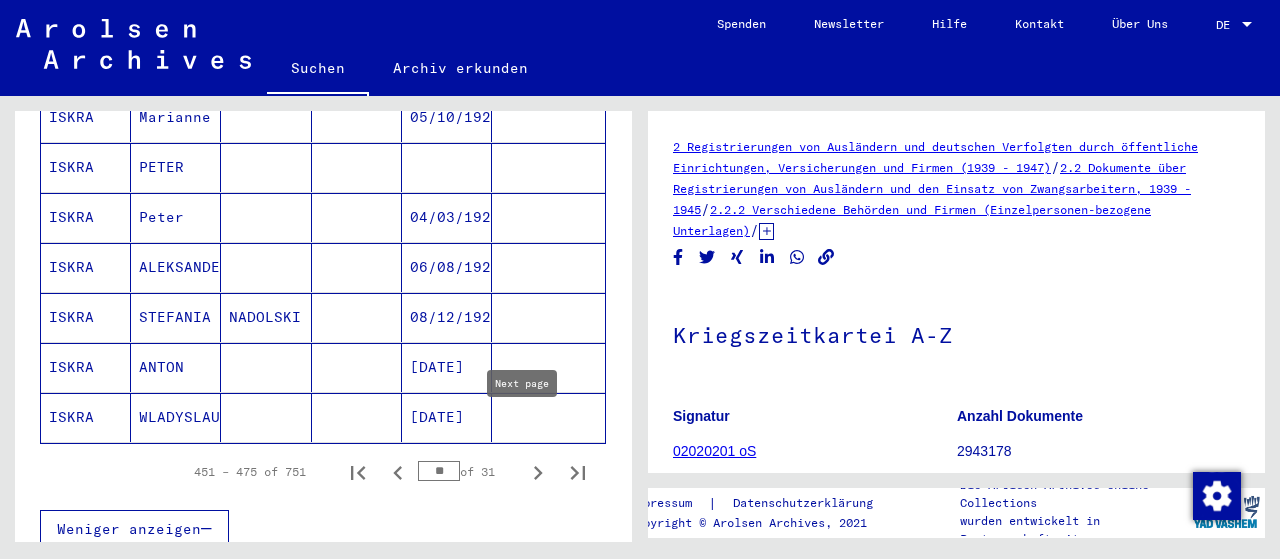 click 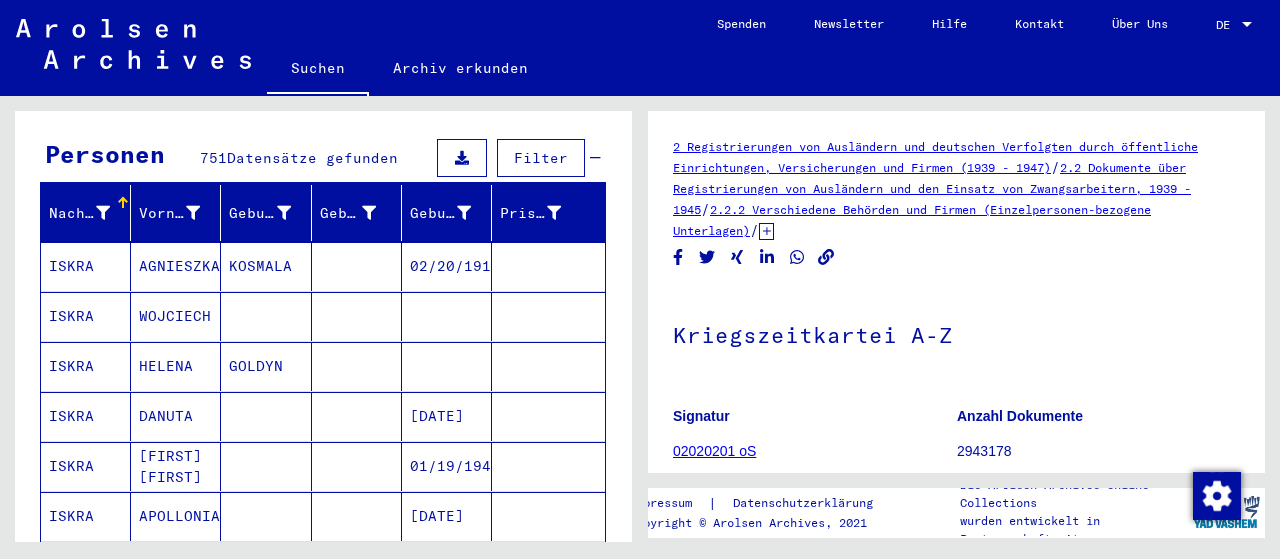 scroll, scrollTop: 196, scrollLeft: 0, axis: vertical 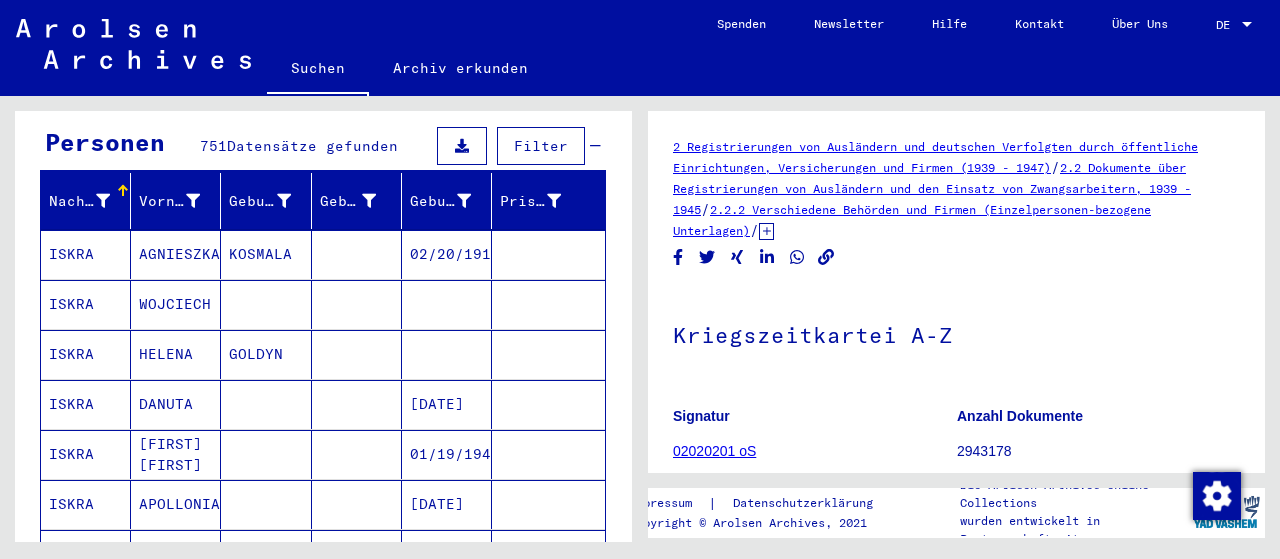 click on "WOJCIECH" at bounding box center (176, 354) 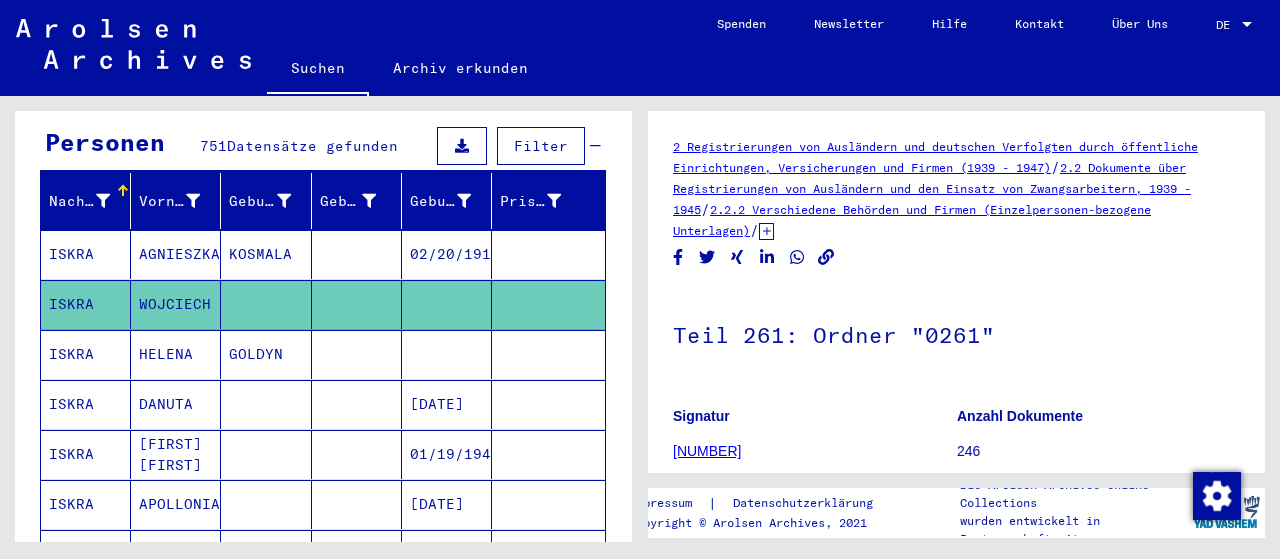 scroll, scrollTop: 0, scrollLeft: 0, axis: both 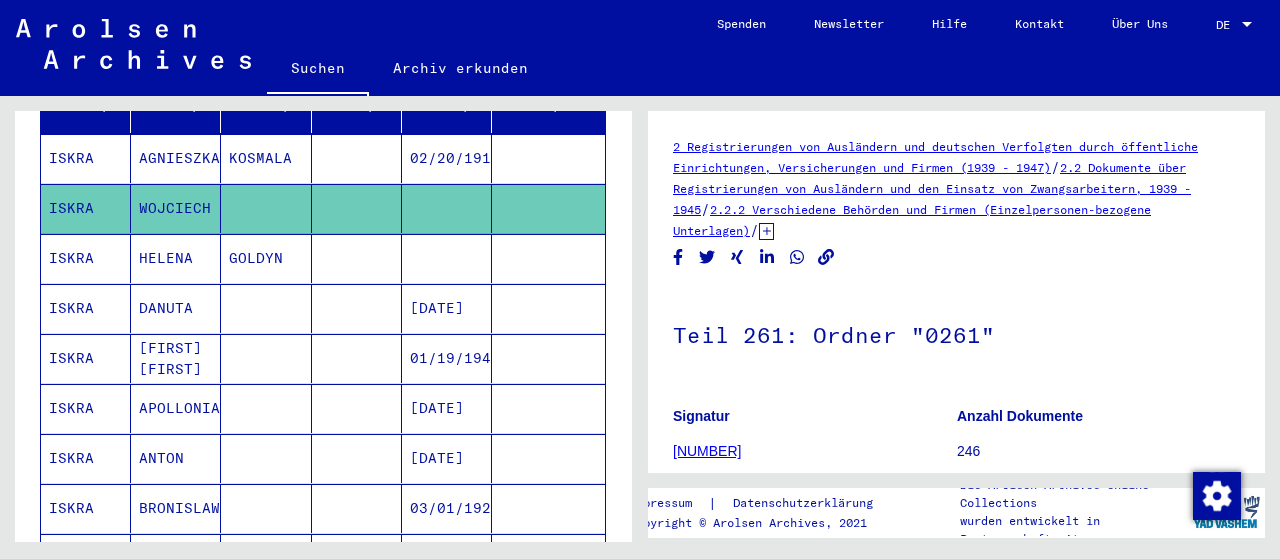click on "[FIRST] [FIRST]" at bounding box center (176, 408) 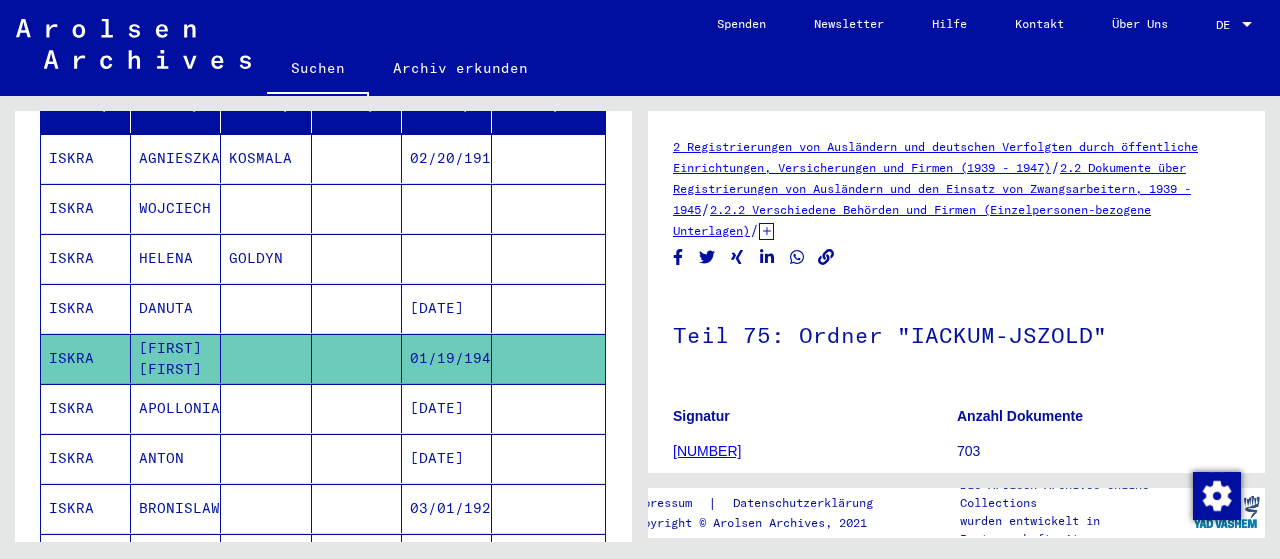 scroll, scrollTop: 0, scrollLeft: 0, axis: both 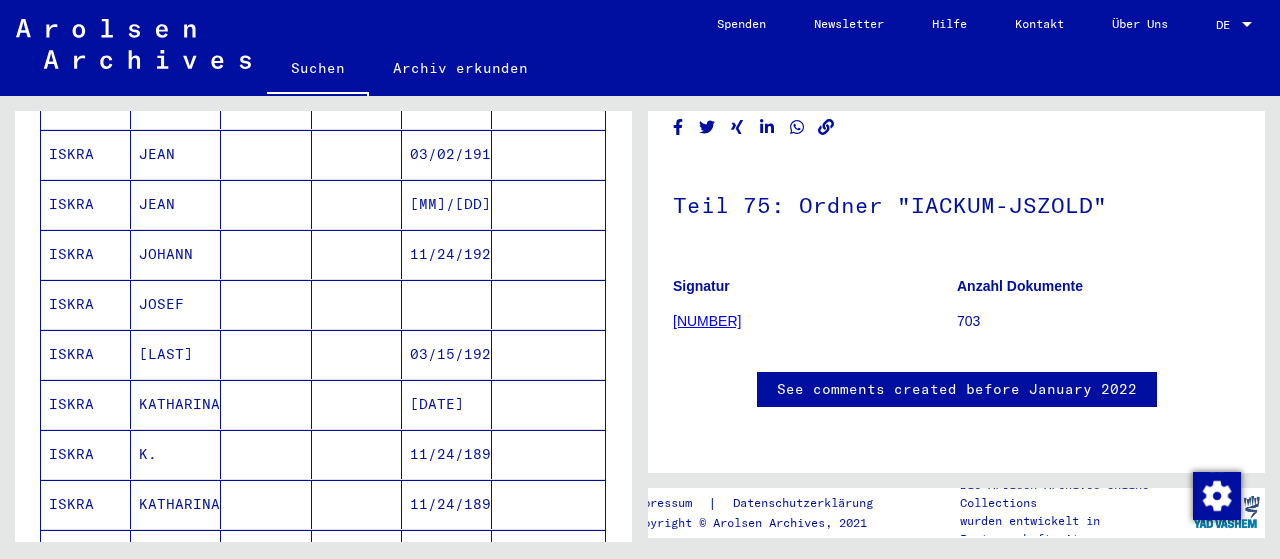click on "JOHANN" at bounding box center (176, 304) 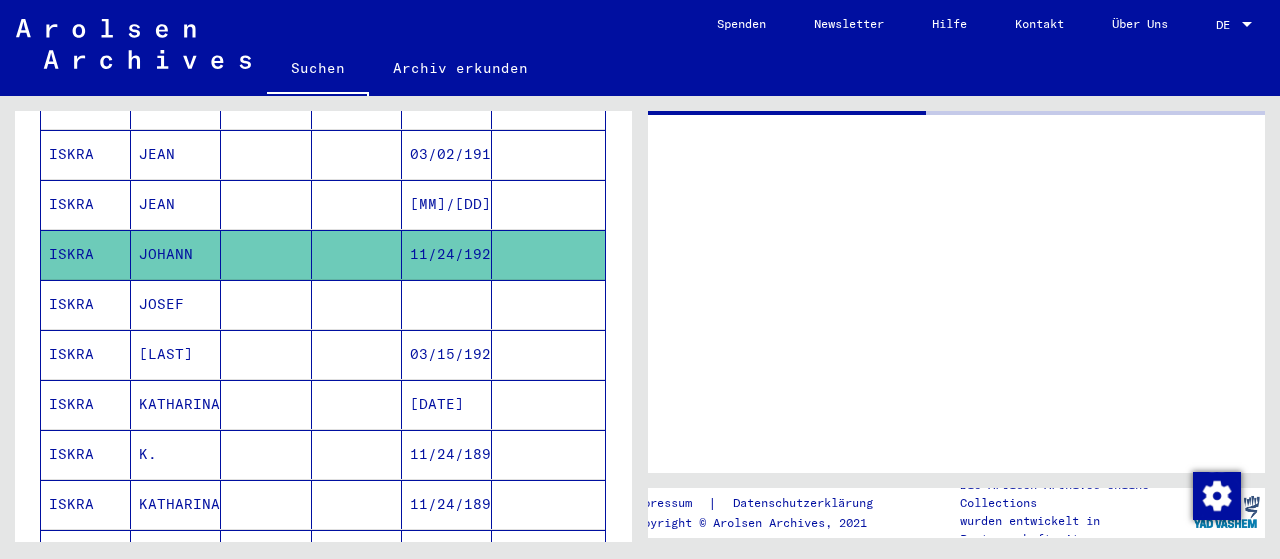 scroll, scrollTop: 0, scrollLeft: 0, axis: both 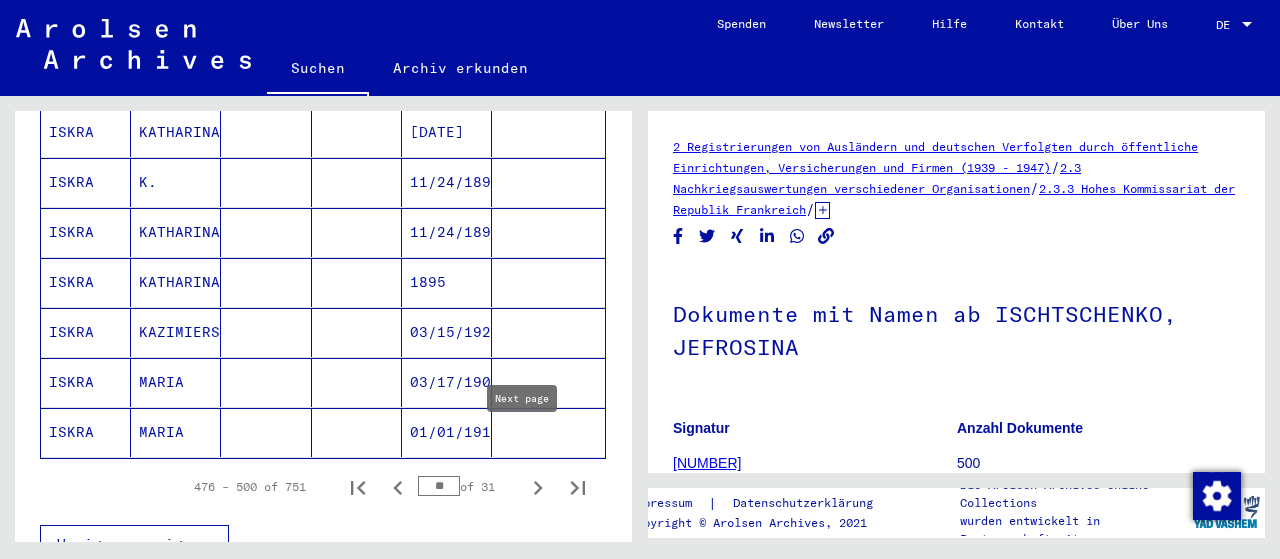 click 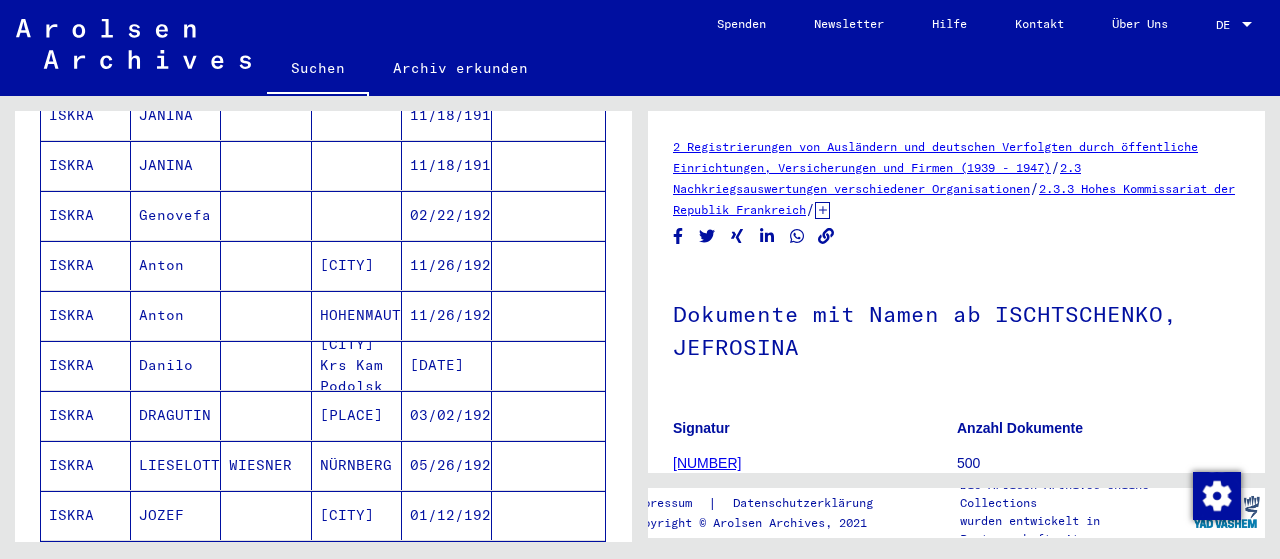 scroll, scrollTop: 777, scrollLeft: 0, axis: vertical 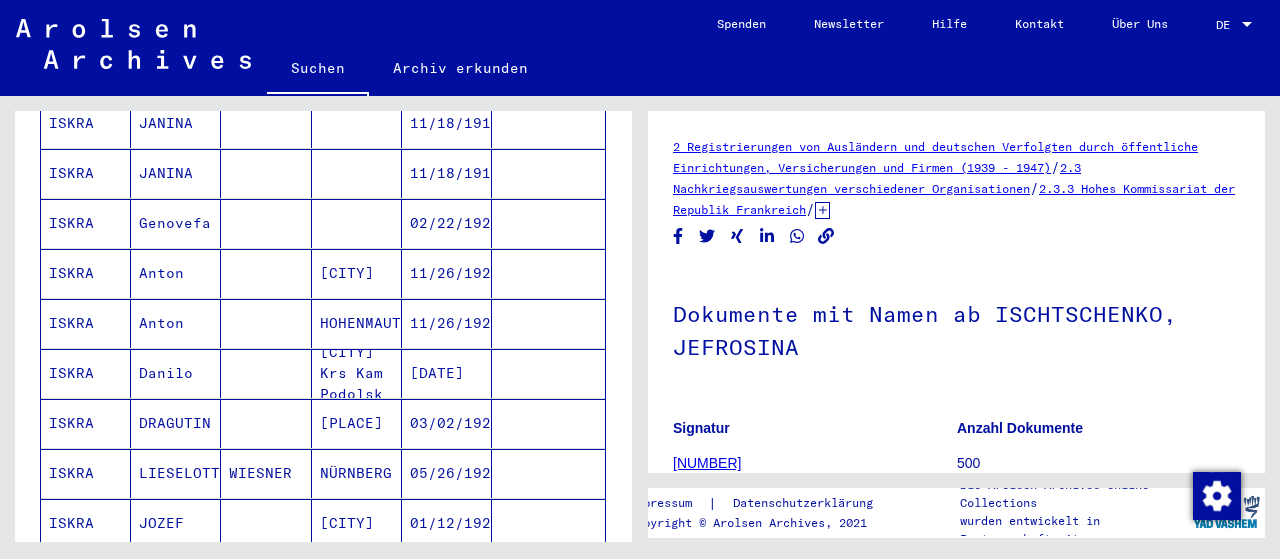 click on "11/26/1922" at bounding box center (447, 323) 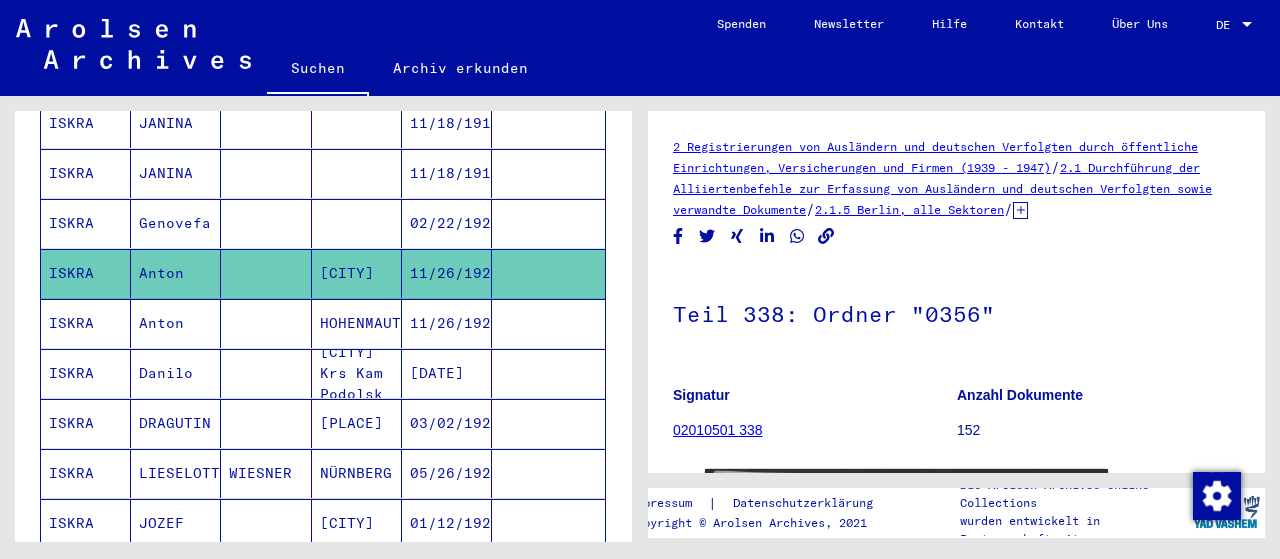 scroll, scrollTop: 0, scrollLeft: 0, axis: both 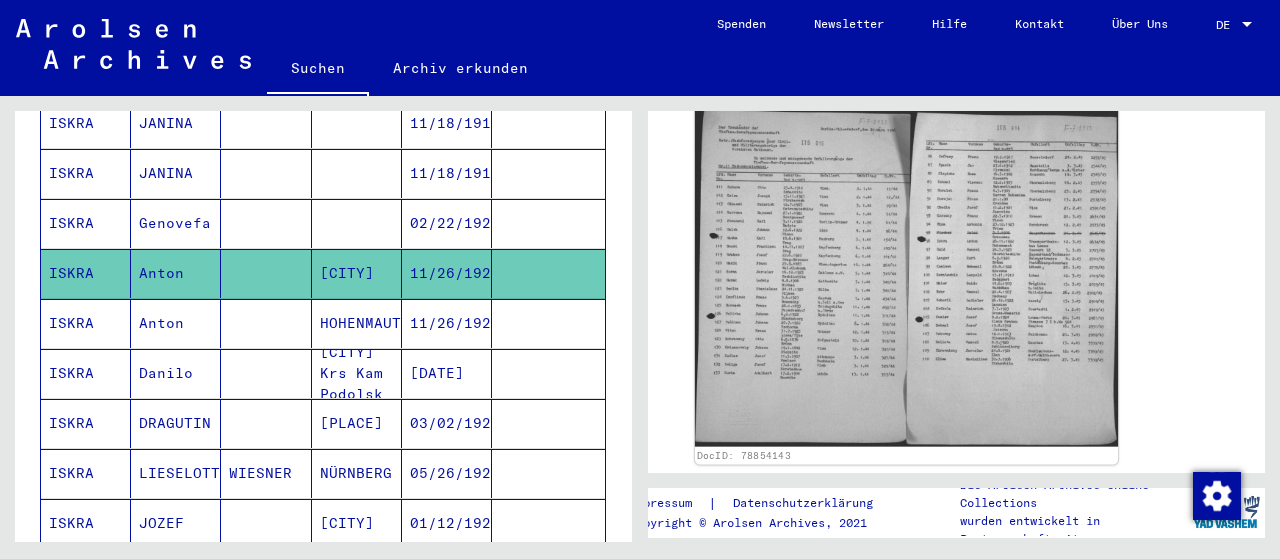 click 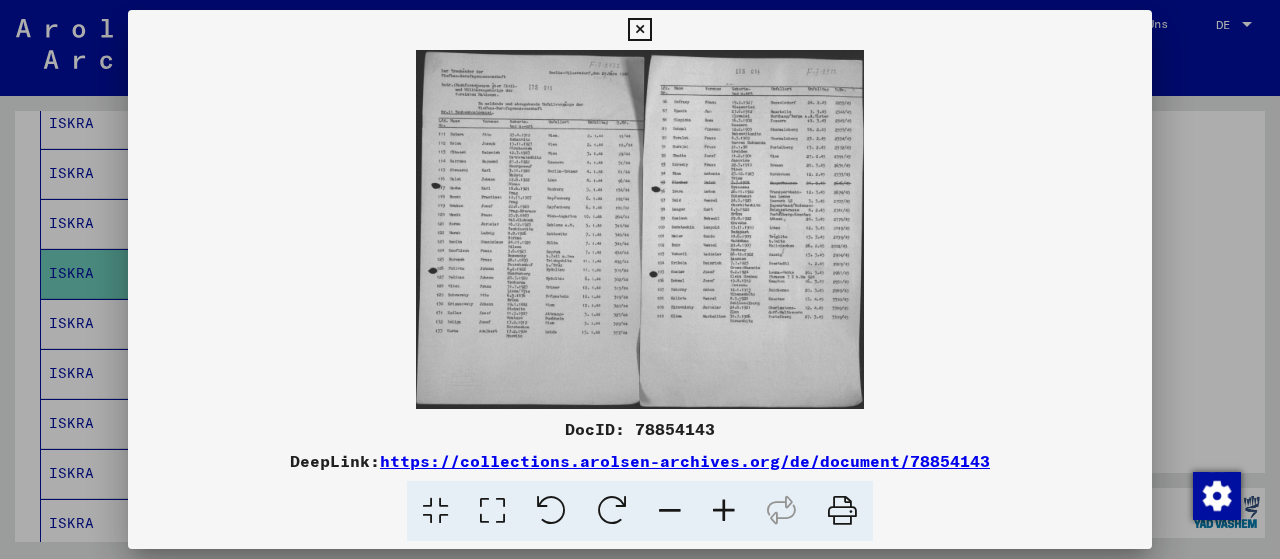click at bounding box center (639, 30) 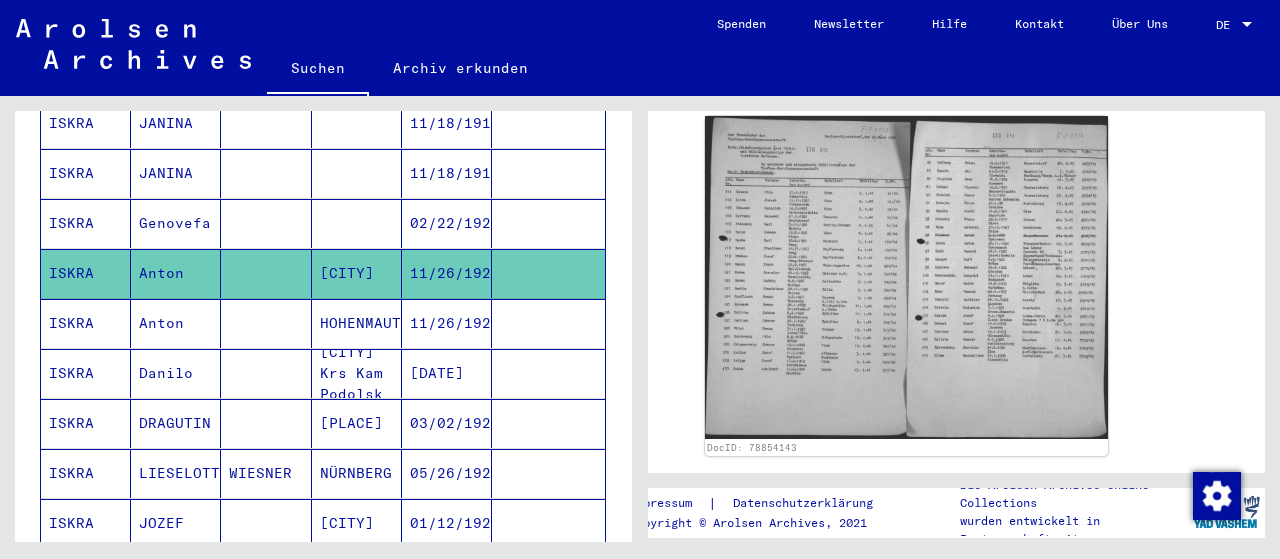 scroll, scrollTop: 0, scrollLeft: 0, axis: both 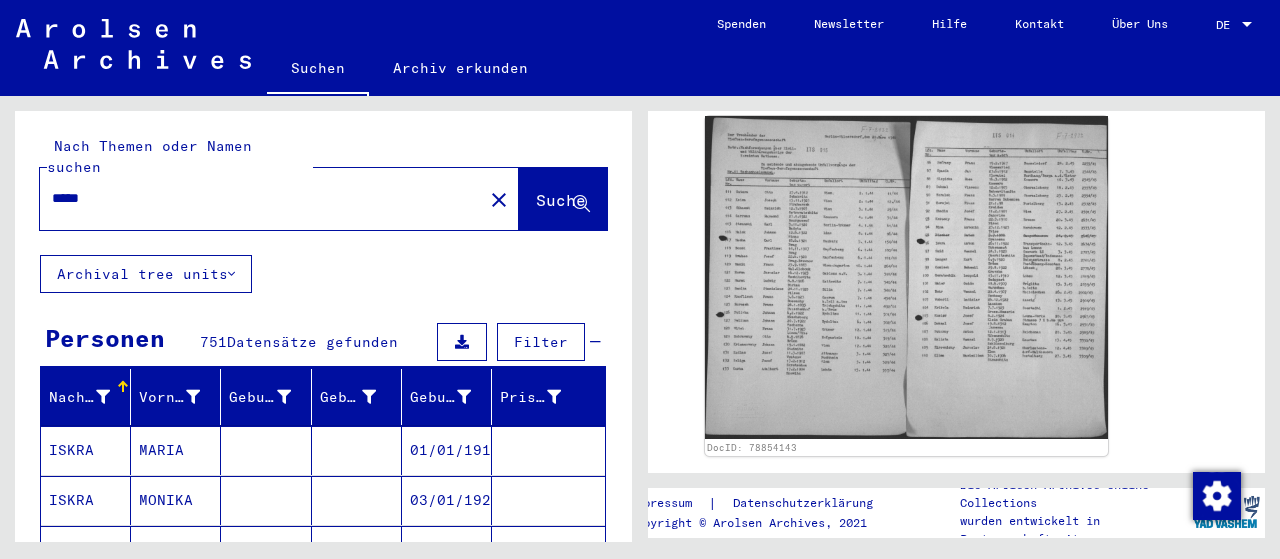 click on "close" 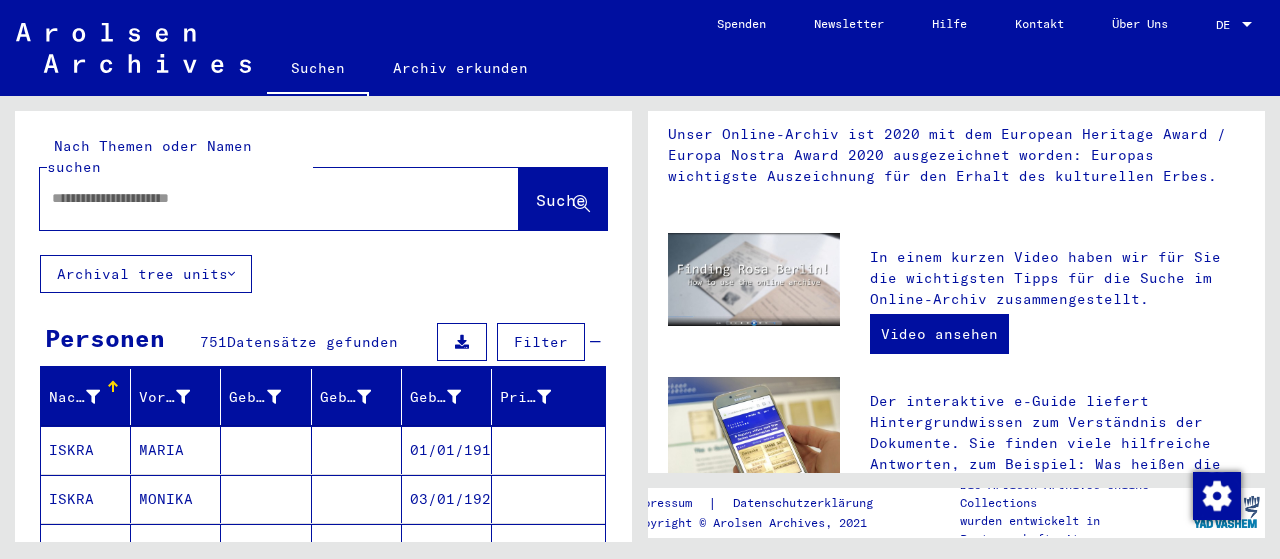 scroll, scrollTop: 0, scrollLeft: 0, axis: both 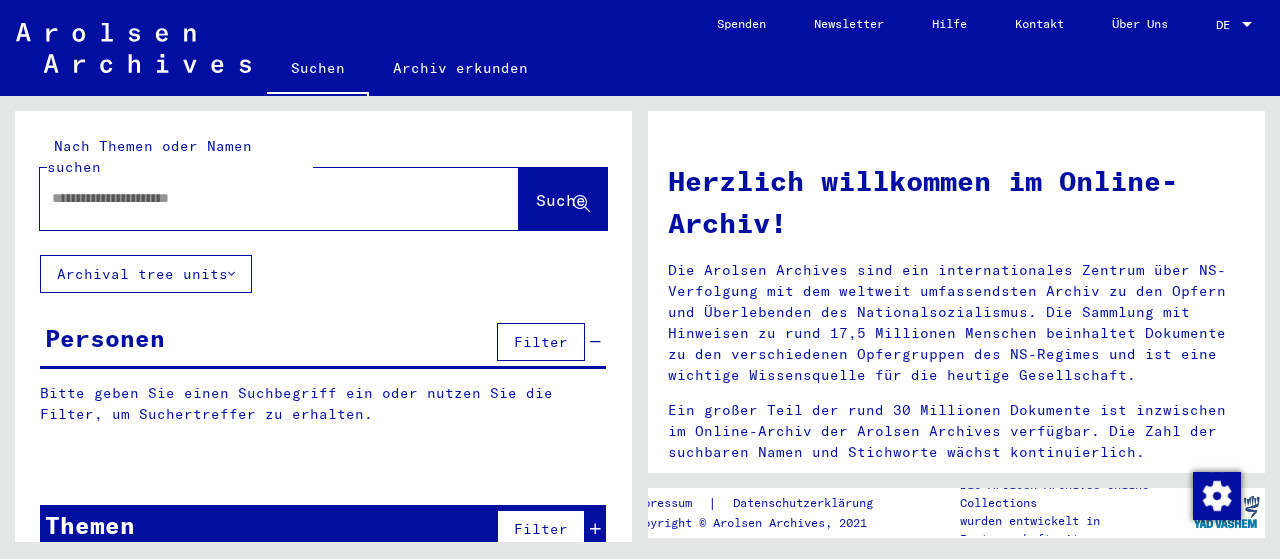 click at bounding box center (255, 198) 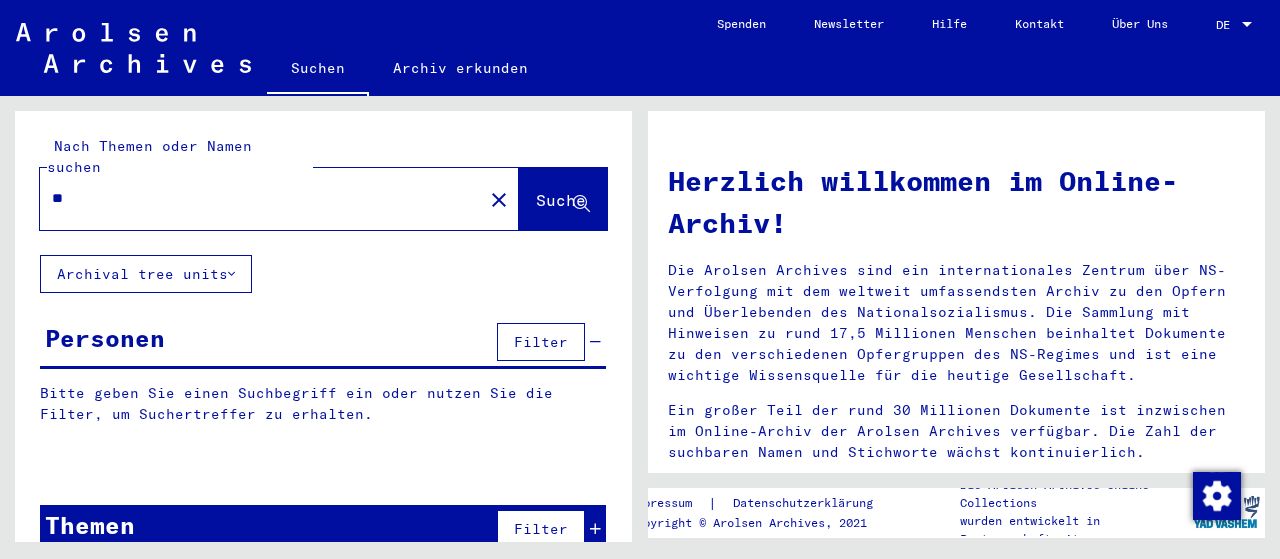 type on "*" 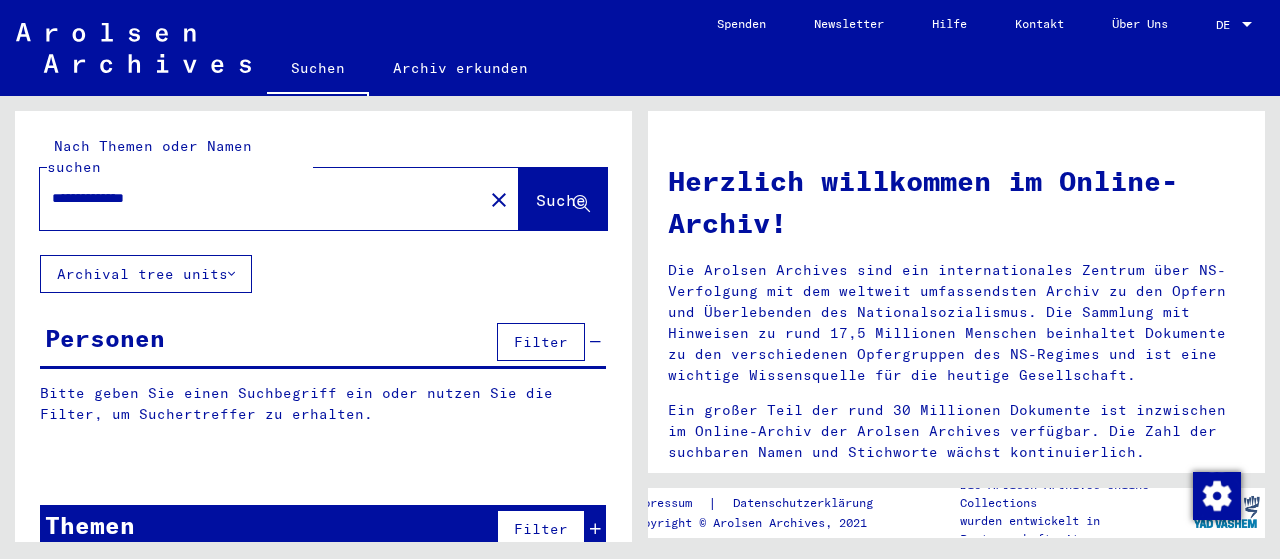 type on "**********" 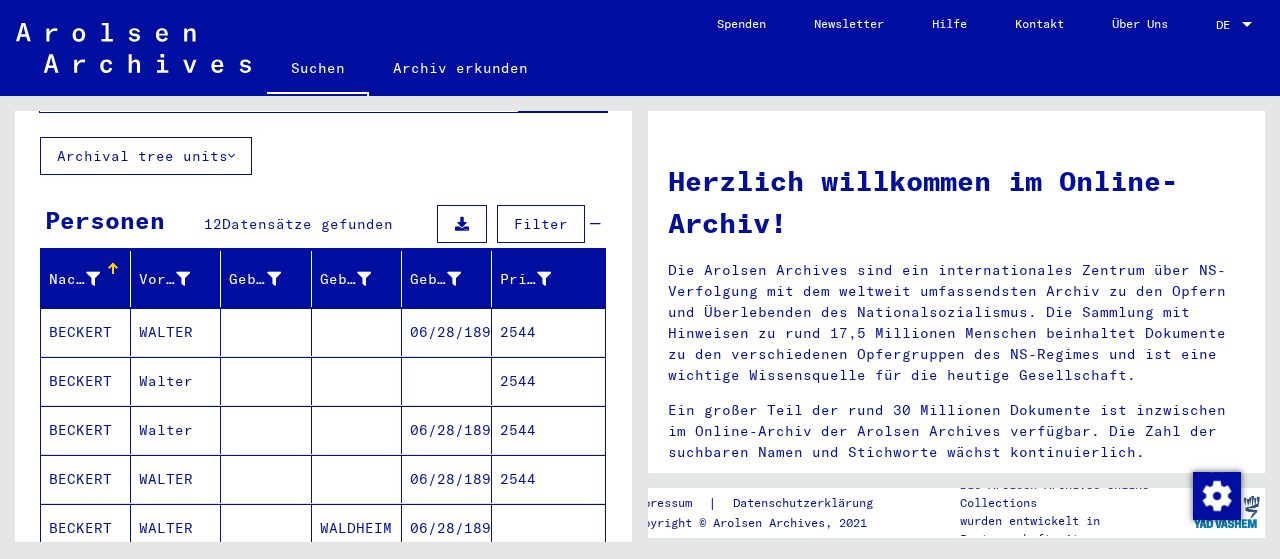 scroll, scrollTop: 130, scrollLeft: 0, axis: vertical 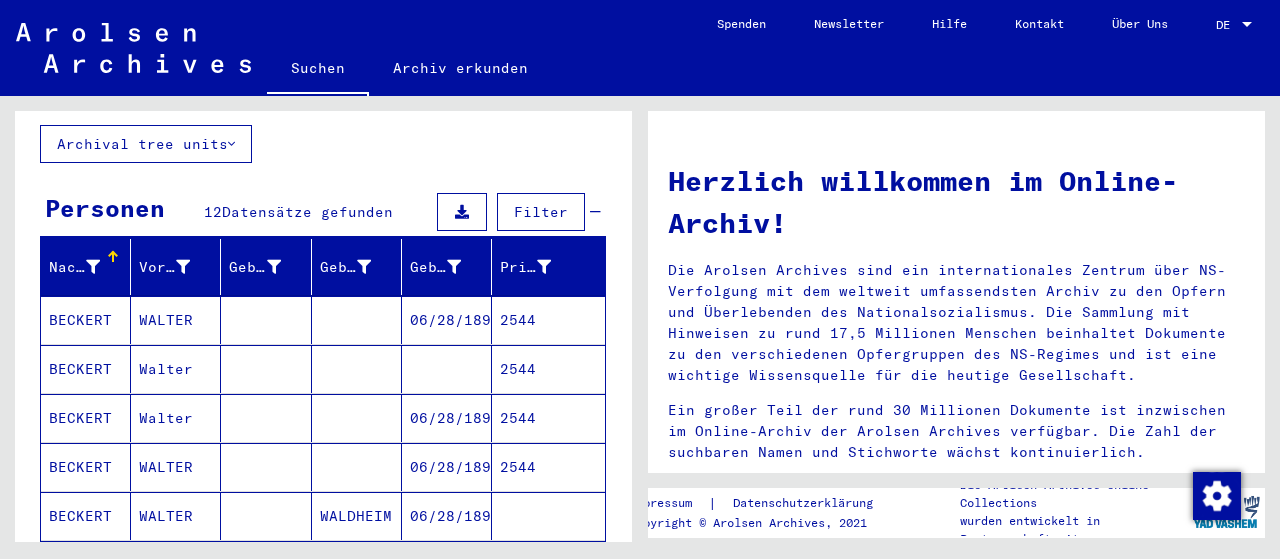 click on "BECKERT" at bounding box center (86, 369) 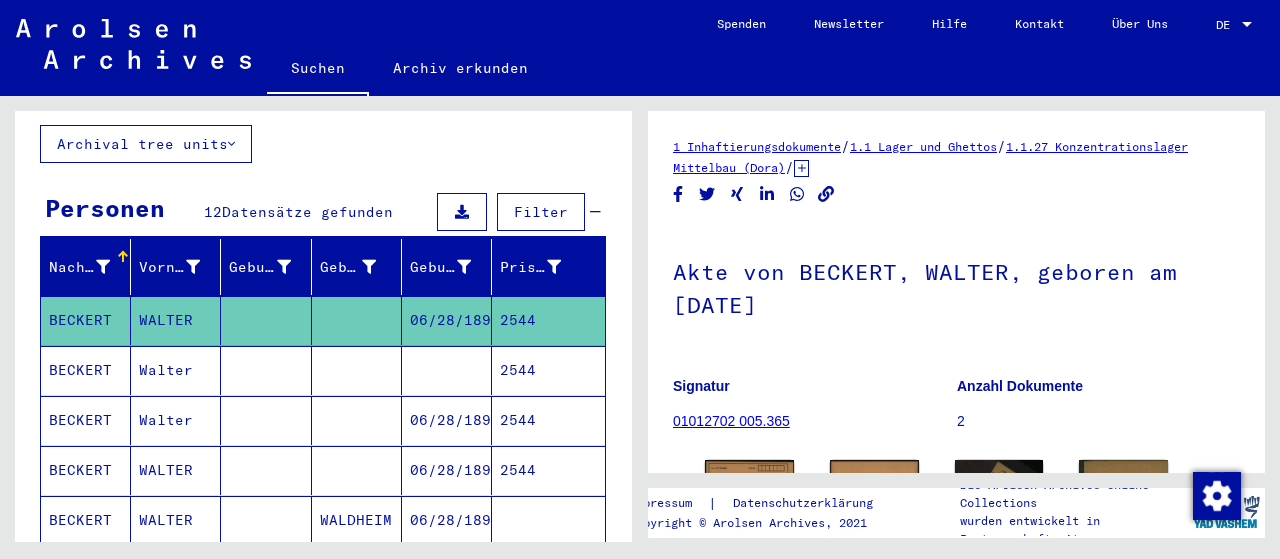 scroll, scrollTop: 0, scrollLeft: 0, axis: both 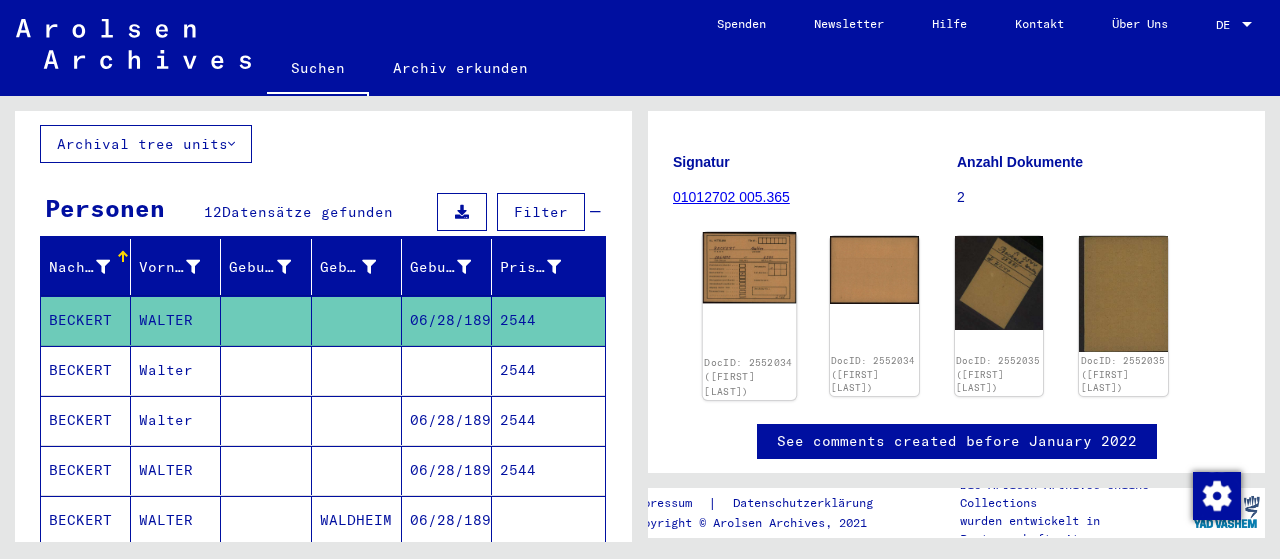 click 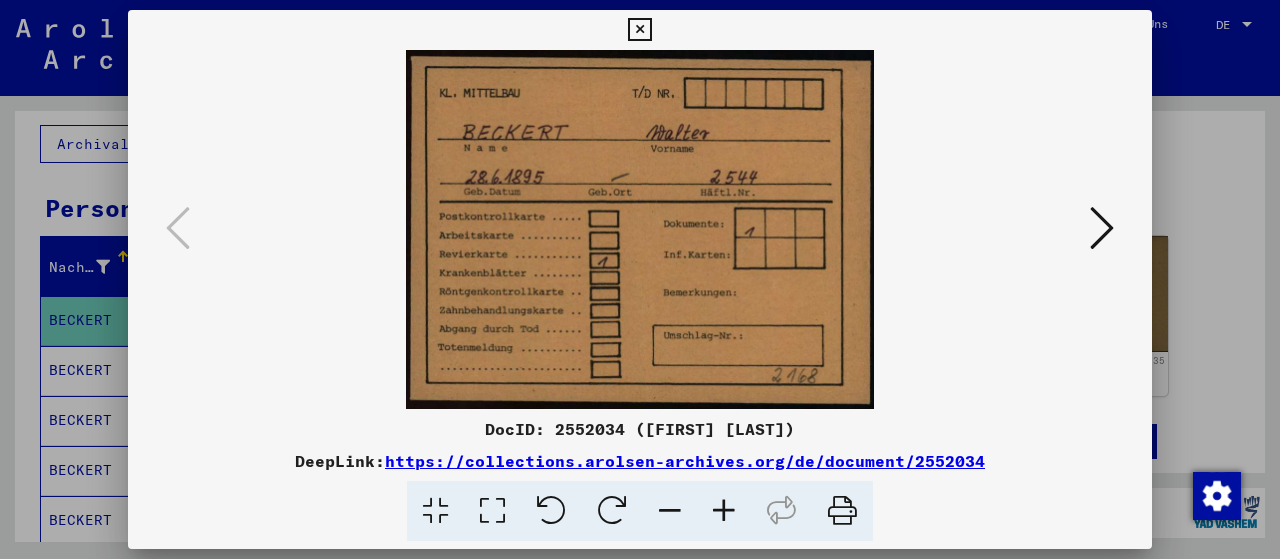 click at bounding box center [1102, 228] 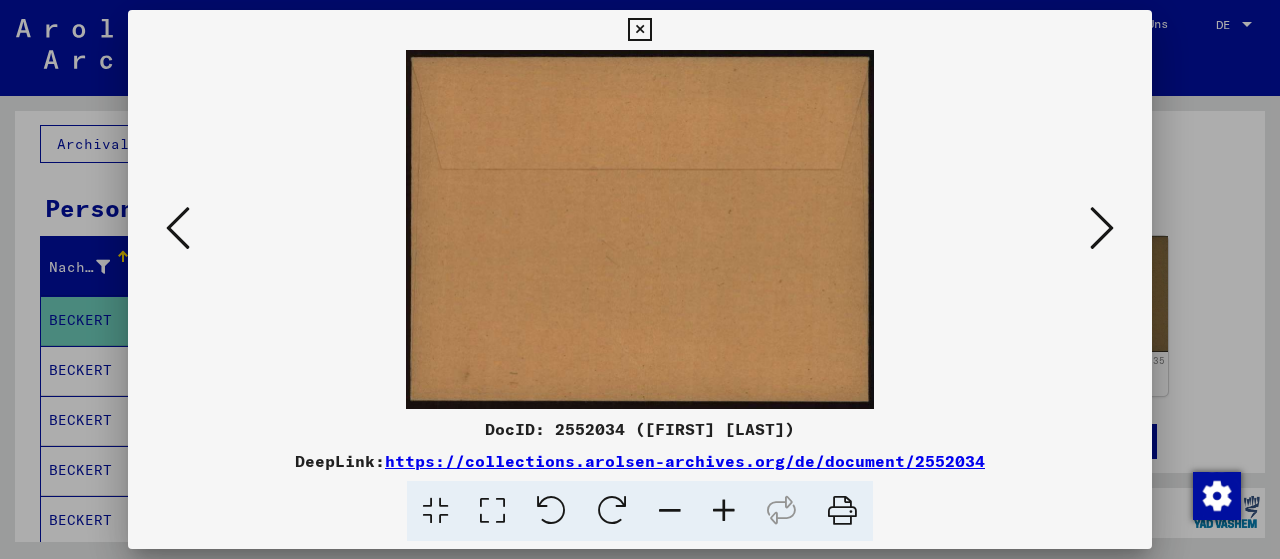 click at bounding box center (1102, 228) 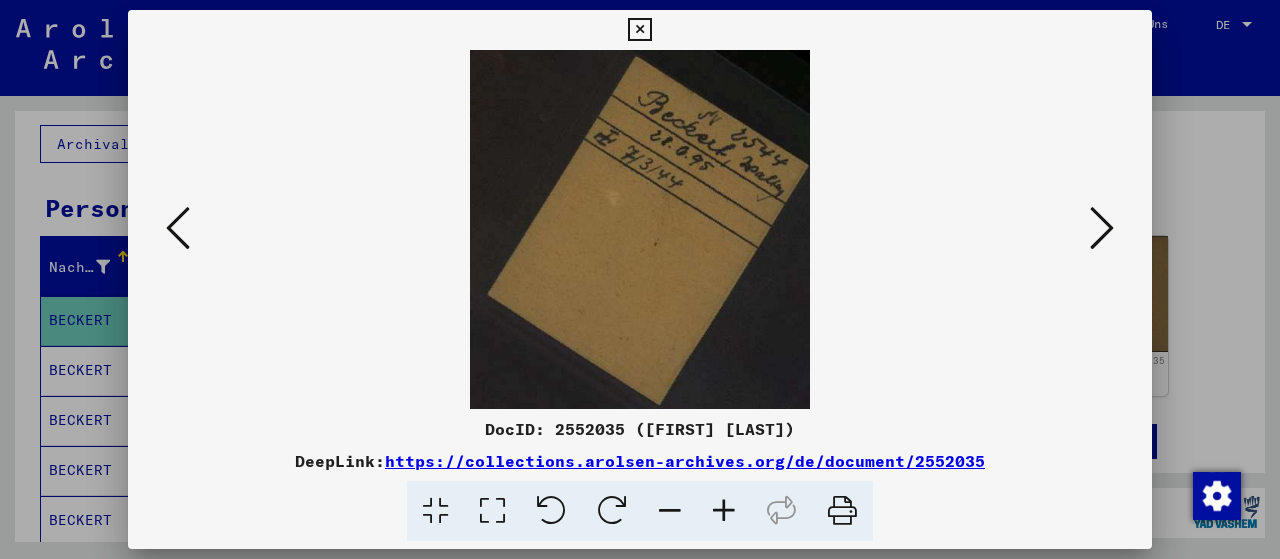 click at bounding box center (1102, 228) 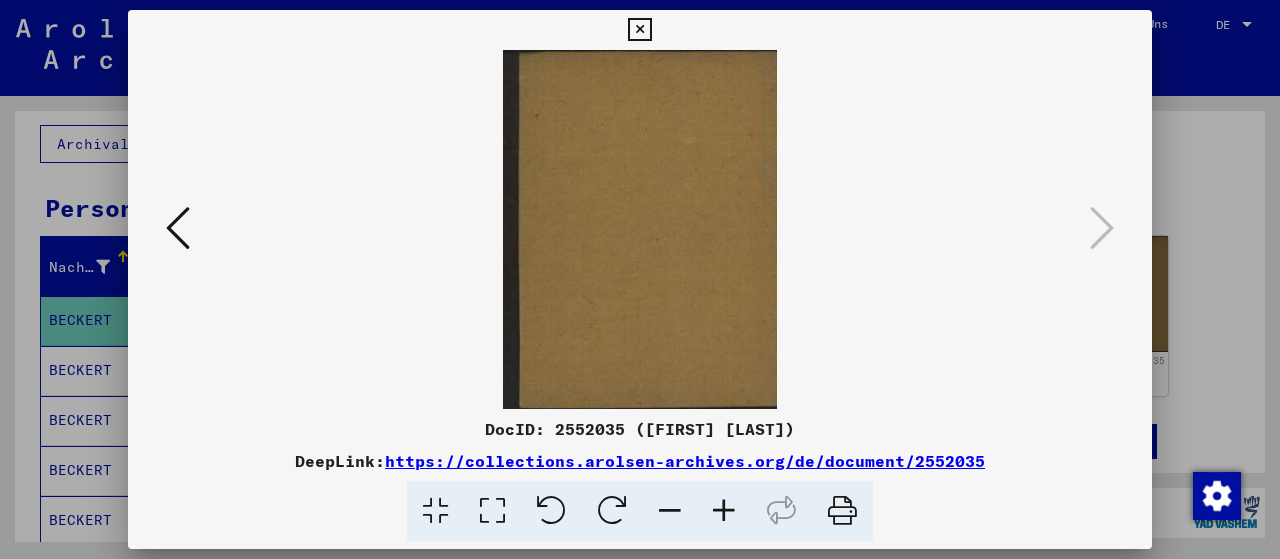 click at bounding box center [639, 30] 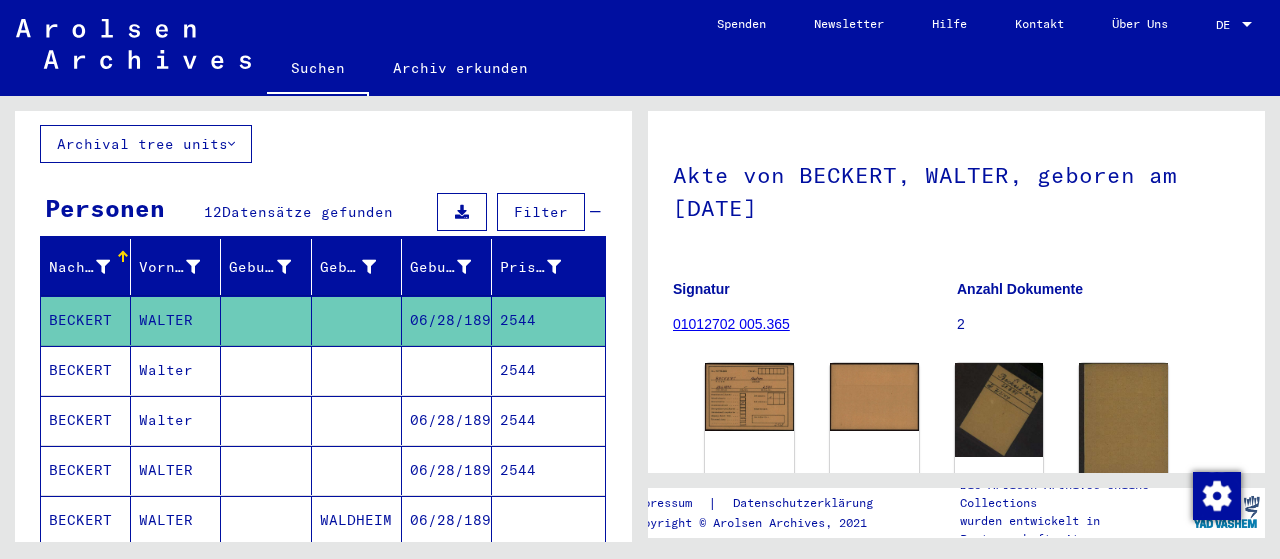scroll, scrollTop: 87, scrollLeft: 0, axis: vertical 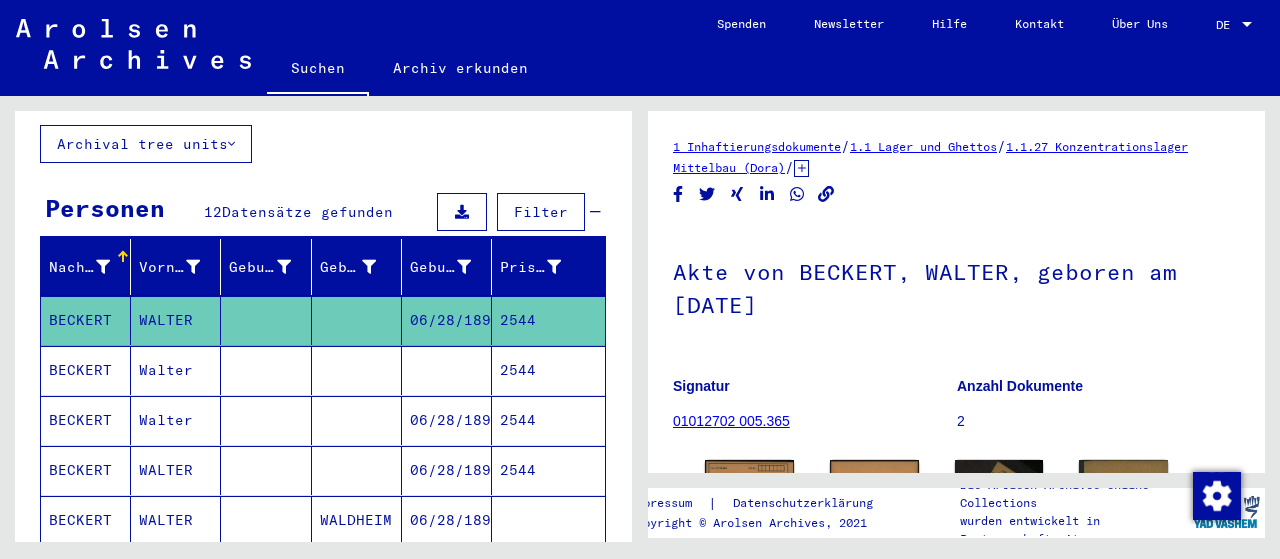 click on "BECKERT" at bounding box center [86, 420] 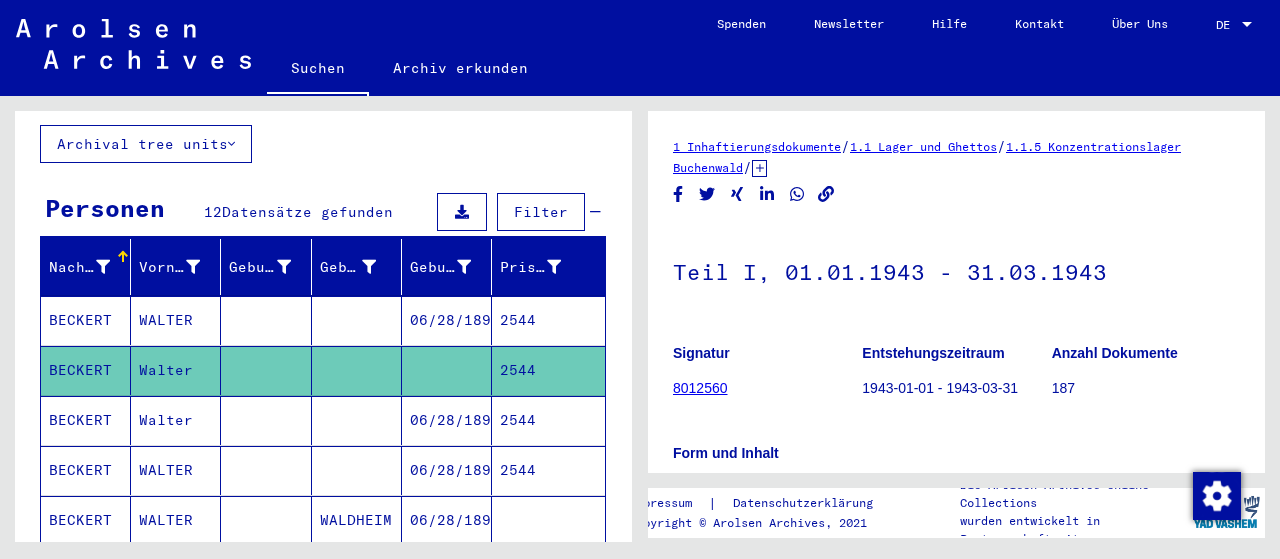 scroll, scrollTop: 0, scrollLeft: 0, axis: both 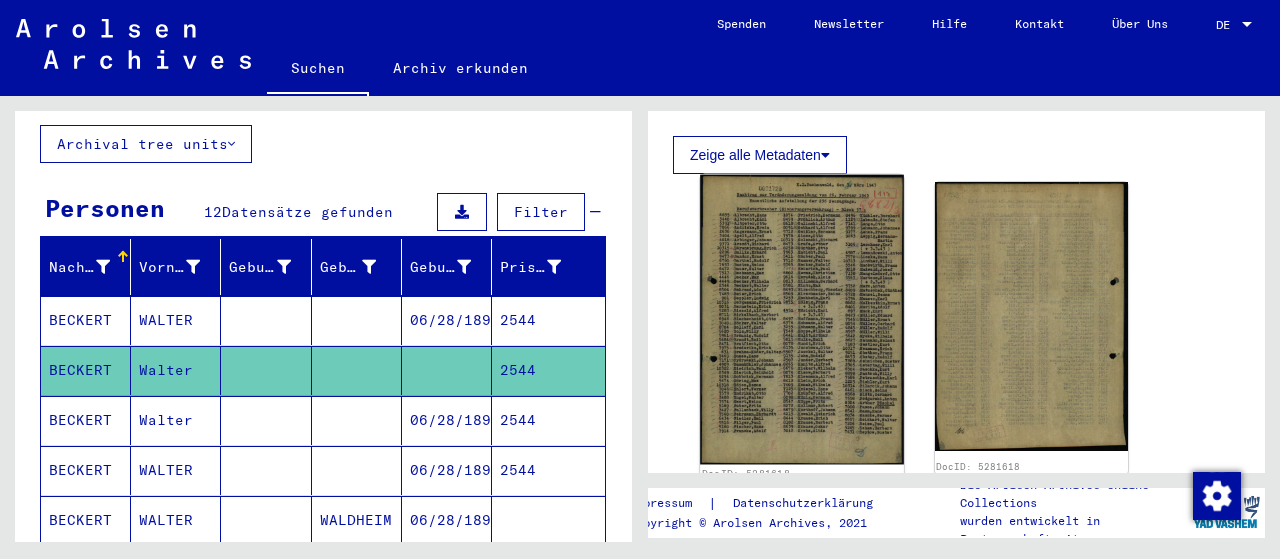 click 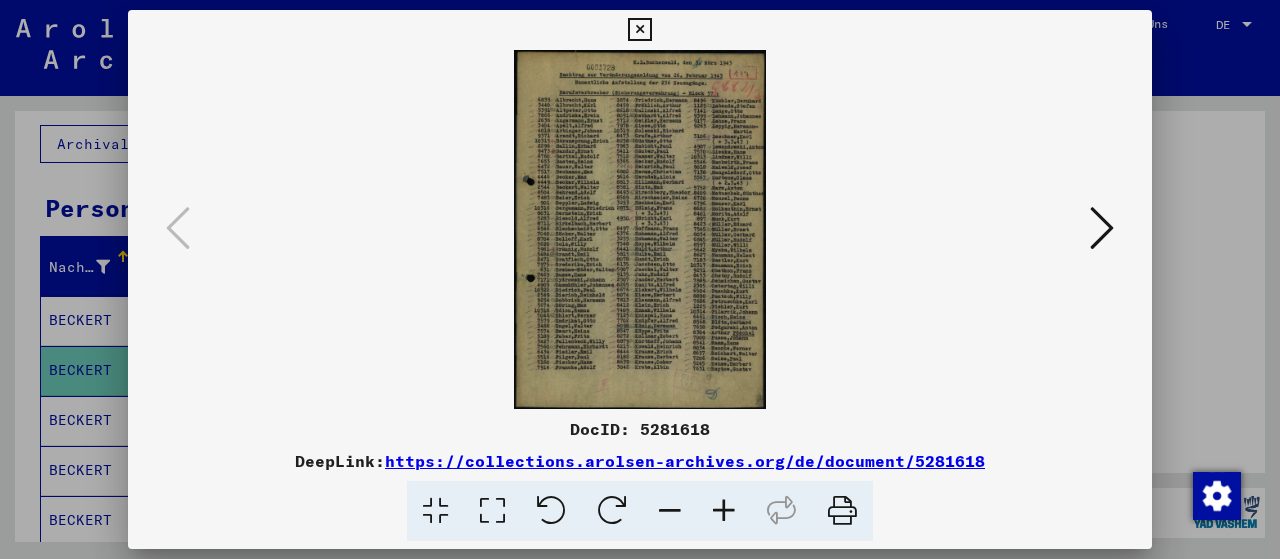 click at bounding box center [639, 30] 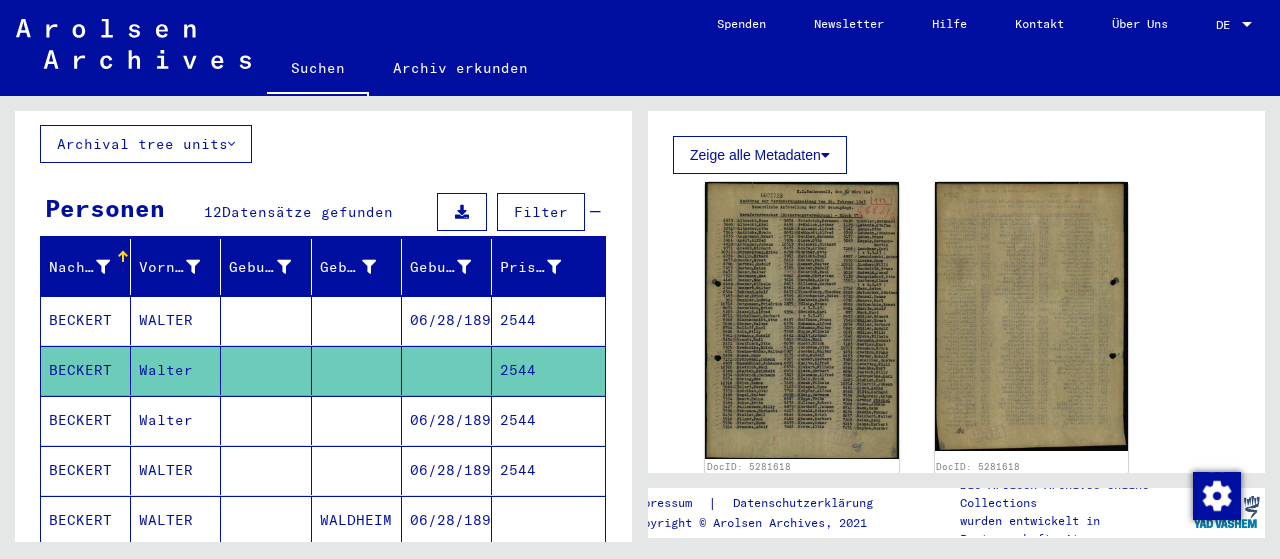 click on "Walter" at bounding box center [176, 470] 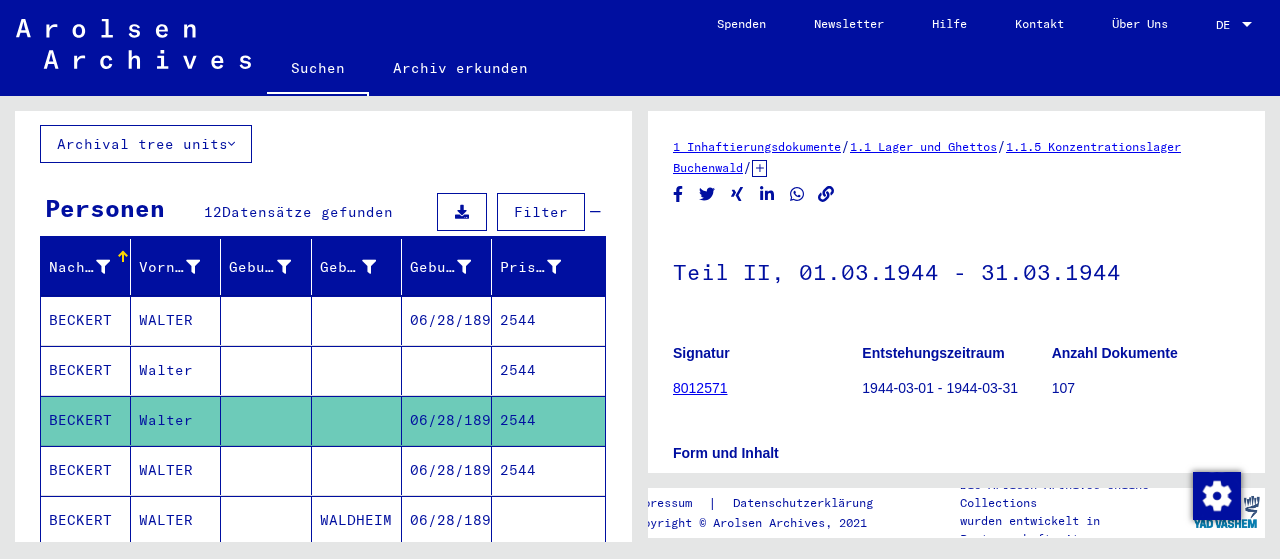 scroll, scrollTop: 0, scrollLeft: 0, axis: both 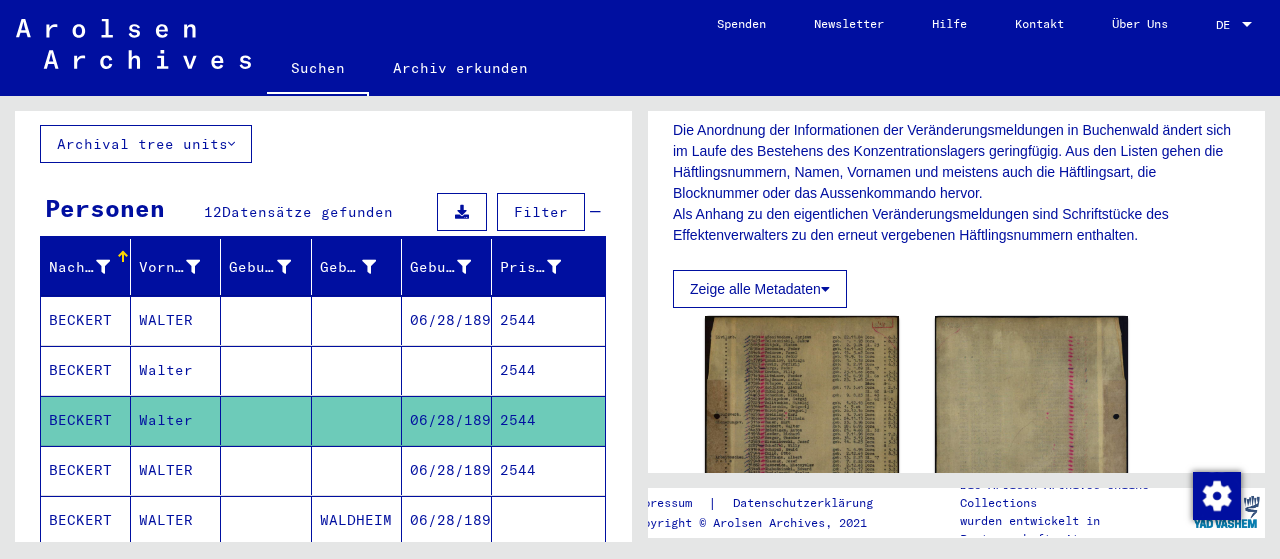 click on "WALTER" at bounding box center [176, 520] 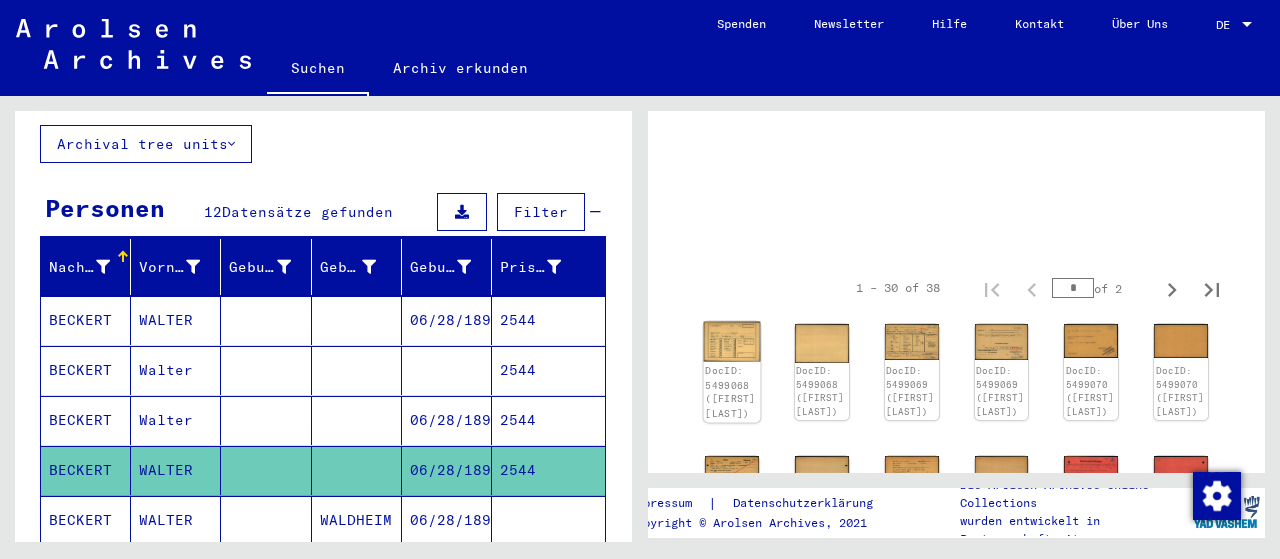 click 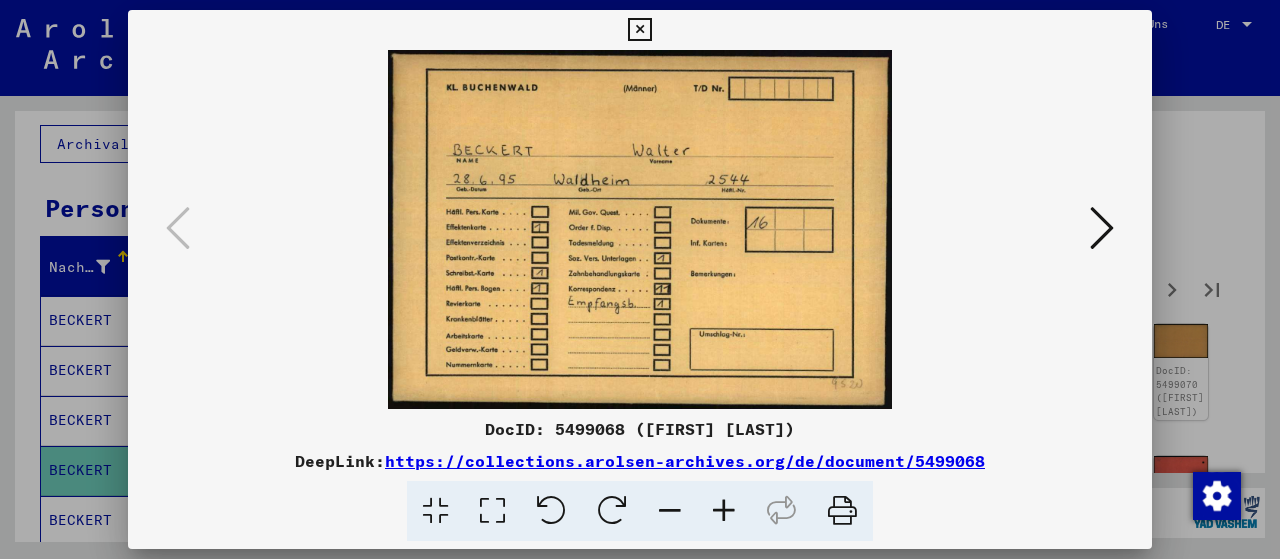 click at bounding box center [1102, 228] 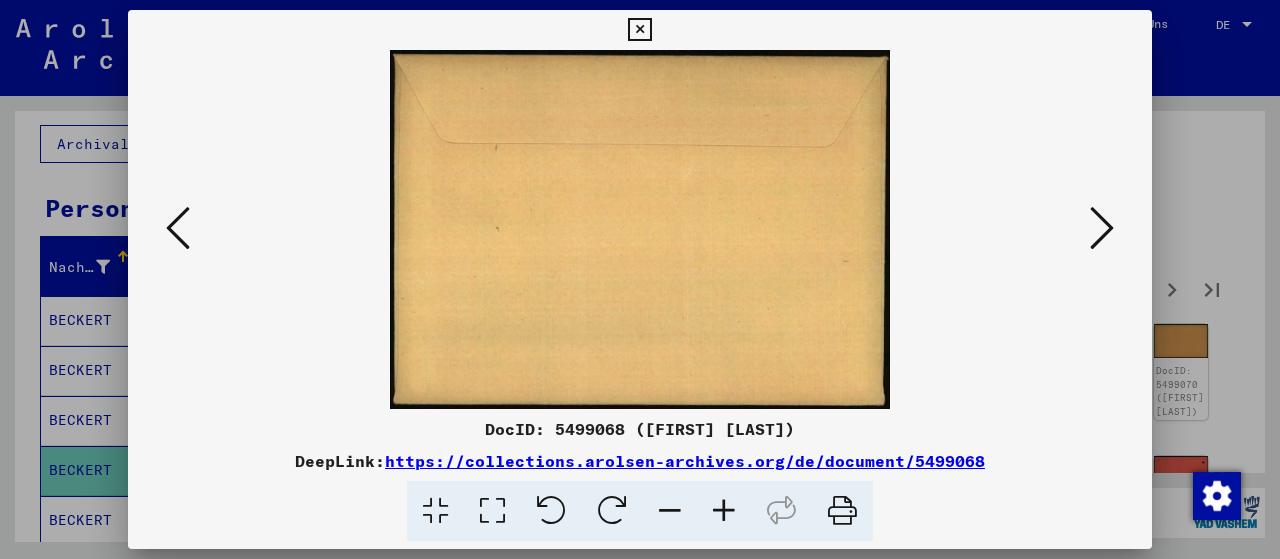 click at bounding box center [1102, 228] 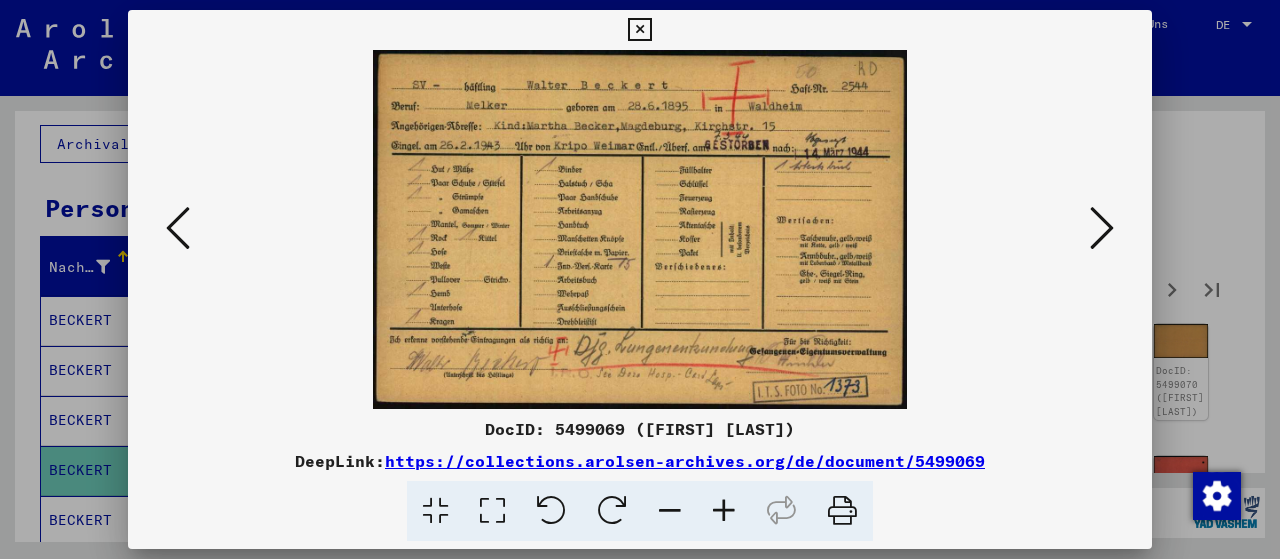 click at bounding box center [1102, 228] 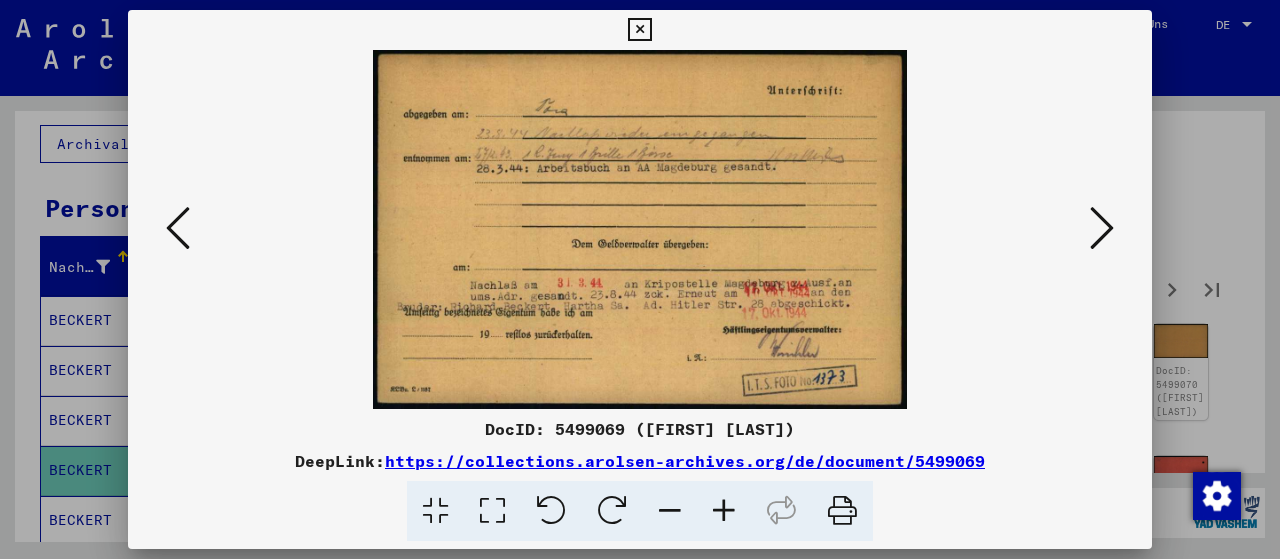 click at bounding box center [1102, 228] 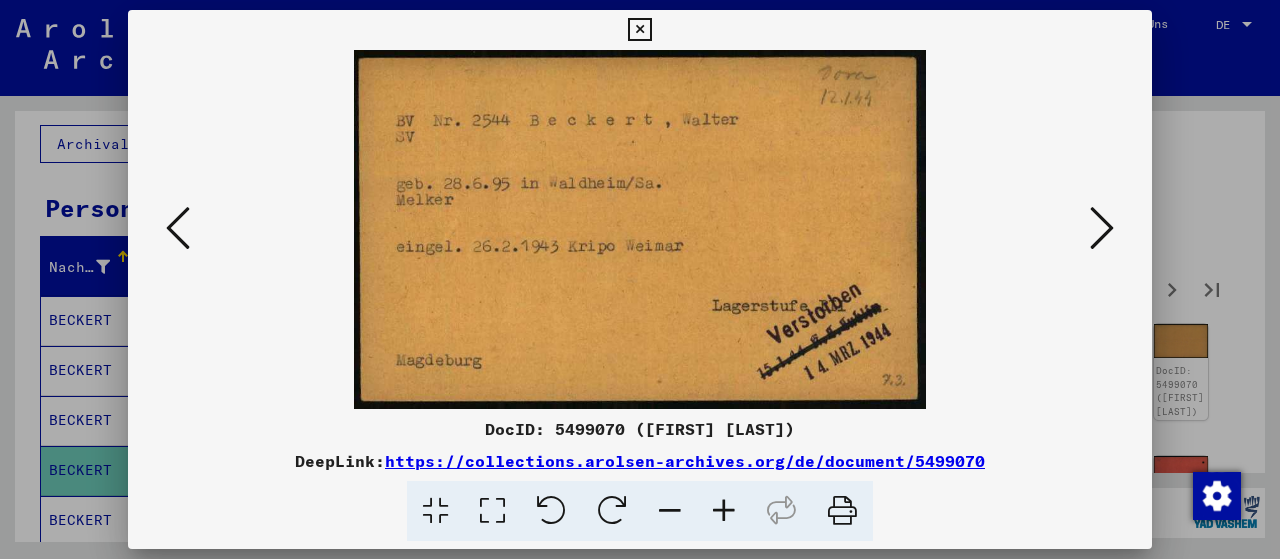 click at bounding box center [1102, 228] 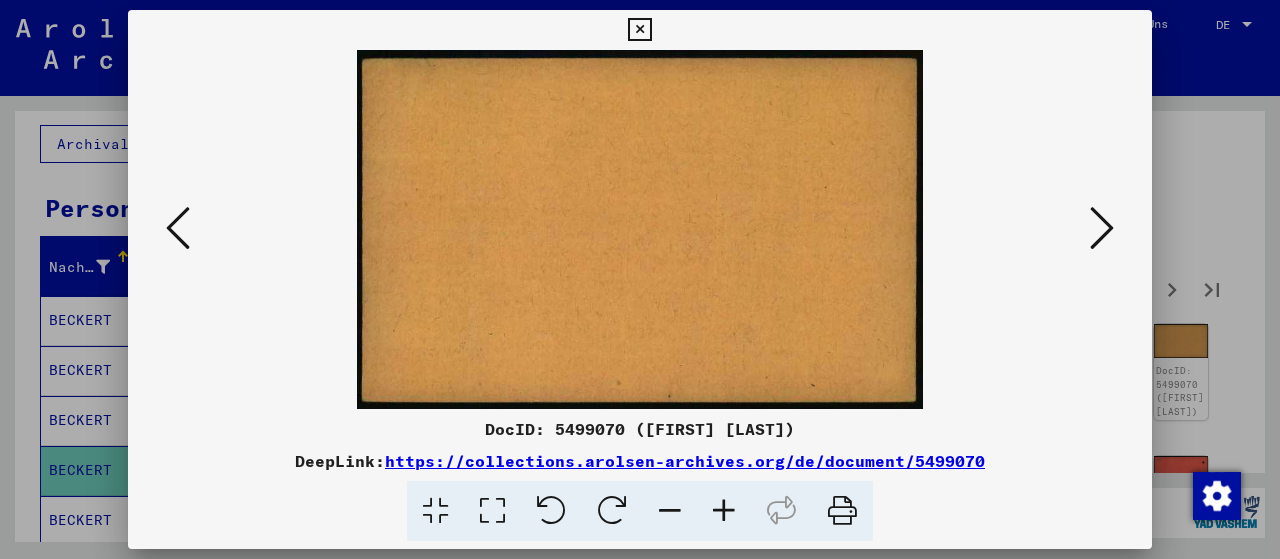 click at bounding box center (1102, 228) 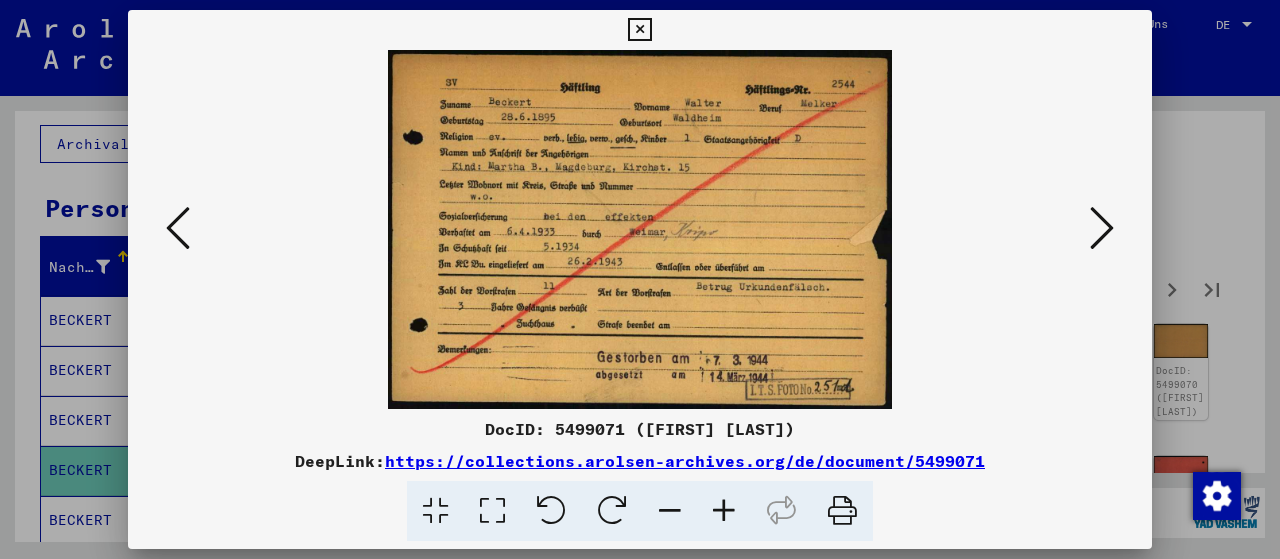 click at bounding box center [1102, 228] 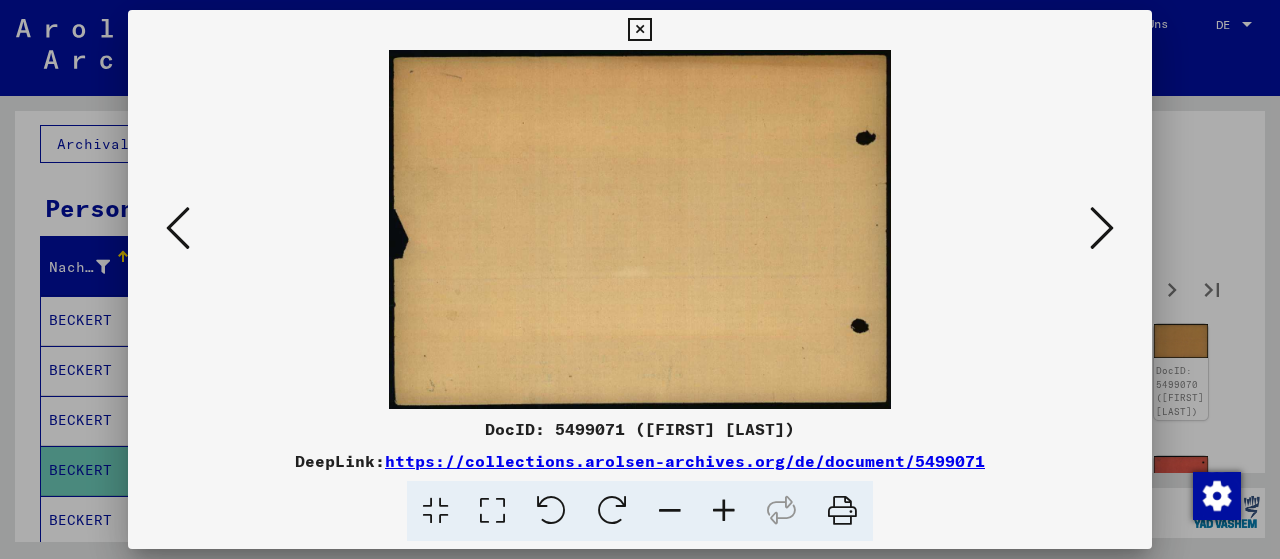click at bounding box center [1102, 228] 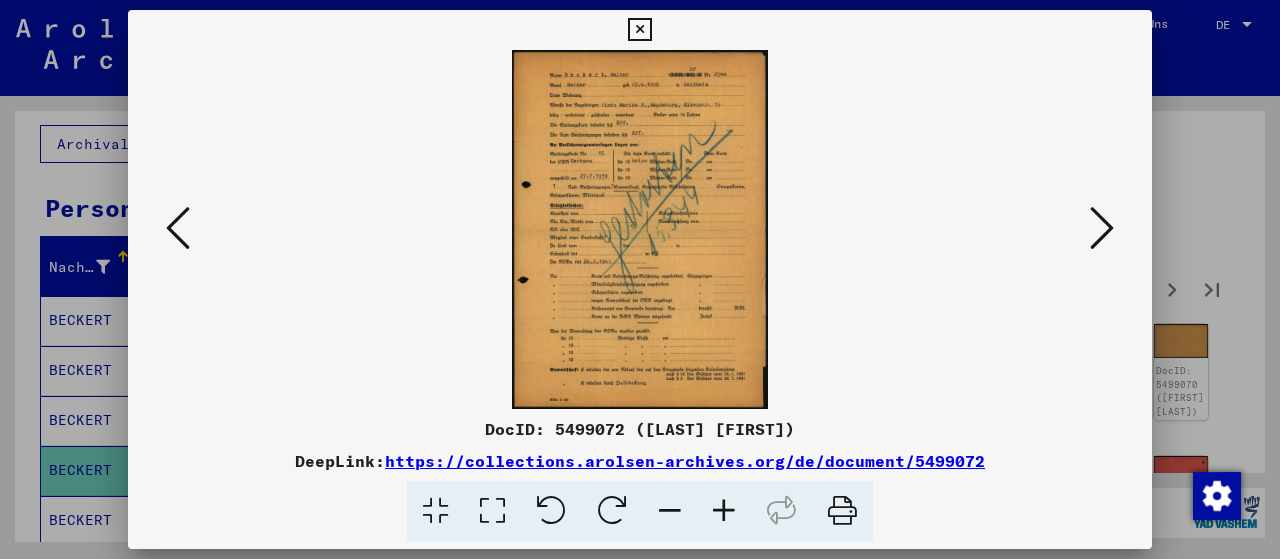 click at bounding box center (1102, 228) 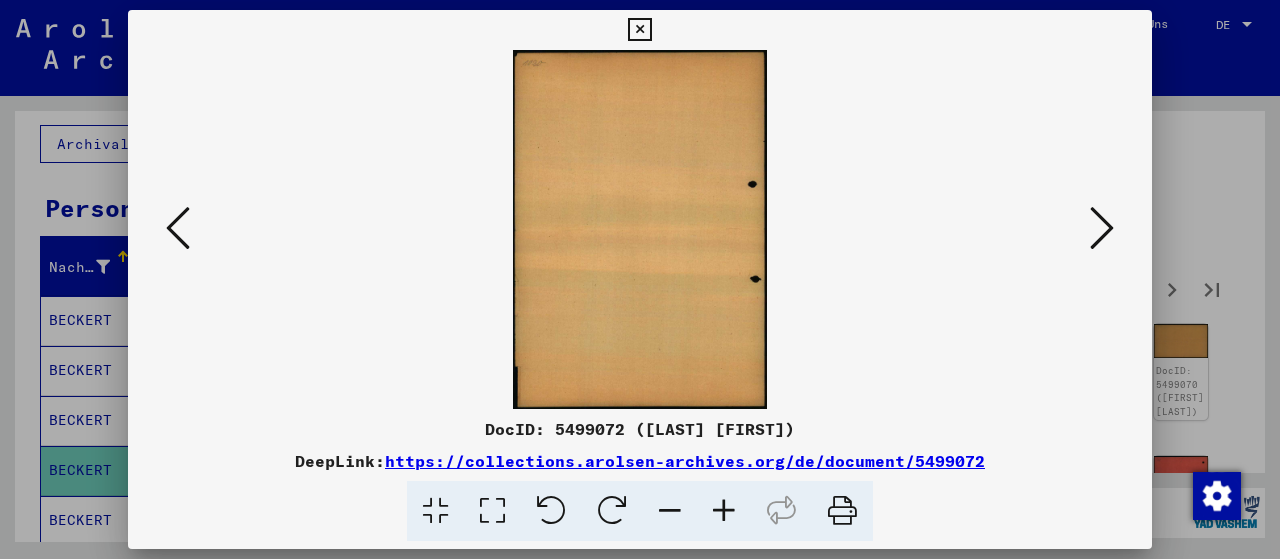 click at bounding box center [1102, 228] 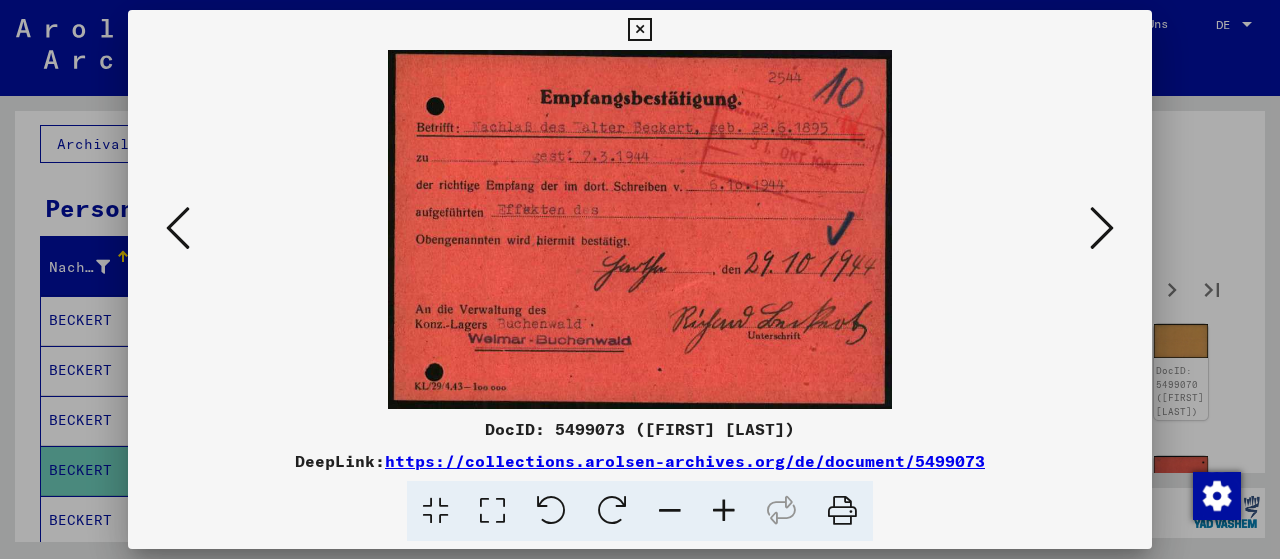 click at bounding box center [1102, 228] 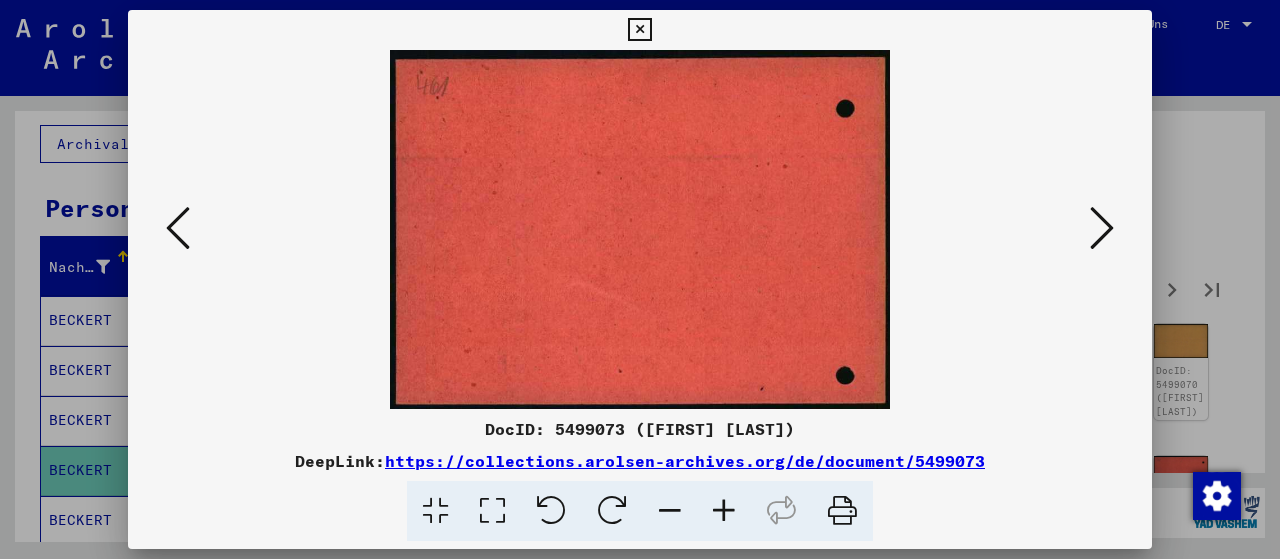 click at bounding box center (1102, 228) 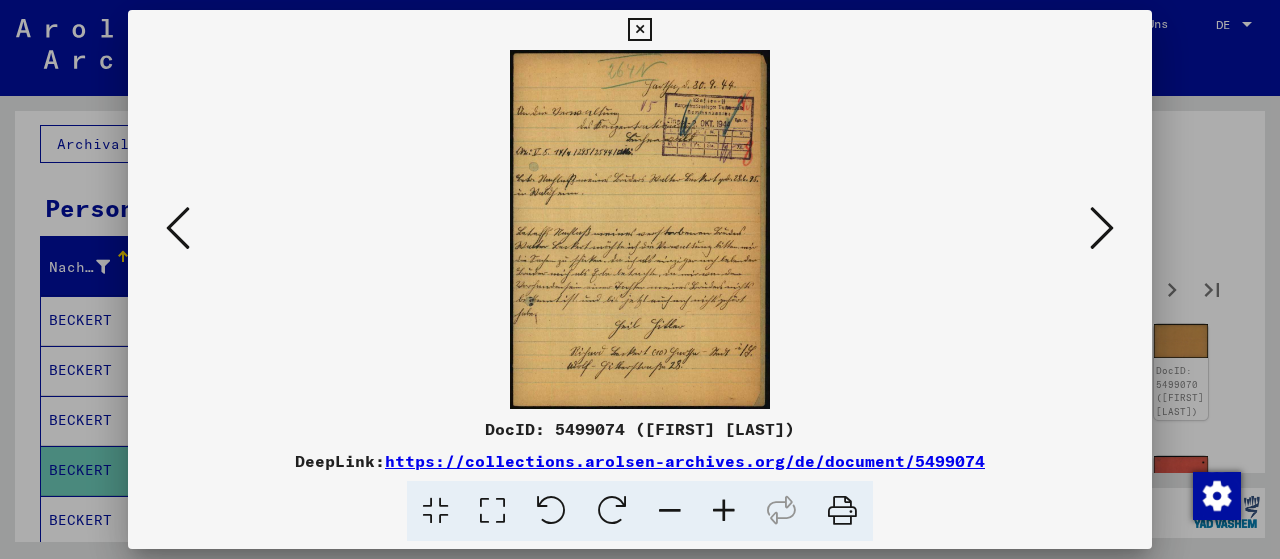 click at bounding box center [1102, 228] 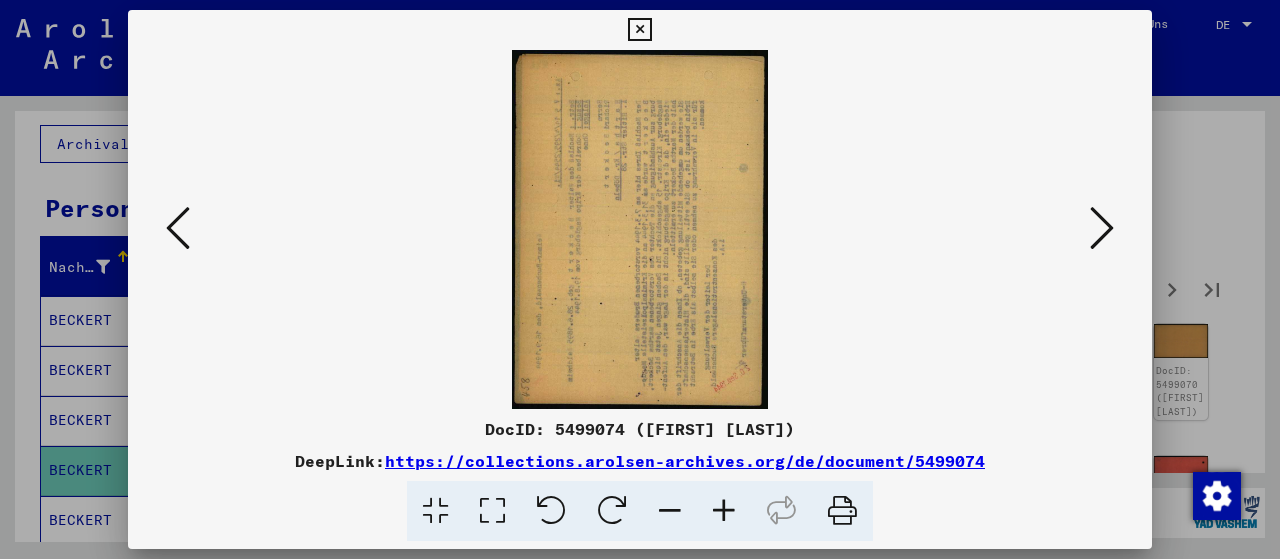 click at bounding box center [1102, 228] 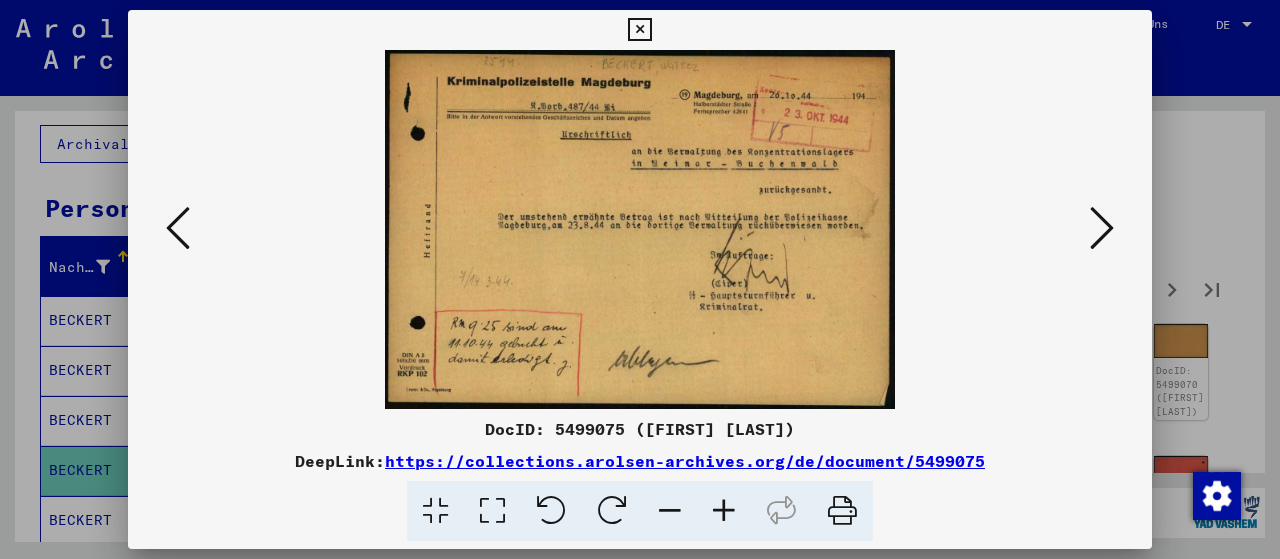 click at bounding box center (1102, 228) 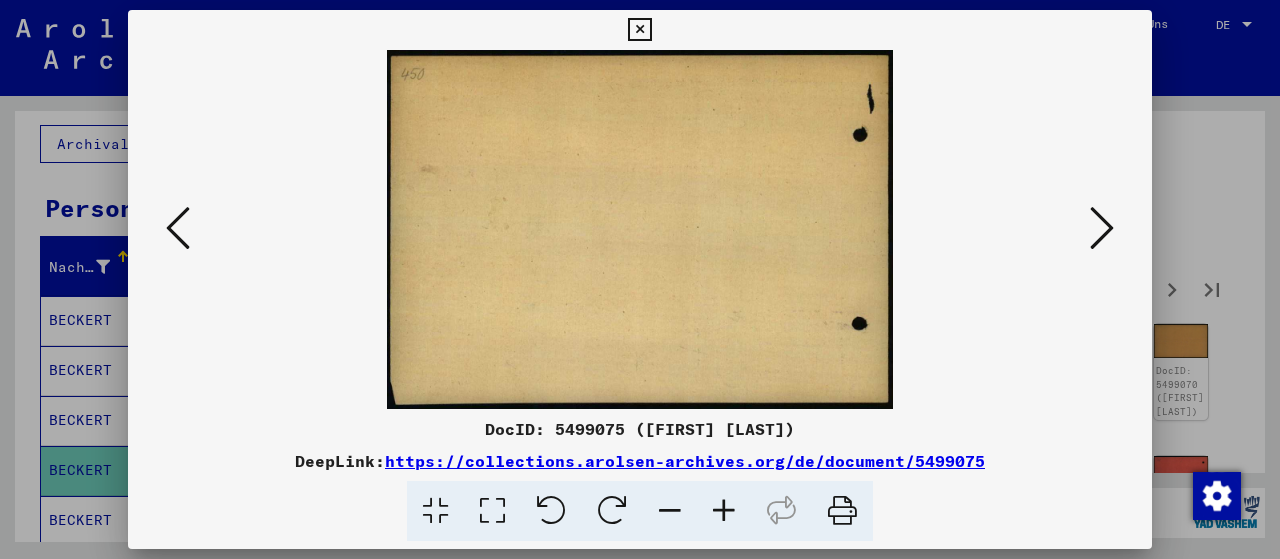 click at bounding box center [1102, 228] 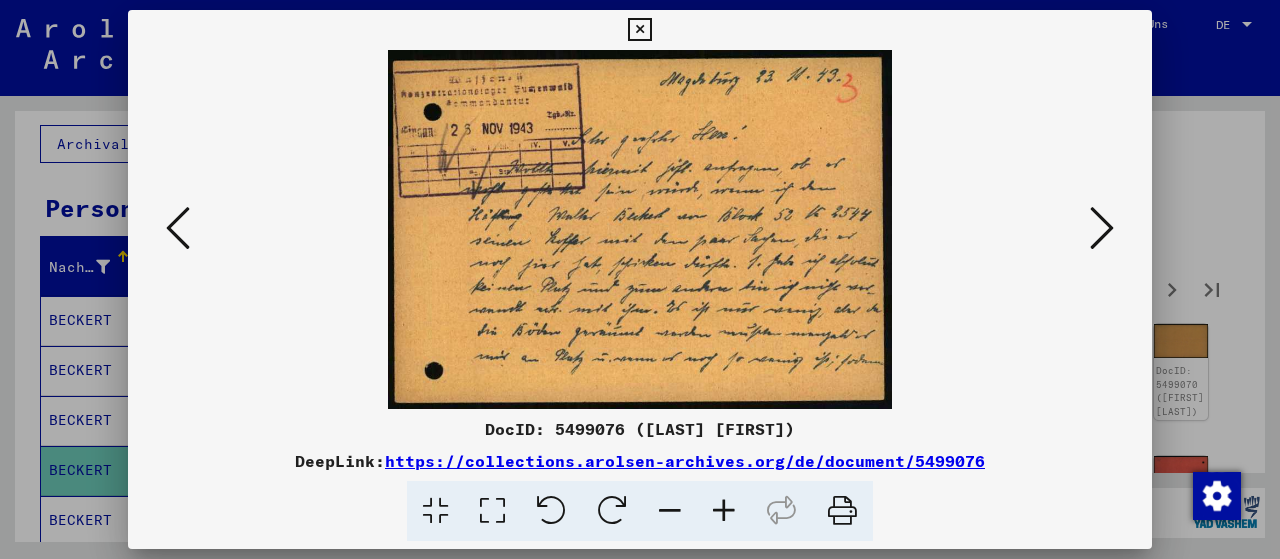 click at bounding box center [1102, 228] 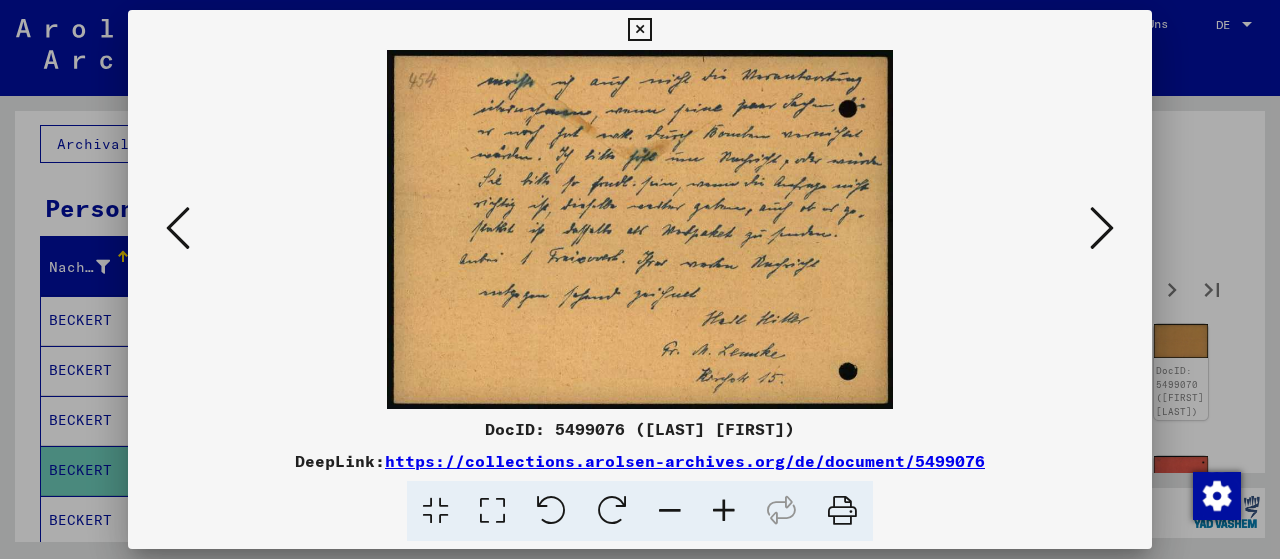 click at bounding box center (1102, 228) 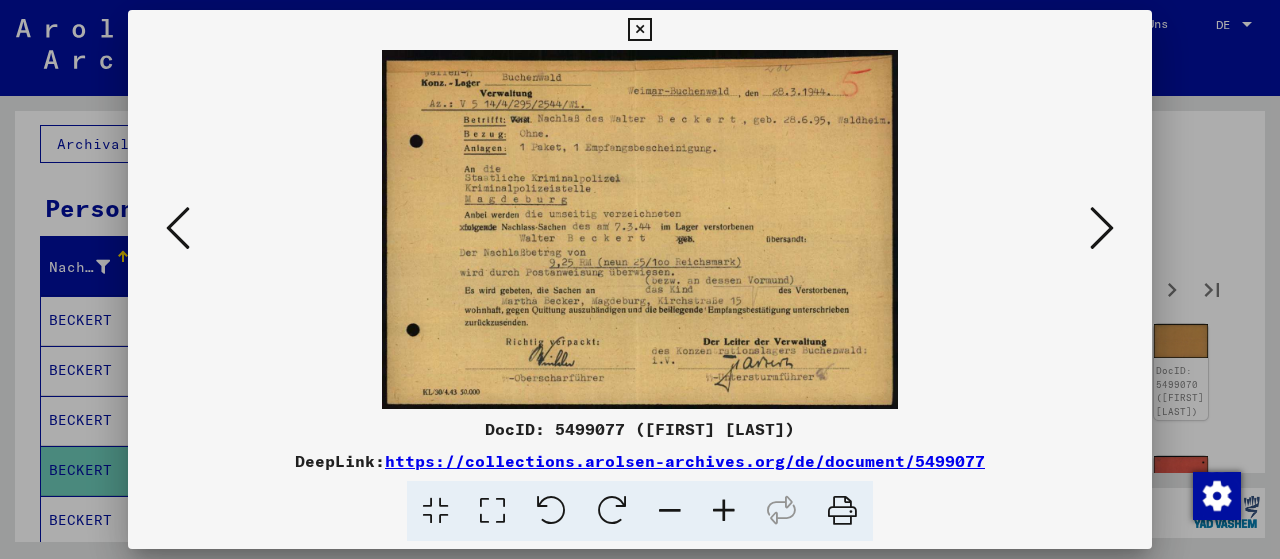 click at bounding box center (1102, 228) 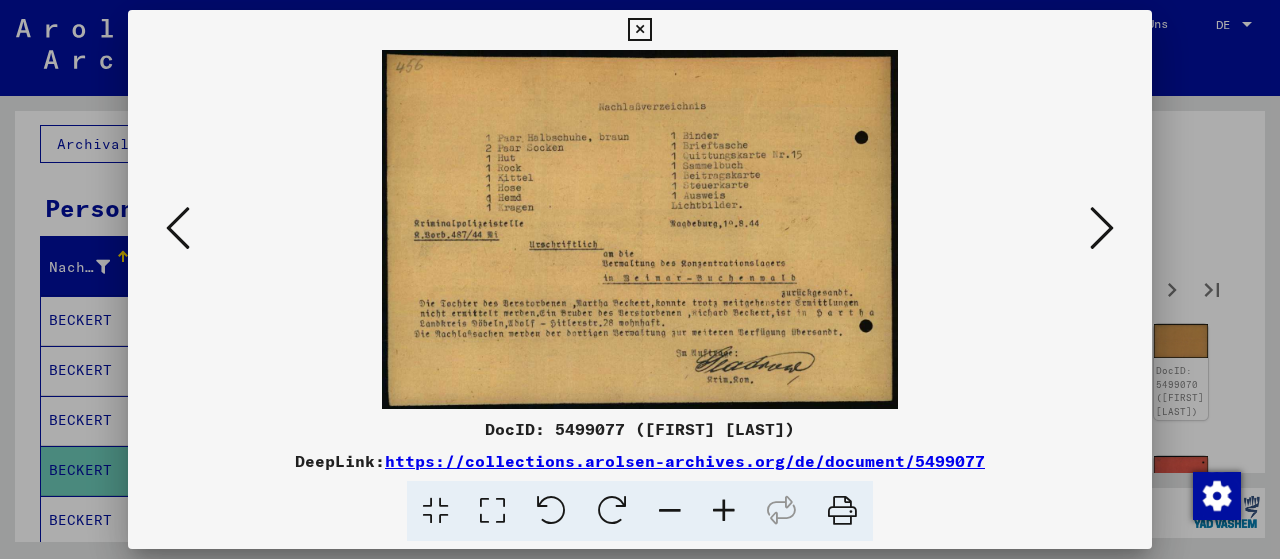 click at bounding box center (1102, 228) 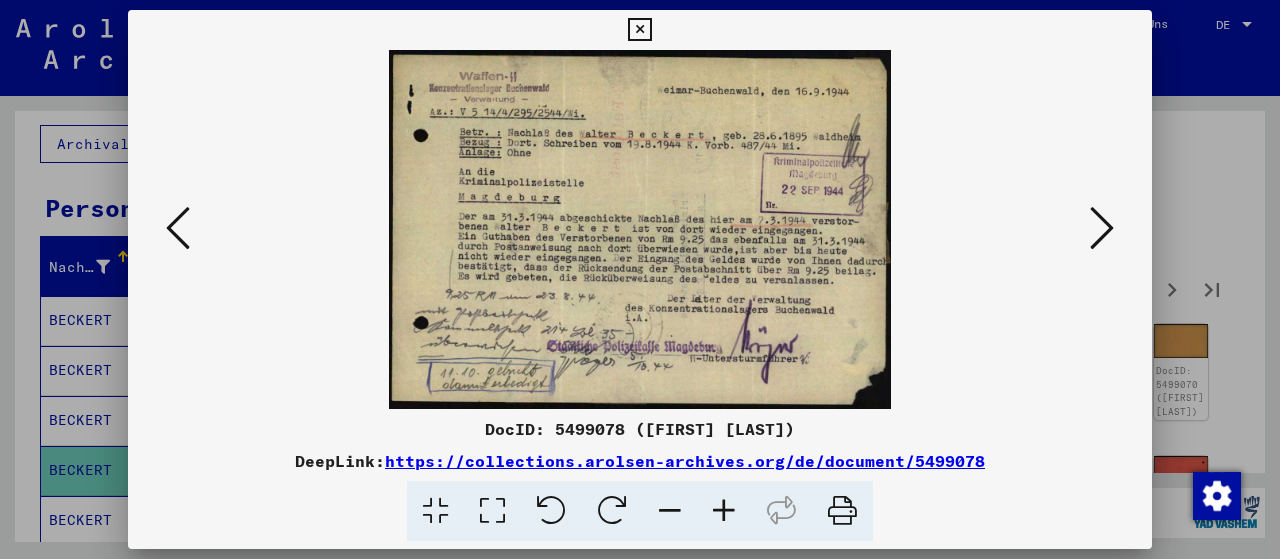 click at bounding box center [1102, 228] 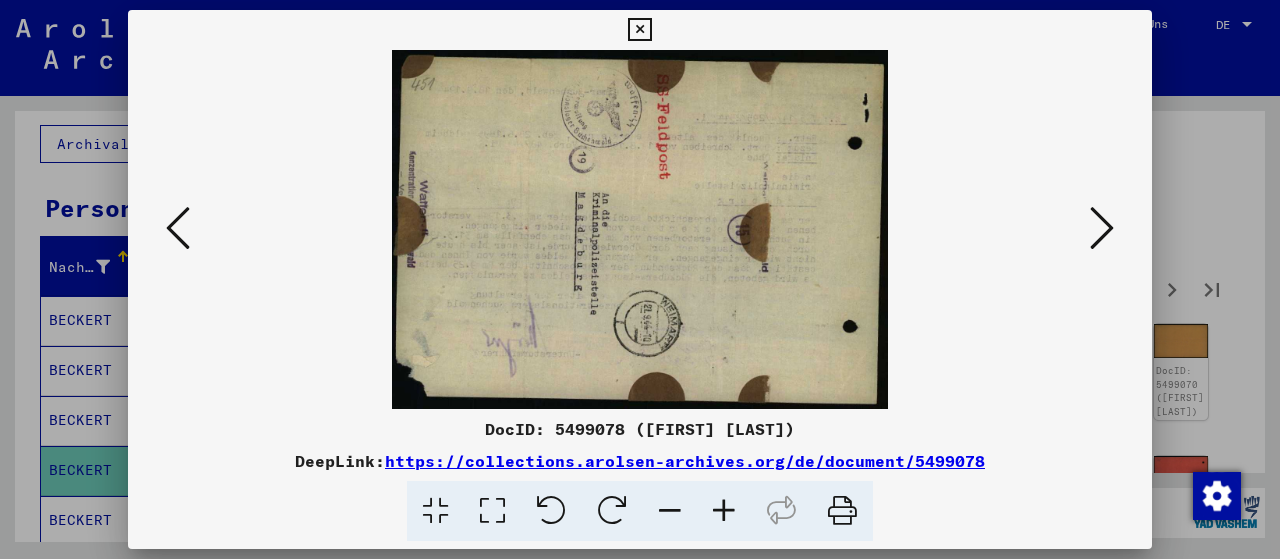 click at bounding box center (1102, 228) 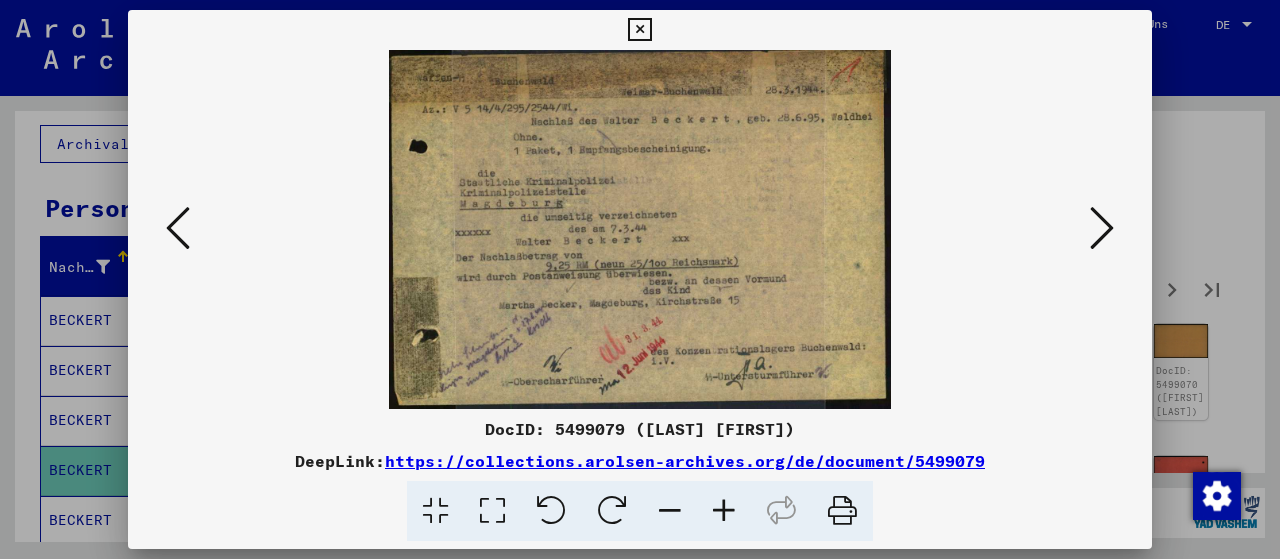 click at bounding box center (1102, 228) 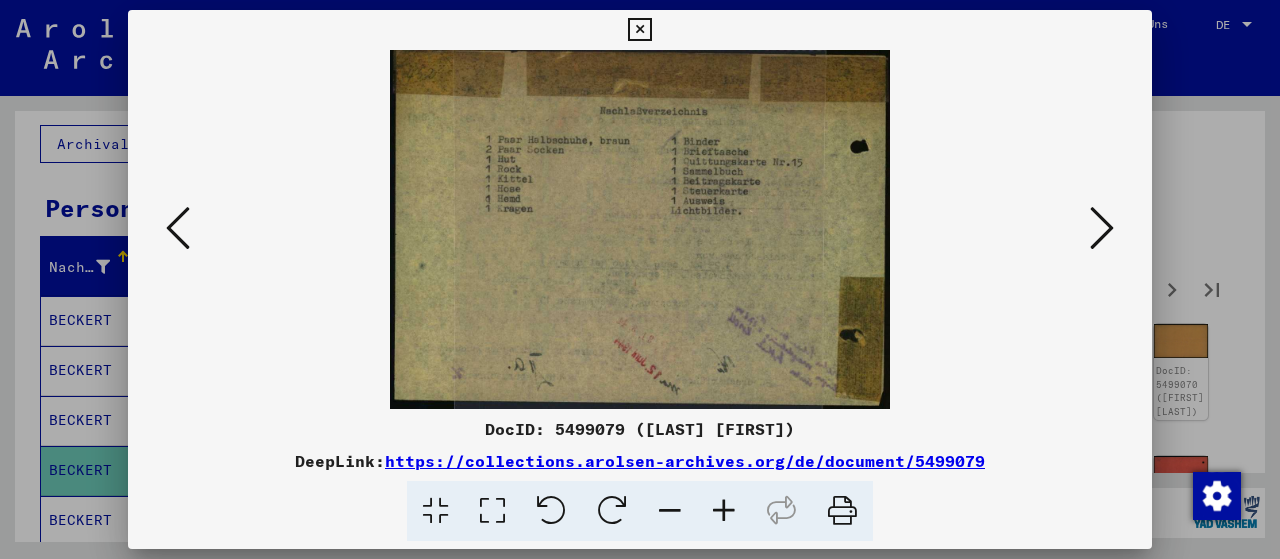 click at bounding box center (1102, 228) 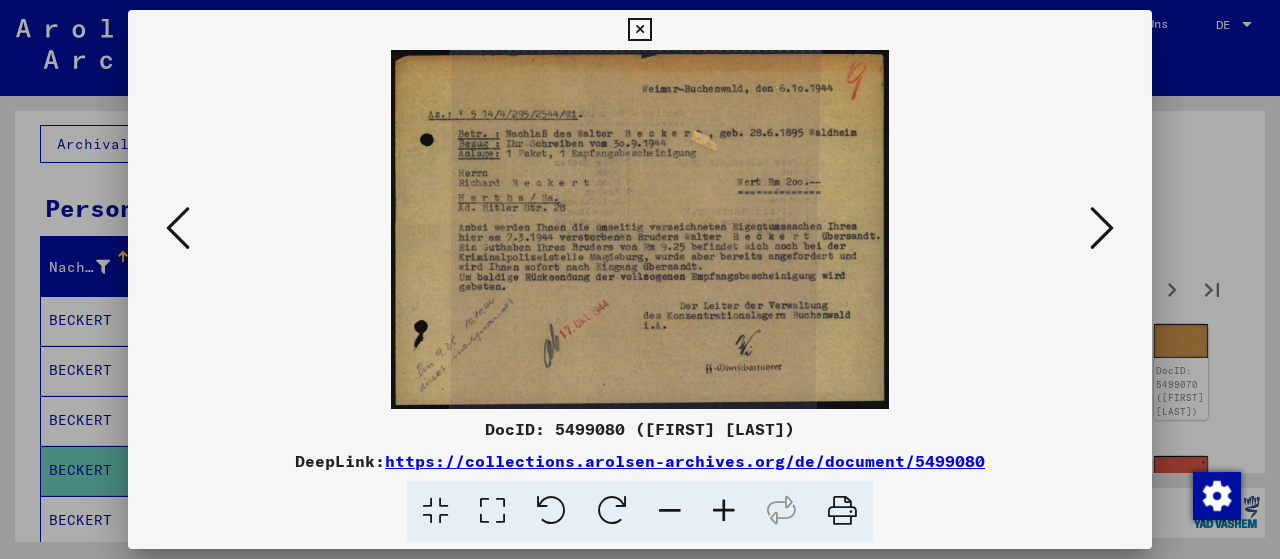 click at bounding box center (1102, 228) 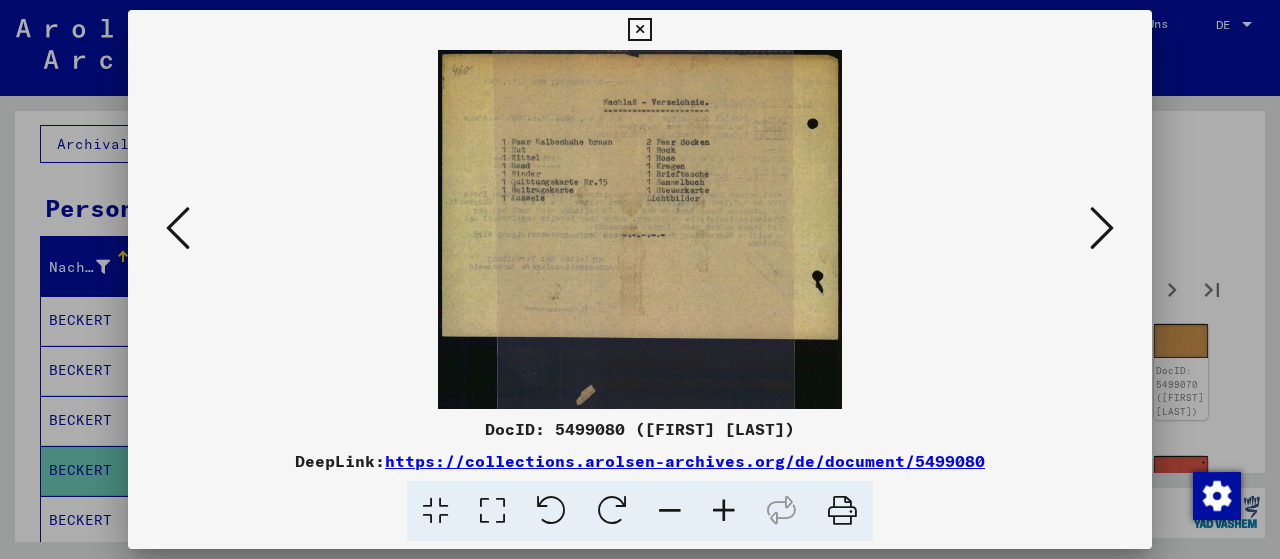 click at bounding box center (1102, 228) 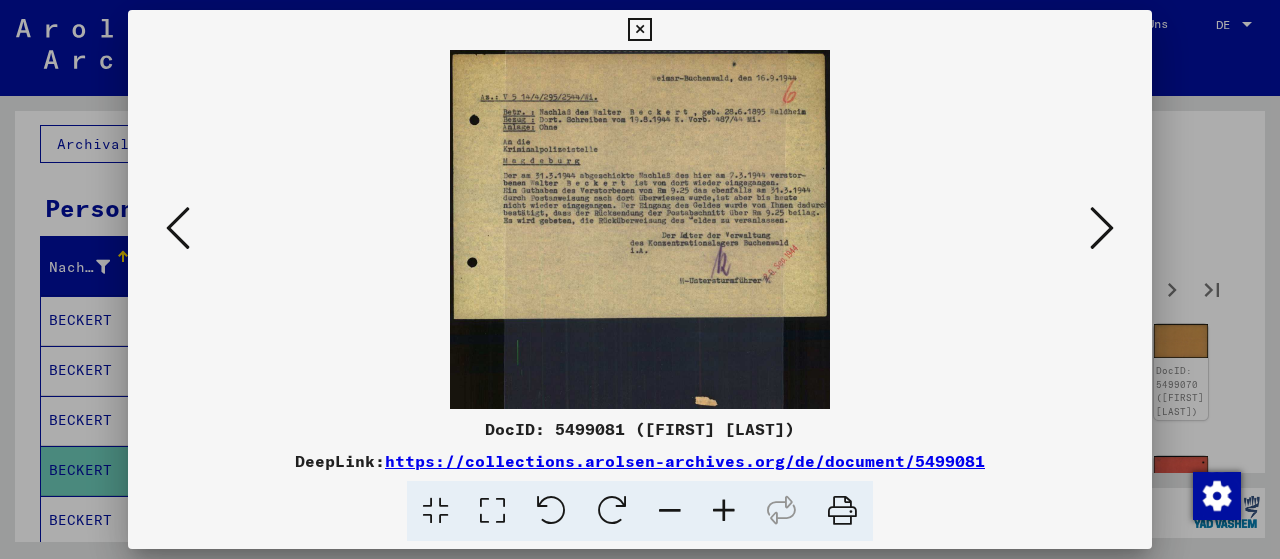 click at bounding box center (1102, 228) 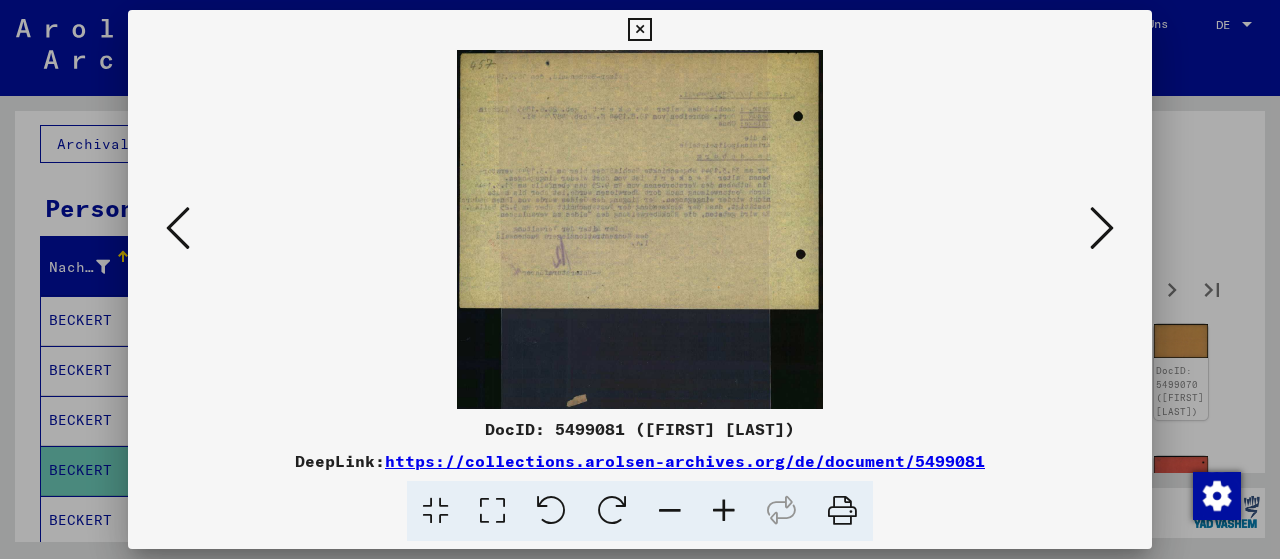 click at bounding box center (1102, 228) 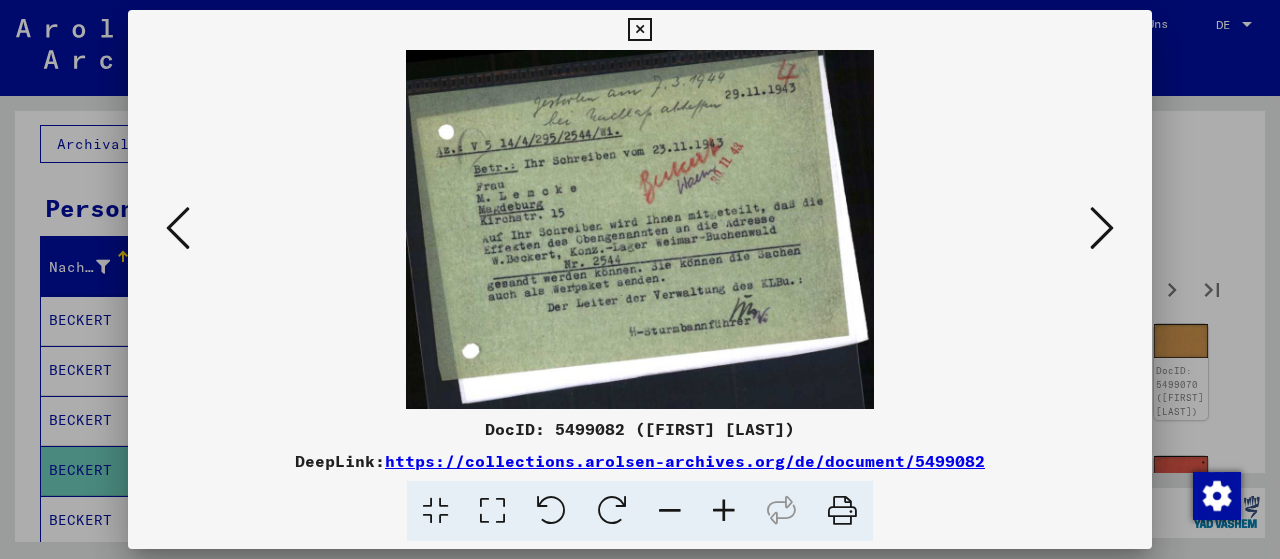 click at bounding box center (1102, 228) 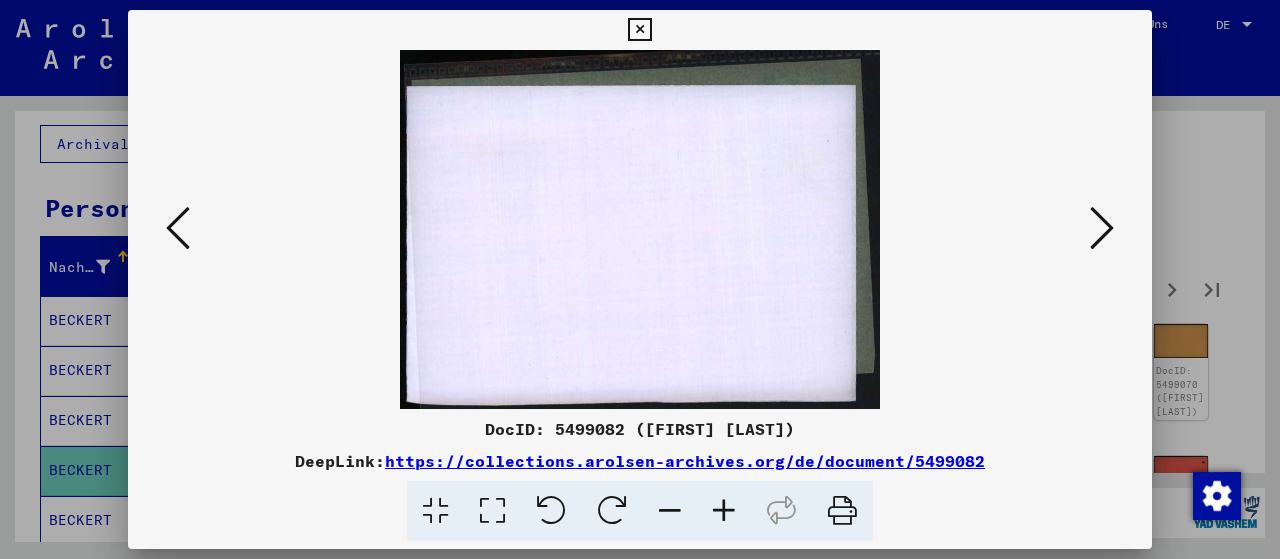 click at bounding box center [1102, 228] 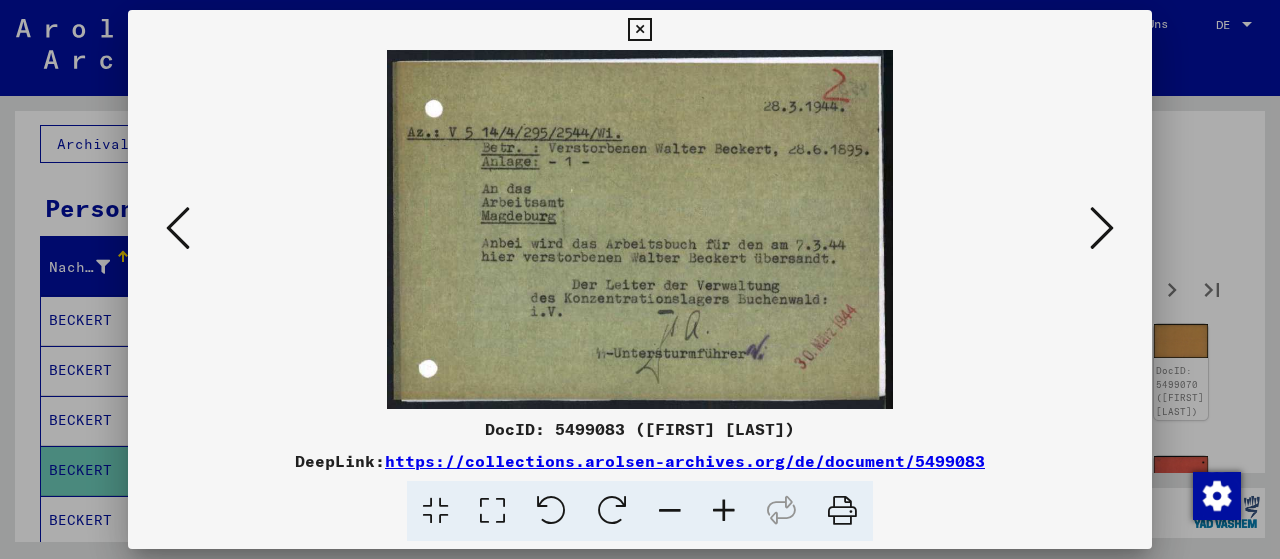 click at bounding box center (1102, 228) 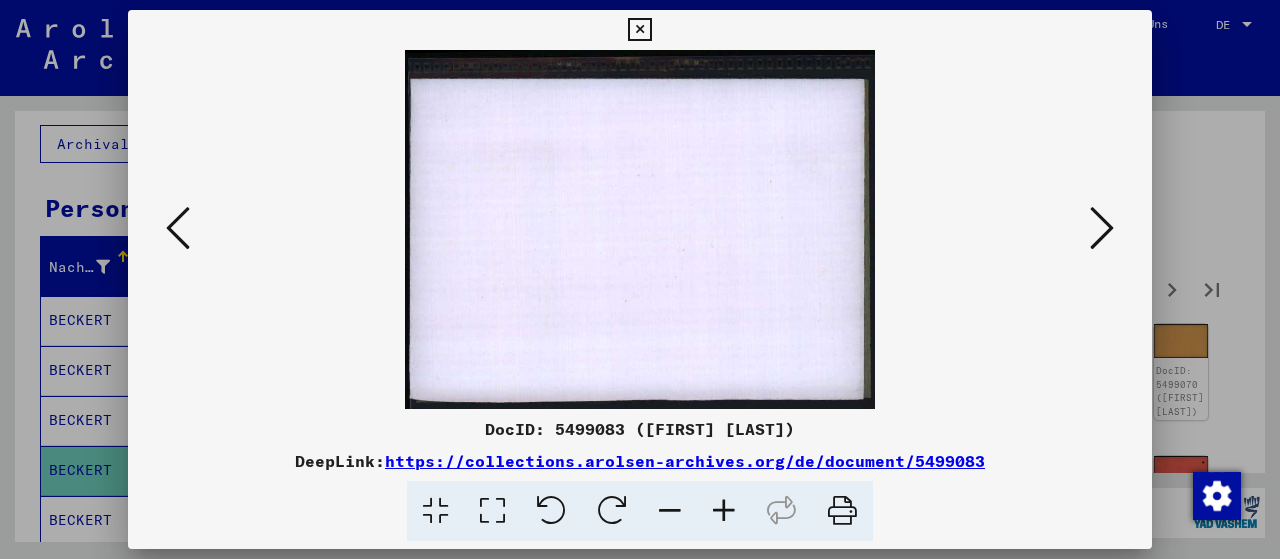 click at bounding box center (1102, 228) 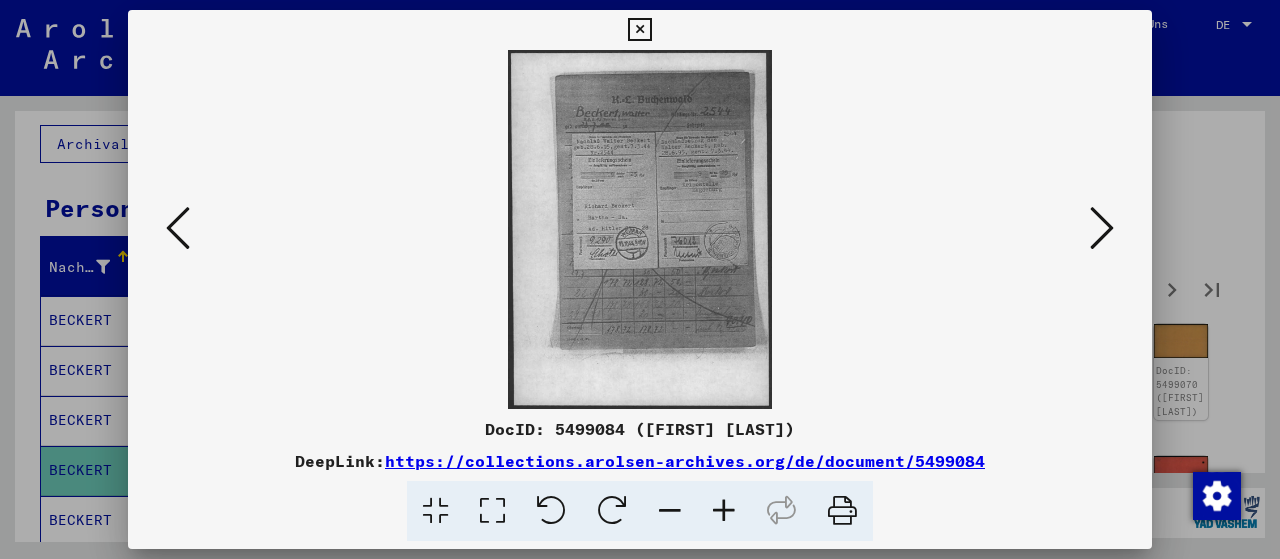 click at bounding box center [1102, 228] 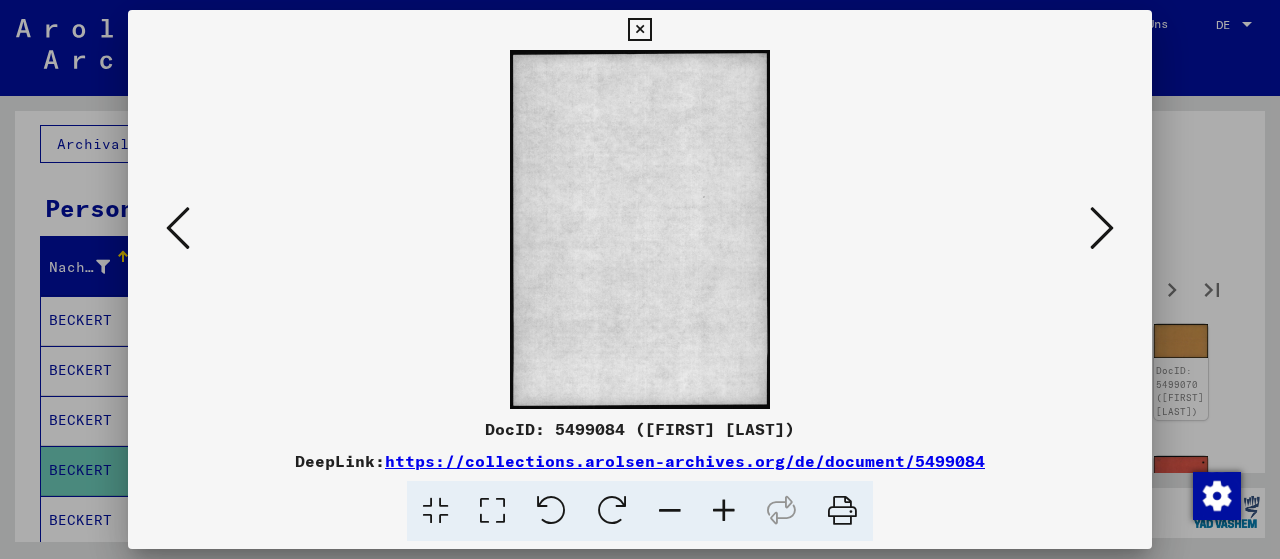 click at bounding box center [1102, 228] 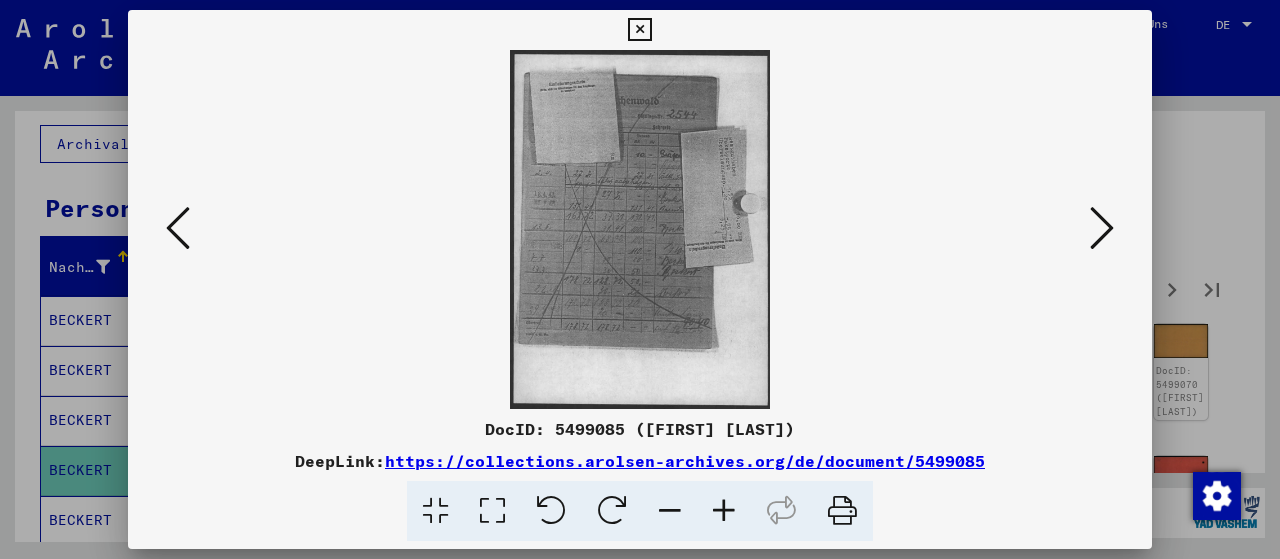 click at bounding box center (1102, 228) 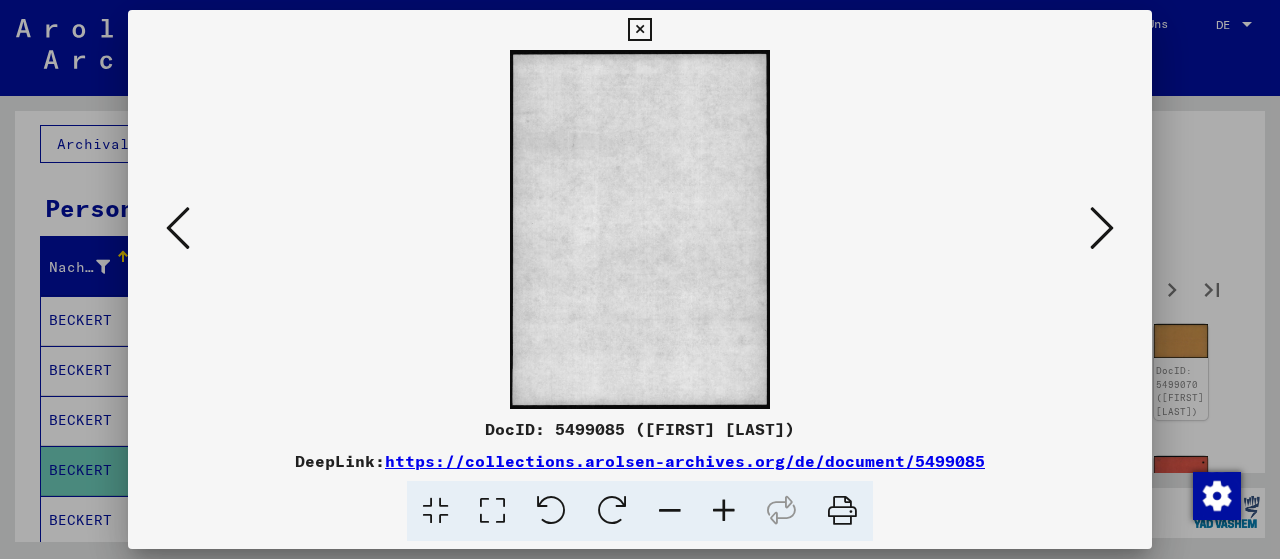 click at bounding box center (1102, 228) 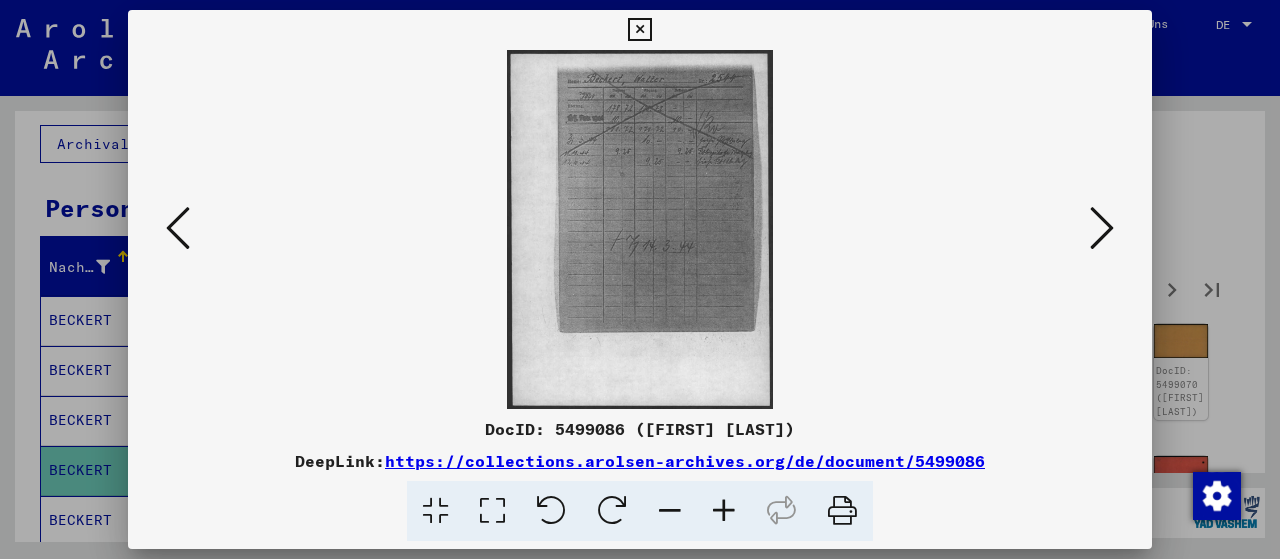 click at bounding box center (1102, 228) 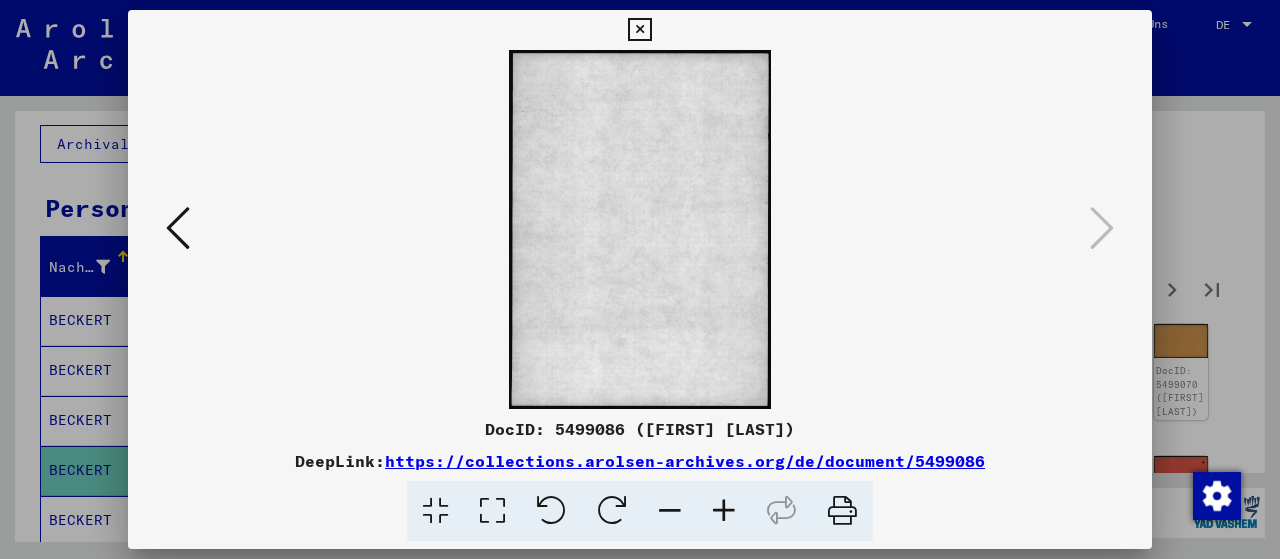click at bounding box center [639, 30] 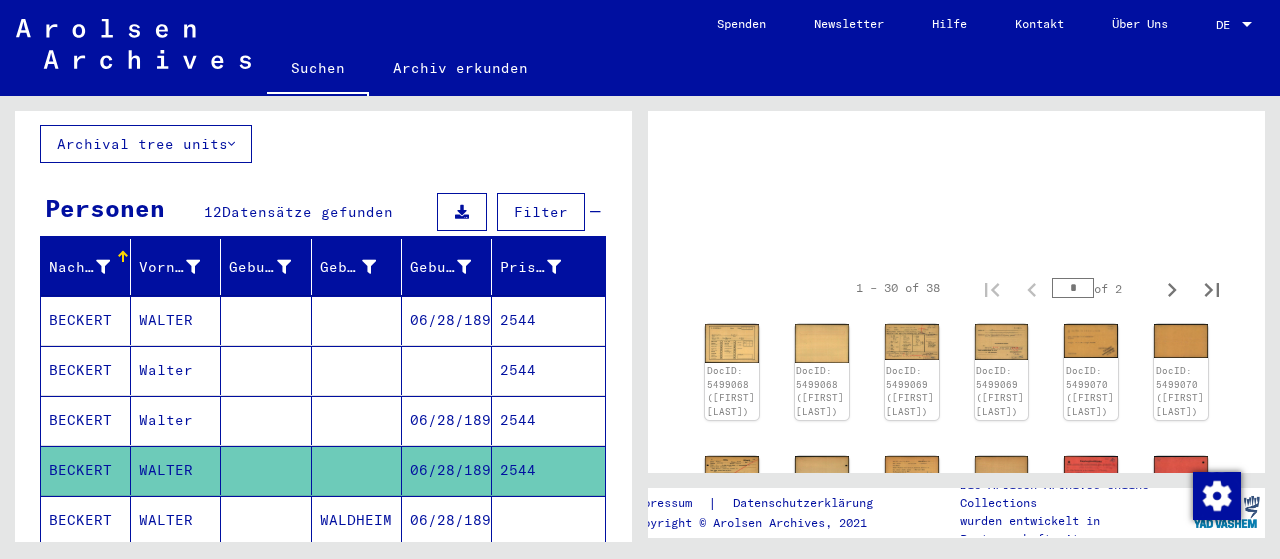 click on "WALTER" at bounding box center [176, 570] 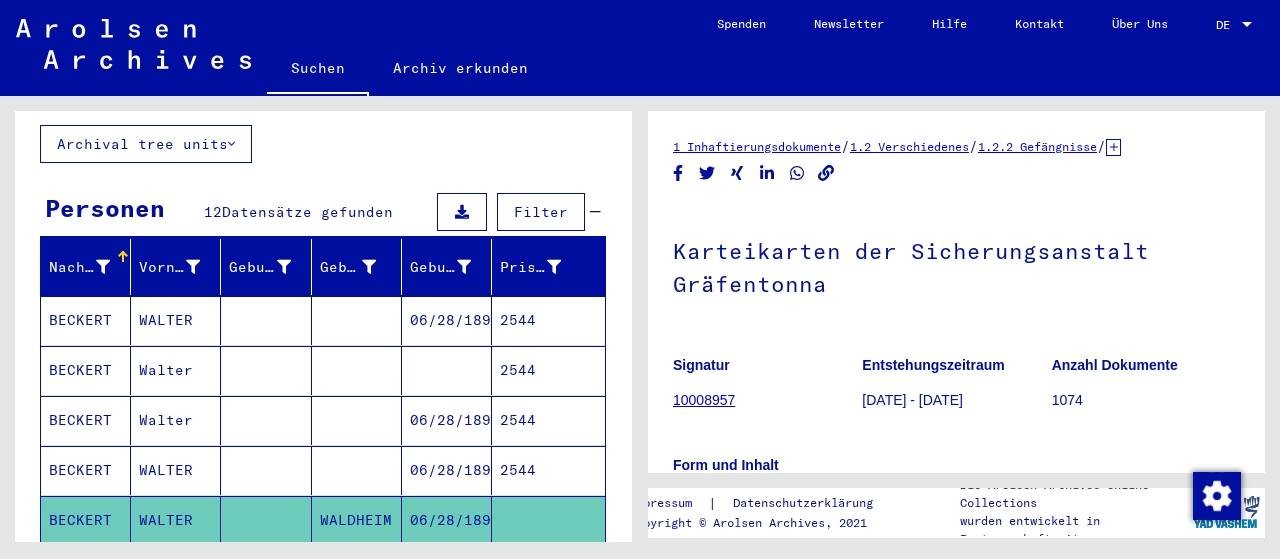 scroll, scrollTop: 0, scrollLeft: 0, axis: both 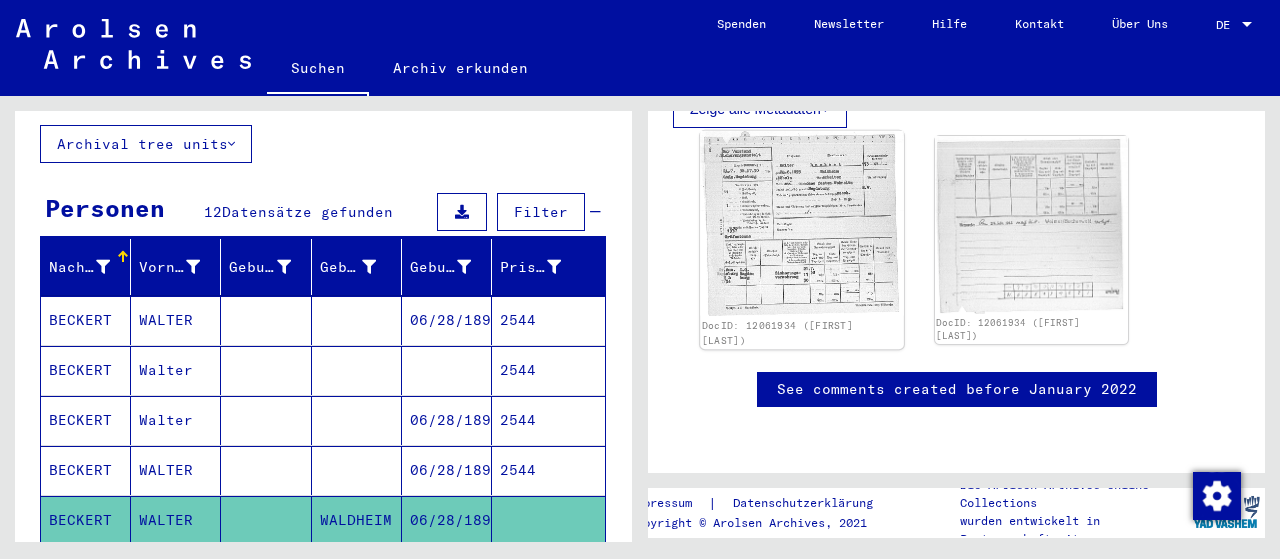 click 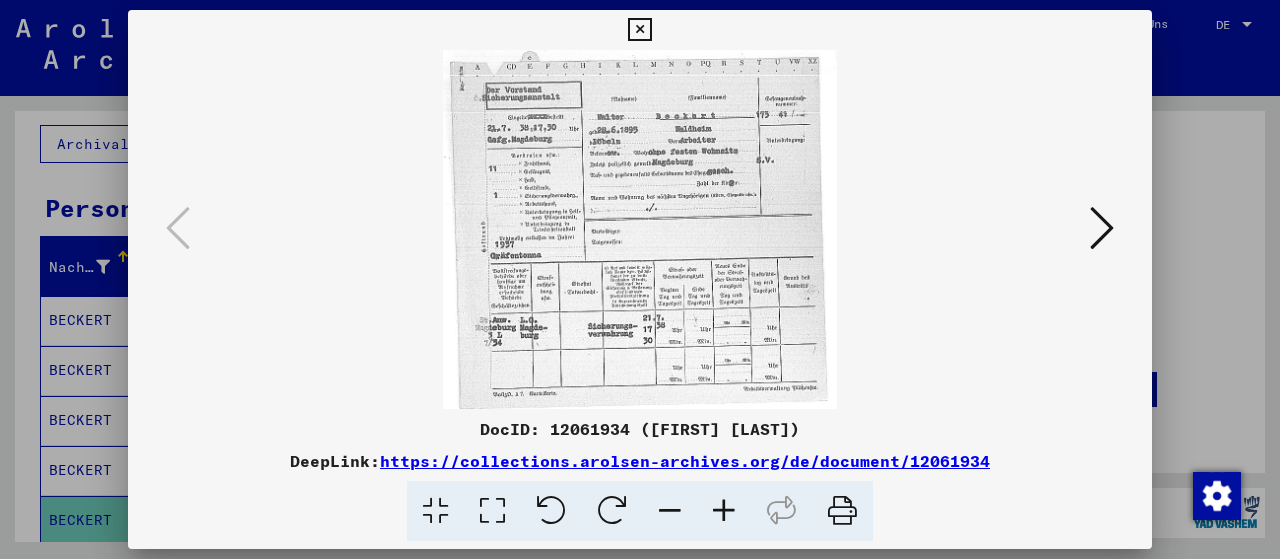 click at bounding box center (1102, 229) 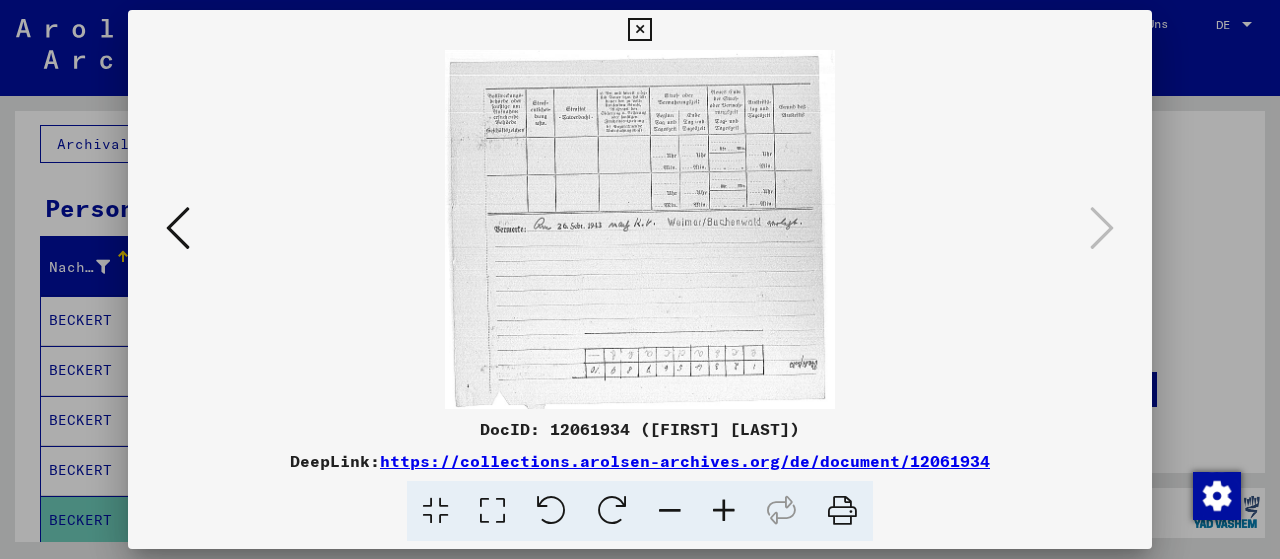 click at bounding box center [639, 30] 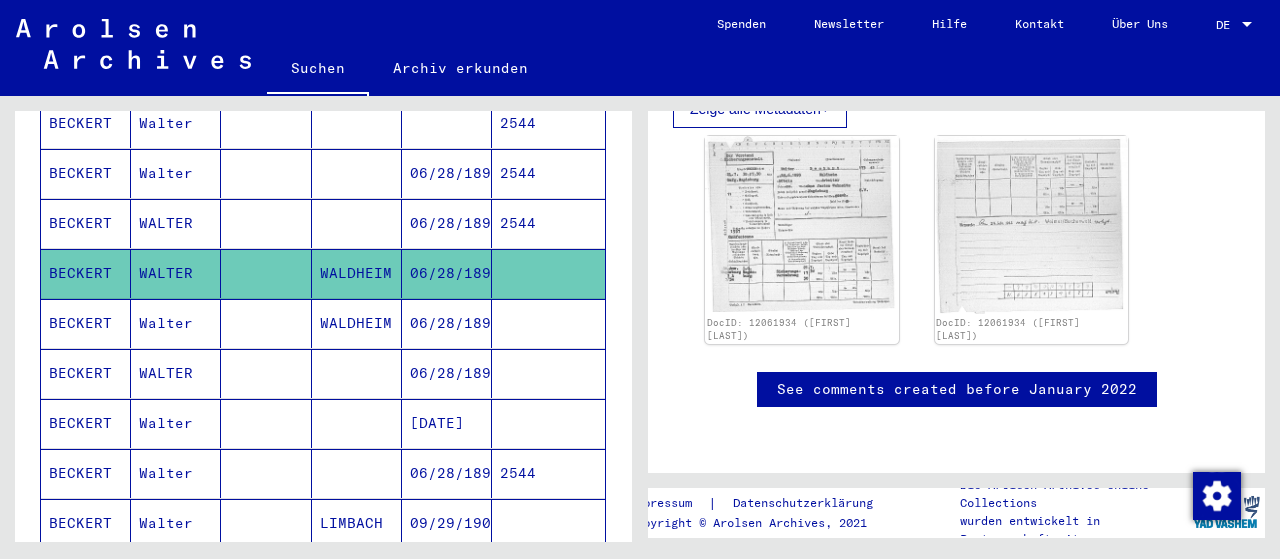 scroll, scrollTop: 382, scrollLeft: 0, axis: vertical 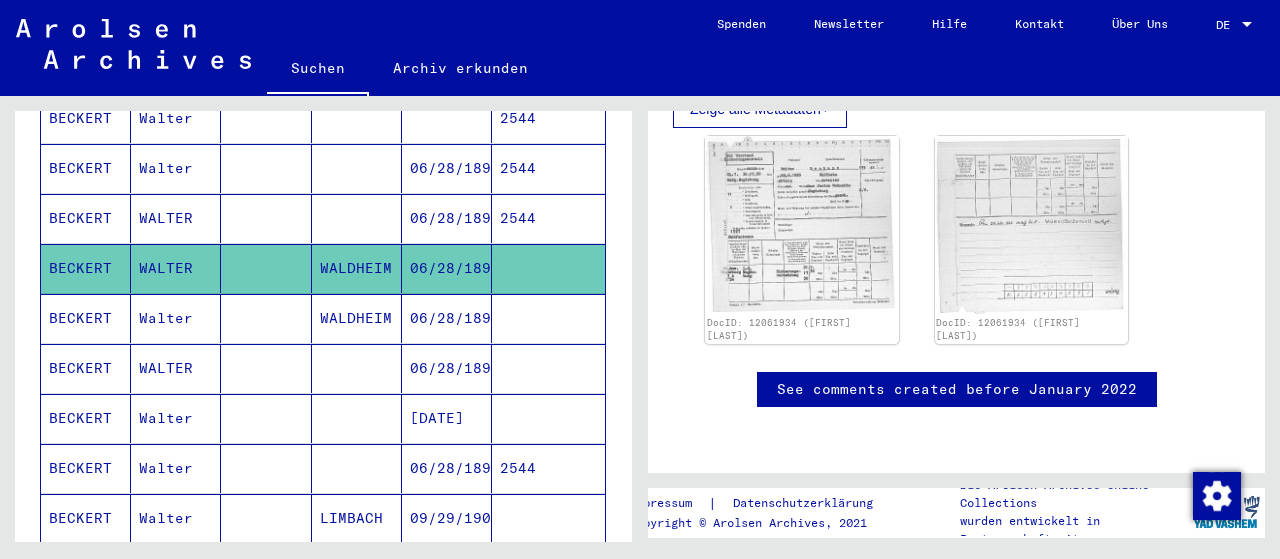 click on "Walter" at bounding box center (176, 368) 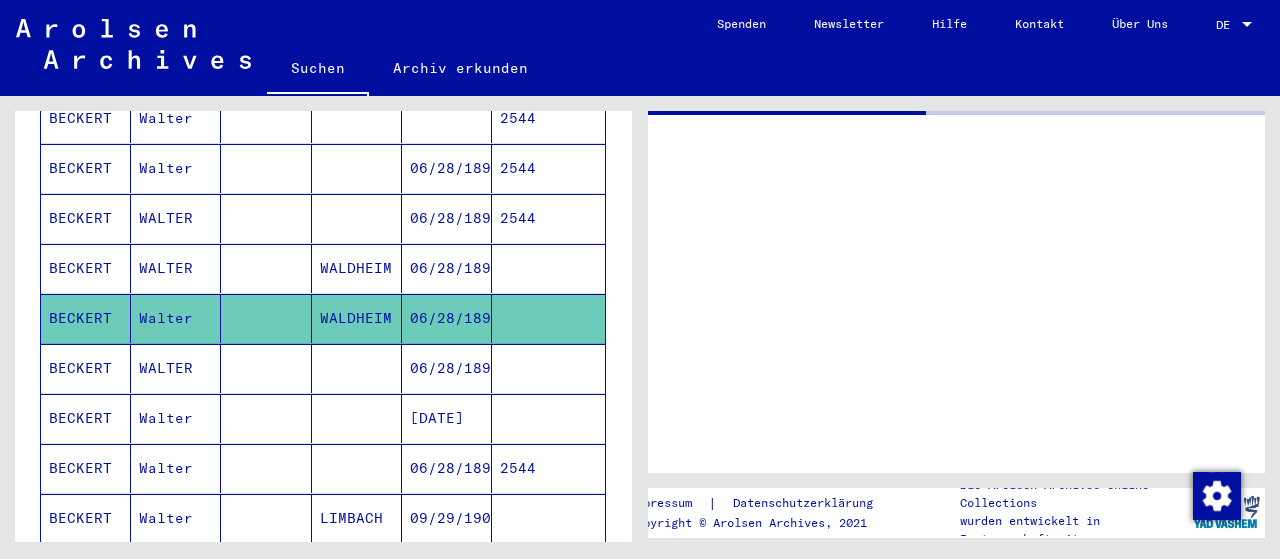 scroll, scrollTop: 0, scrollLeft: 0, axis: both 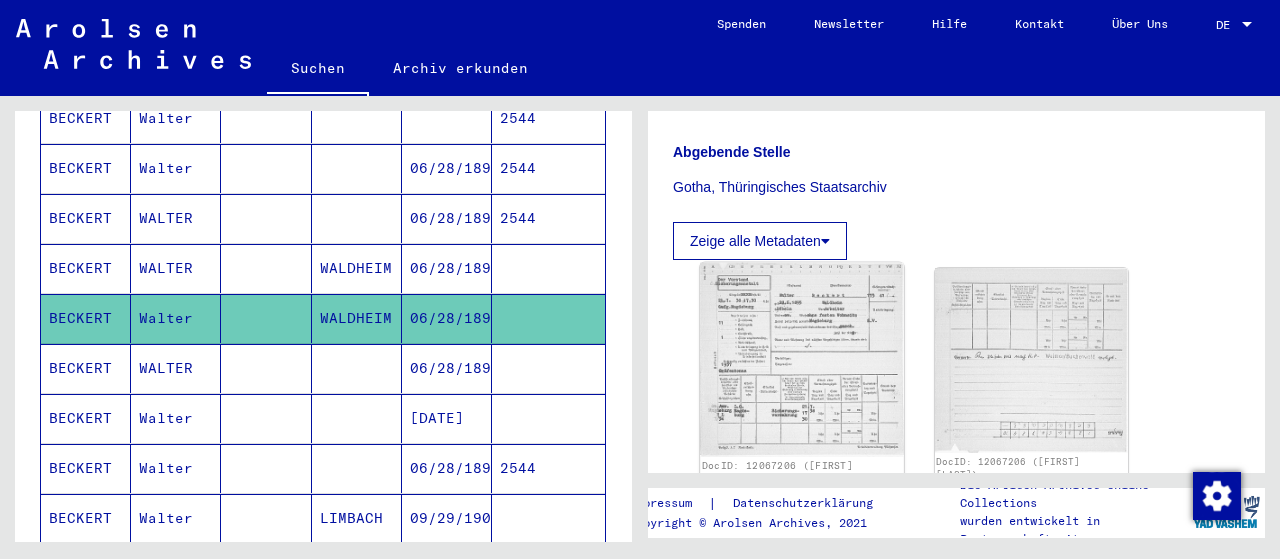 click 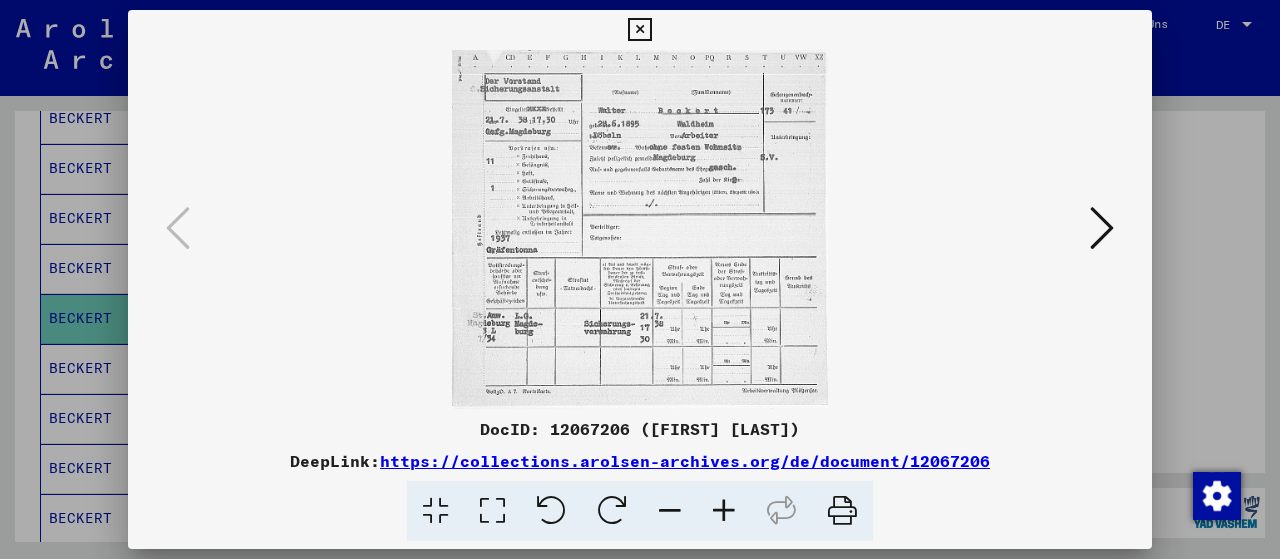 click at bounding box center [639, 30] 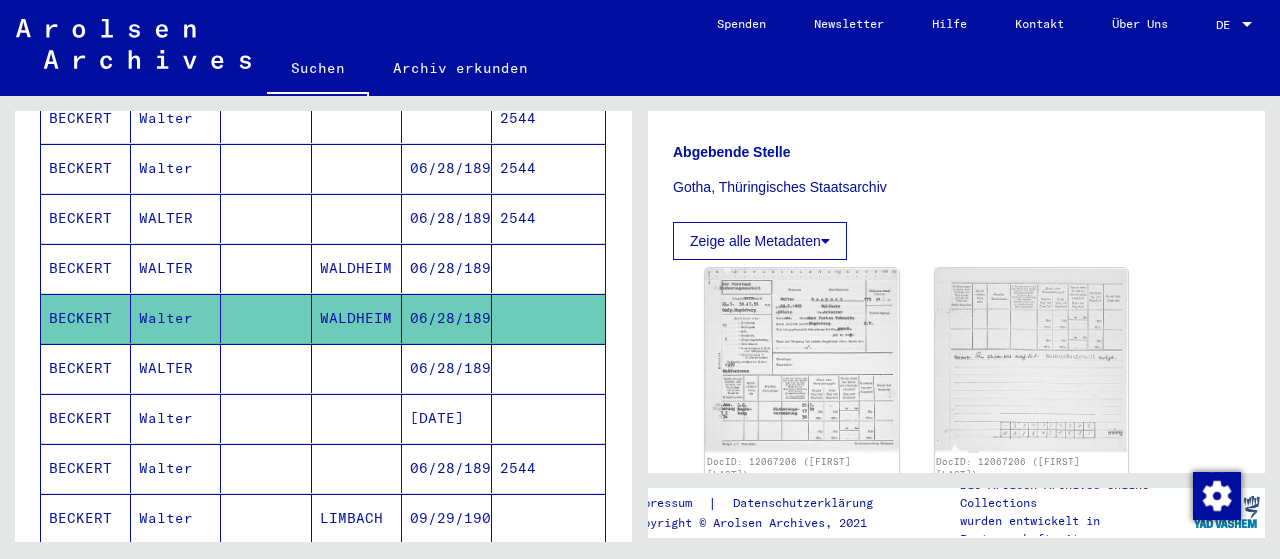 click on "WALTER" at bounding box center [176, 418] 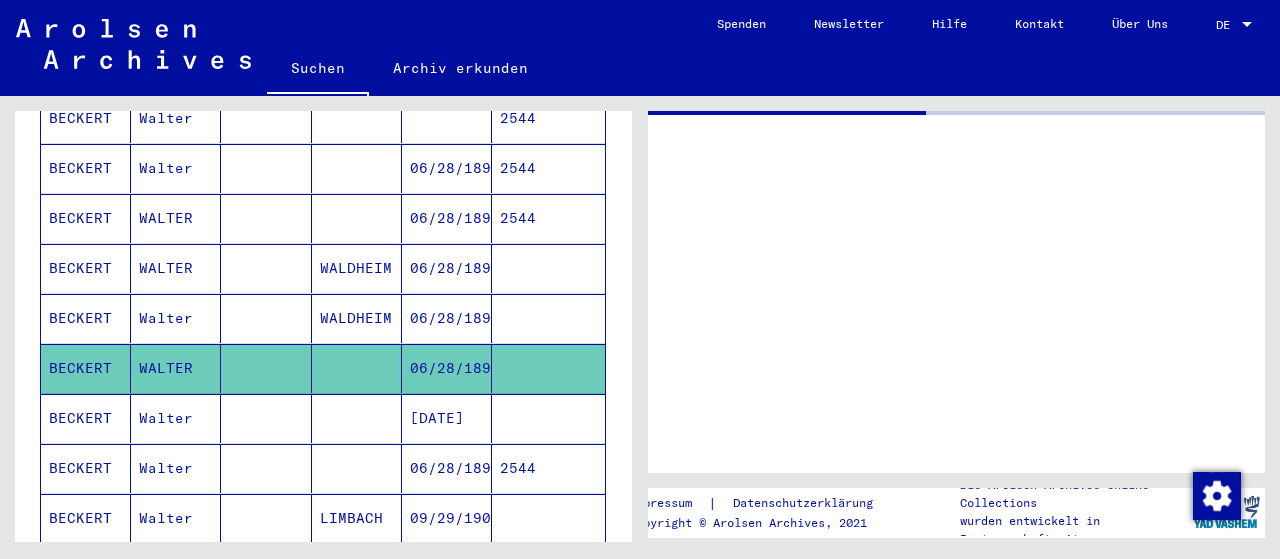 scroll, scrollTop: 0, scrollLeft: 0, axis: both 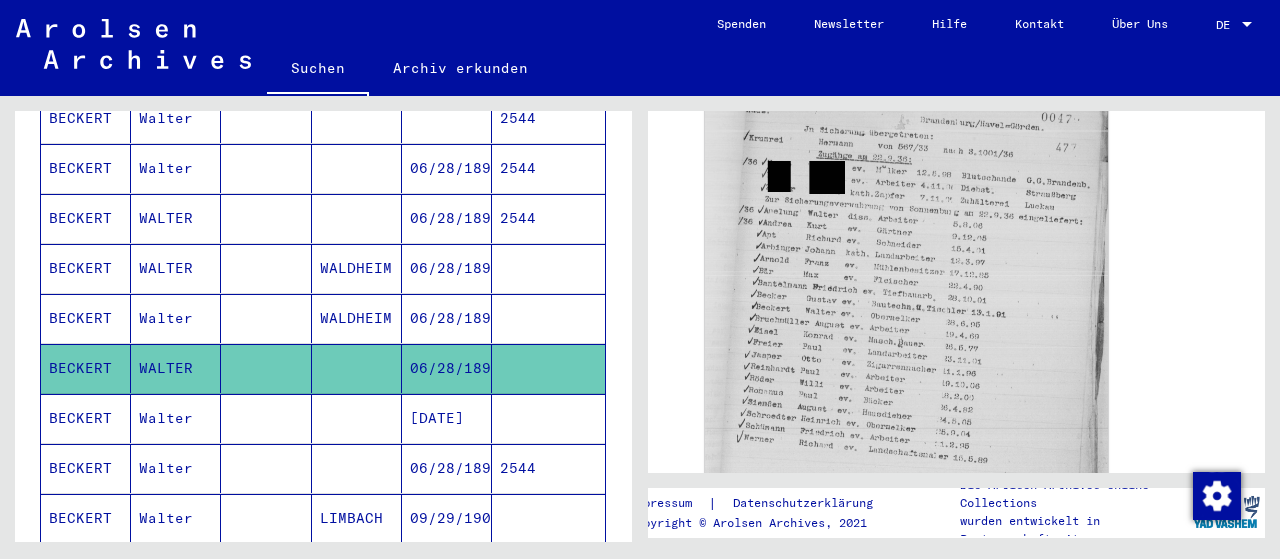 click on "Walter" at bounding box center [176, 468] 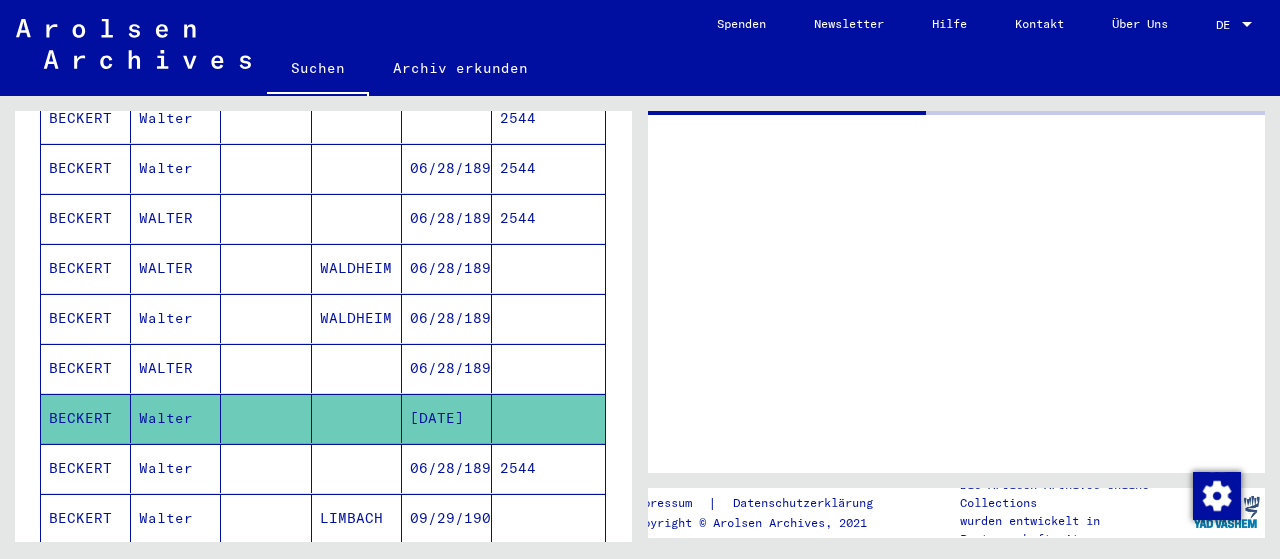 scroll, scrollTop: 0, scrollLeft: 0, axis: both 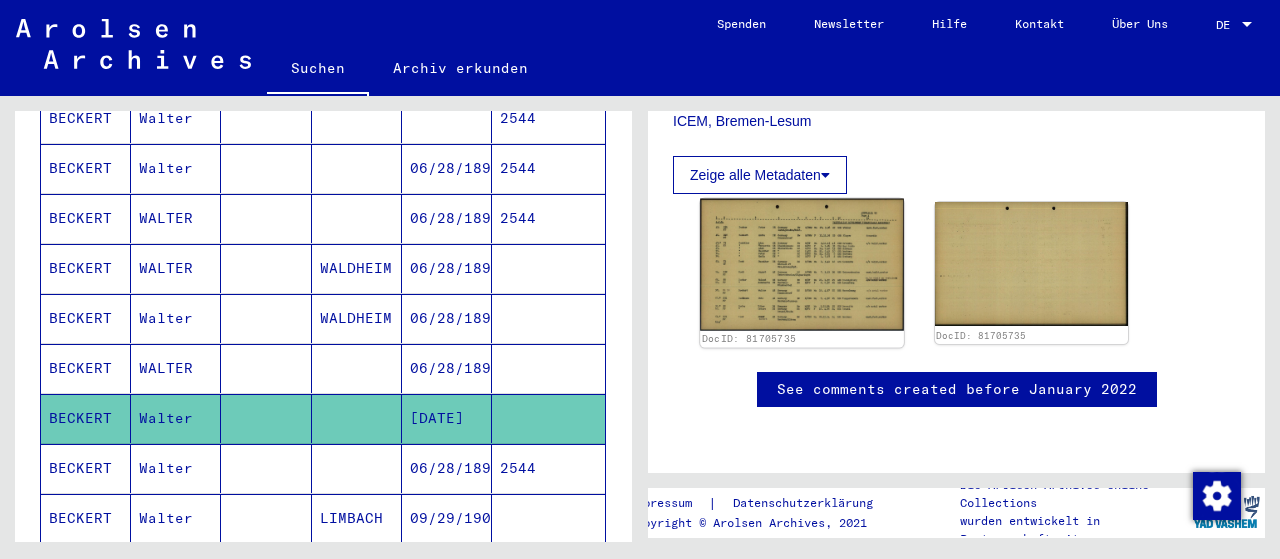 click 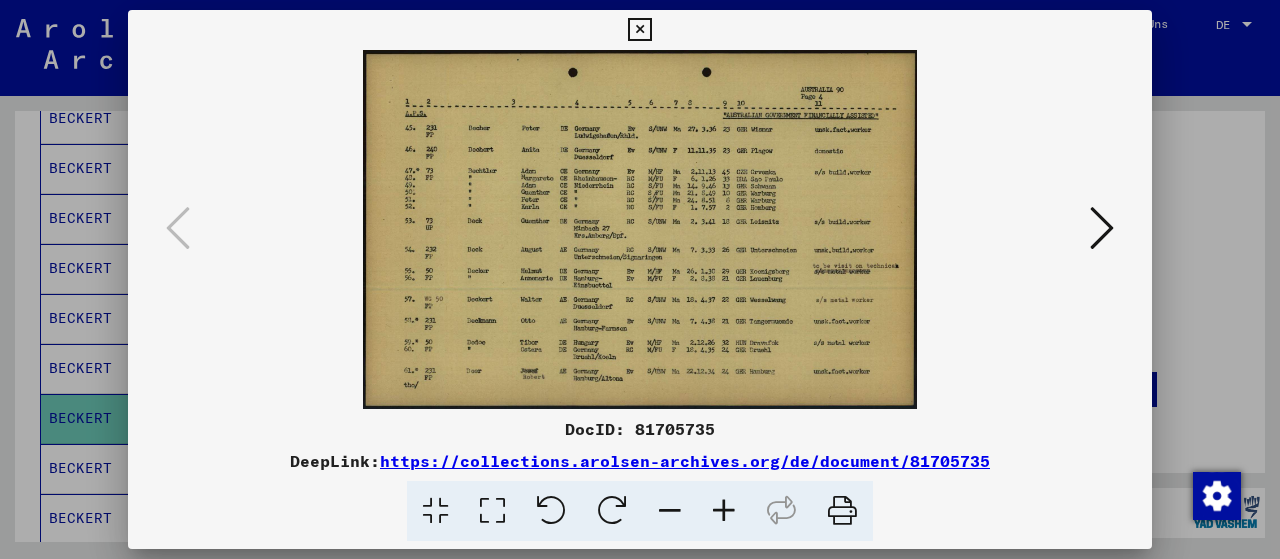 click at bounding box center [639, 30] 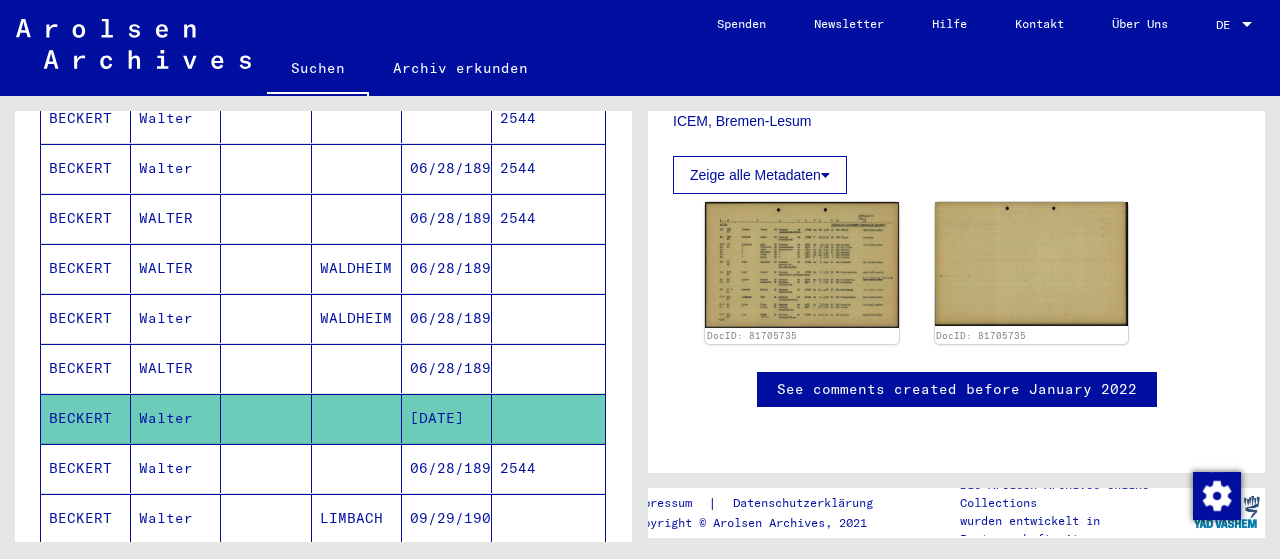 click on "Walter" at bounding box center (176, 518) 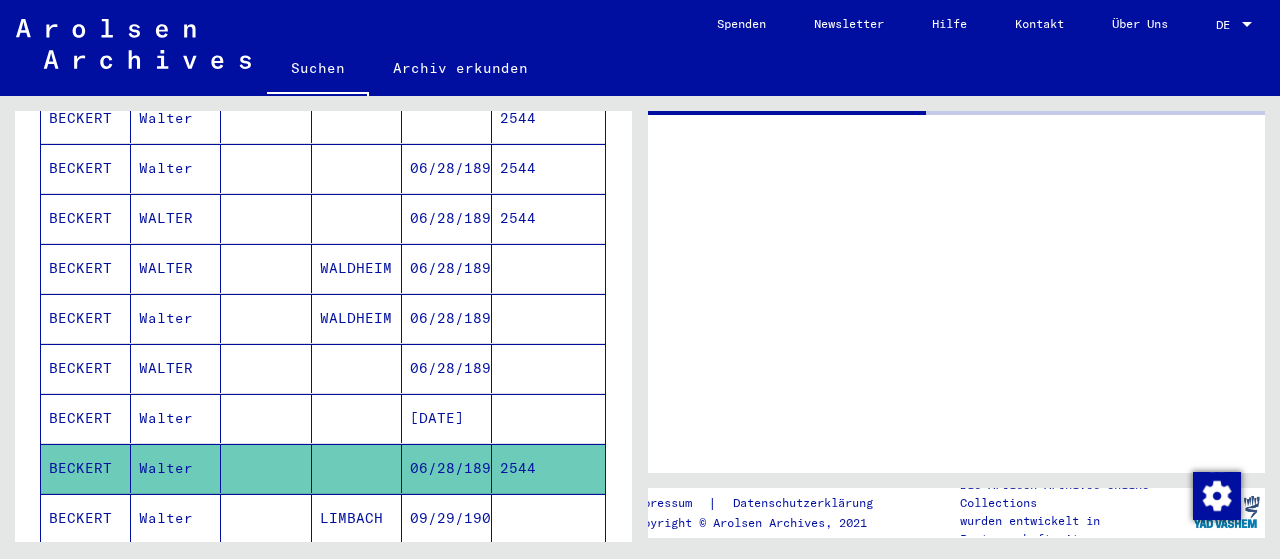 scroll, scrollTop: 0, scrollLeft: 0, axis: both 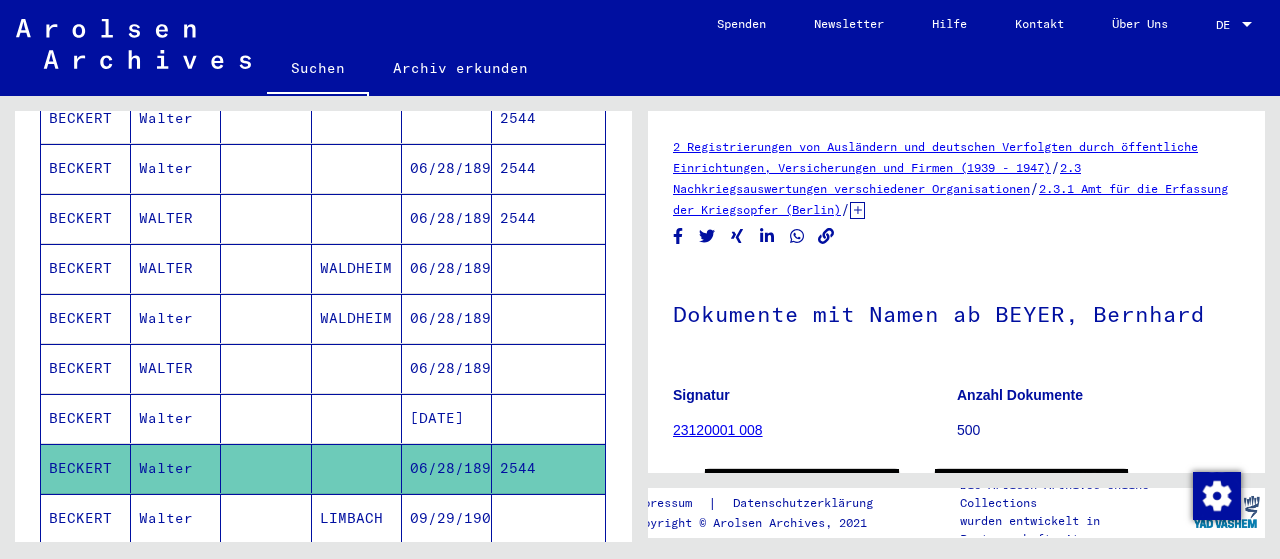 click on "Walter" at bounding box center [176, 568] 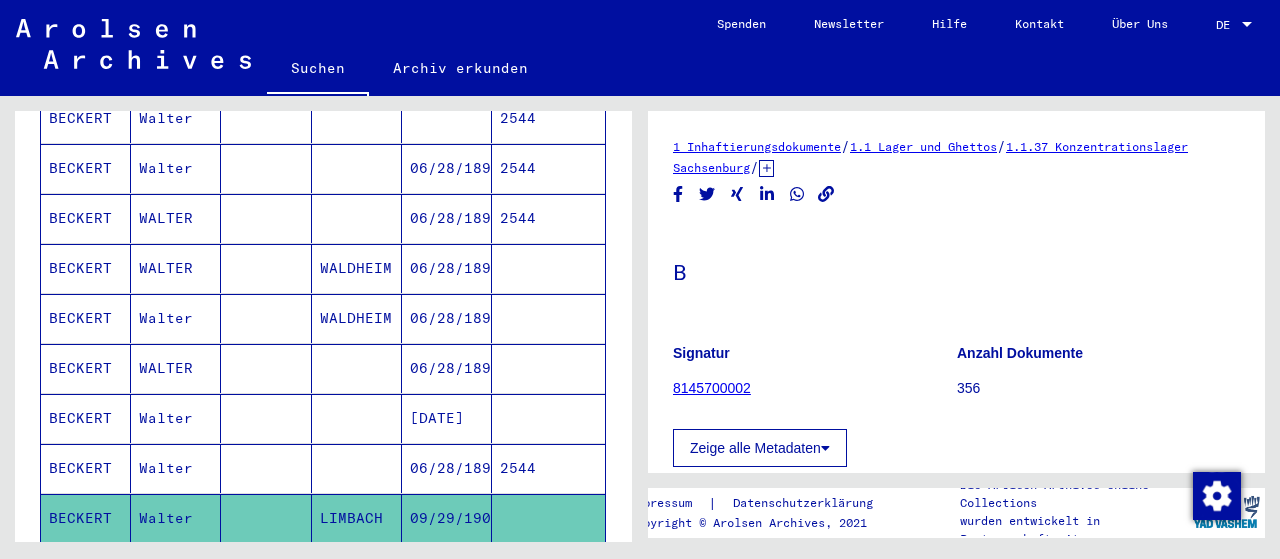 scroll, scrollTop: 0, scrollLeft: 0, axis: both 